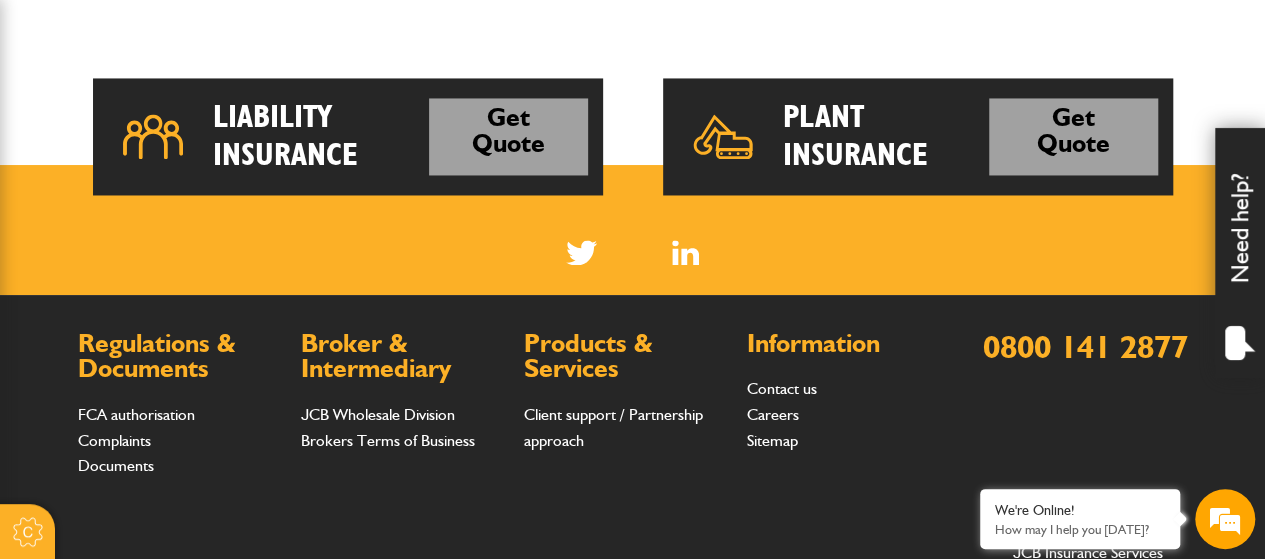 scroll, scrollTop: 1600, scrollLeft: 0, axis: vertical 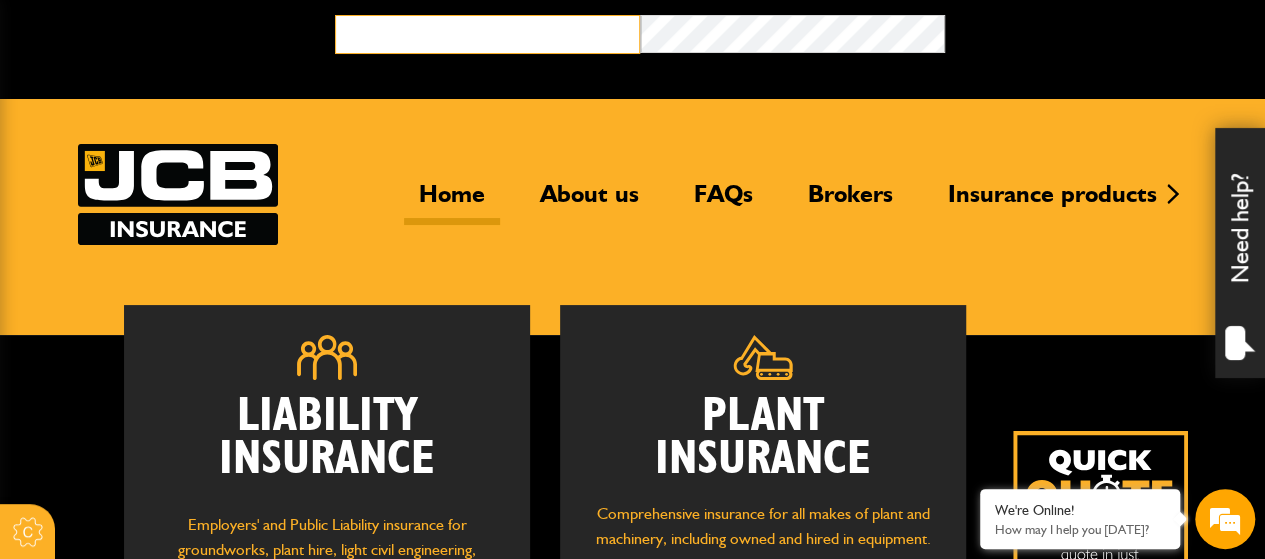 click at bounding box center [487, 34] 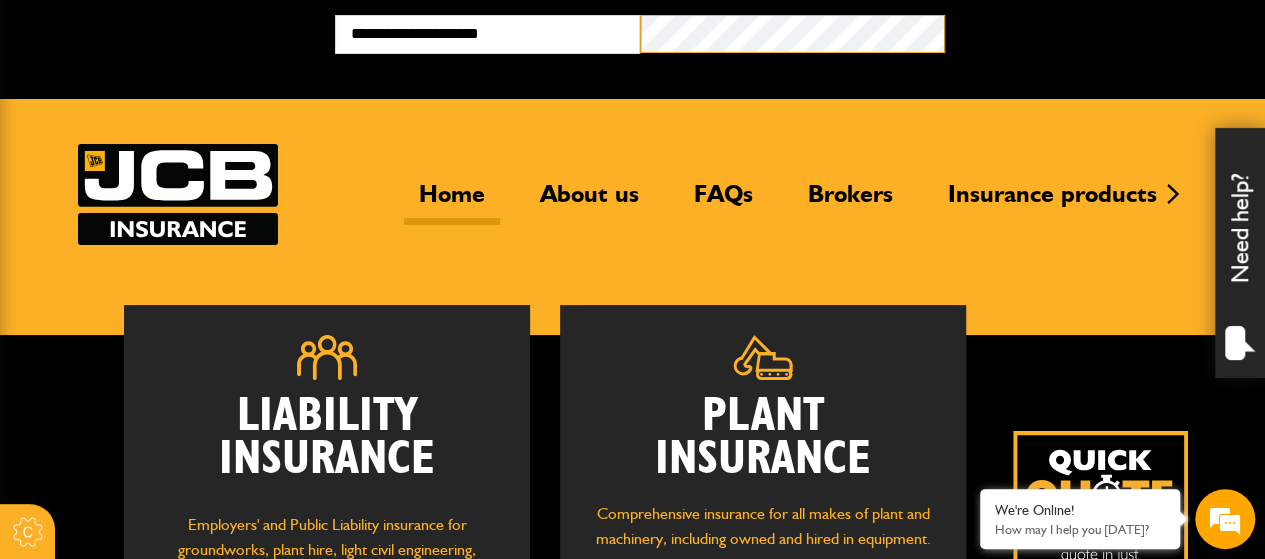 click on "Broker Login" at bounding box center [1097, 30] 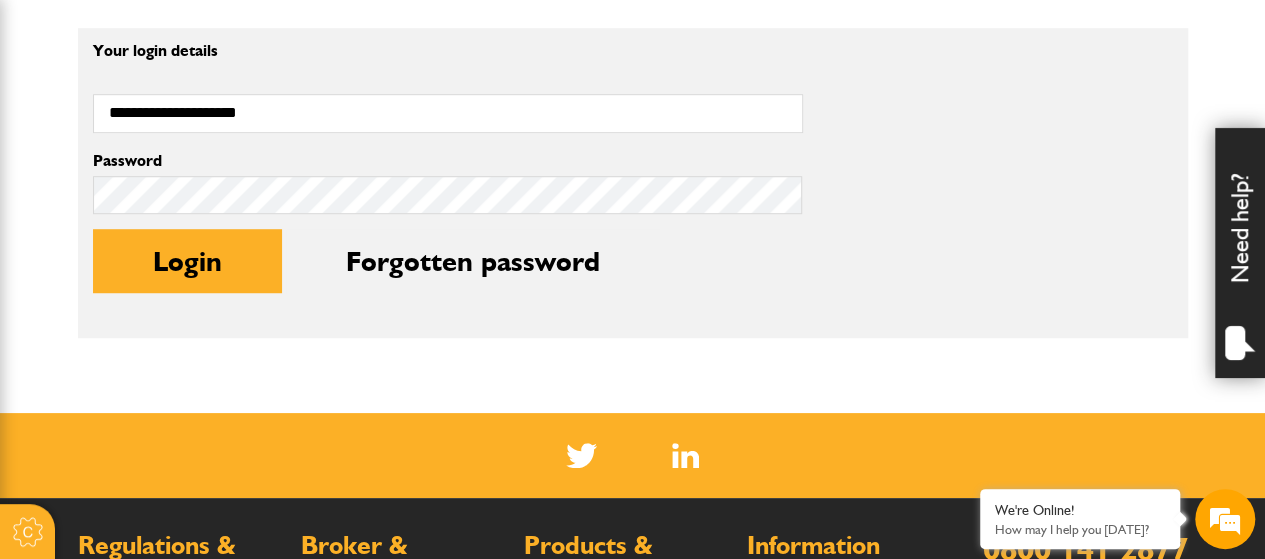 scroll, scrollTop: 600, scrollLeft: 0, axis: vertical 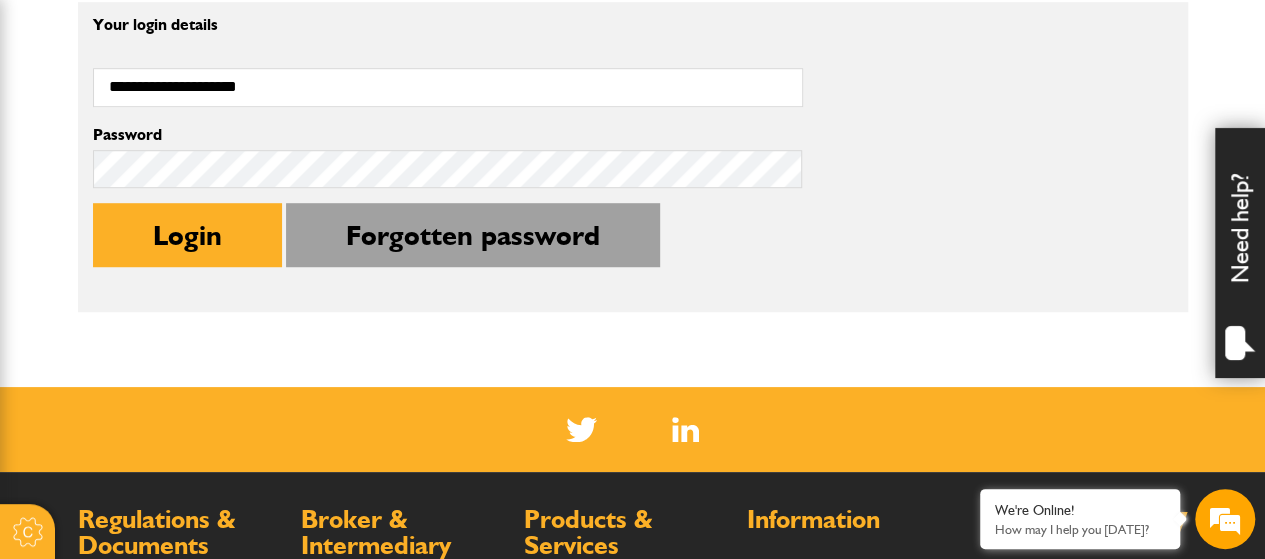 click on "Forgotten password" at bounding box center [473, 235] 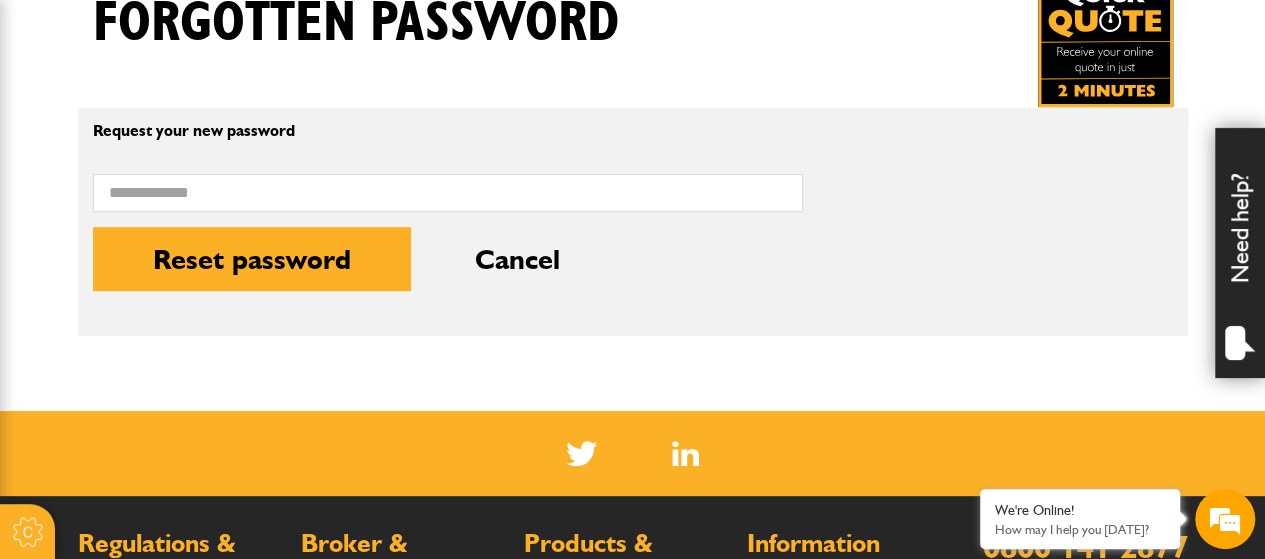 scroll, scrollTop: 300, scrollLeft: 0, axis: vertical 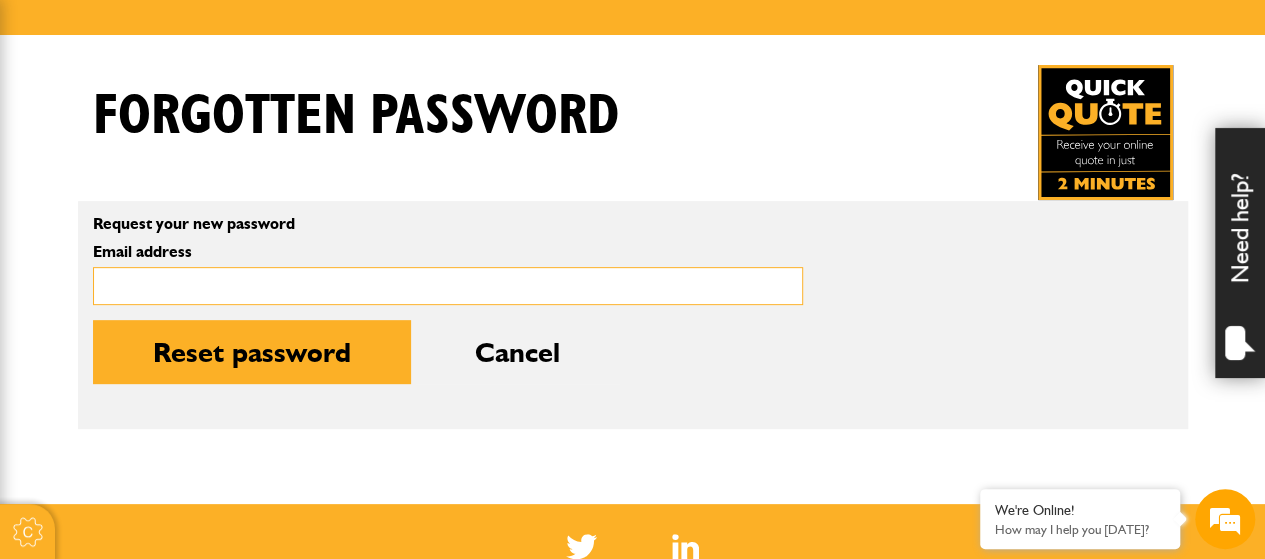 click on "Email address" at bounding box center [448, 286] 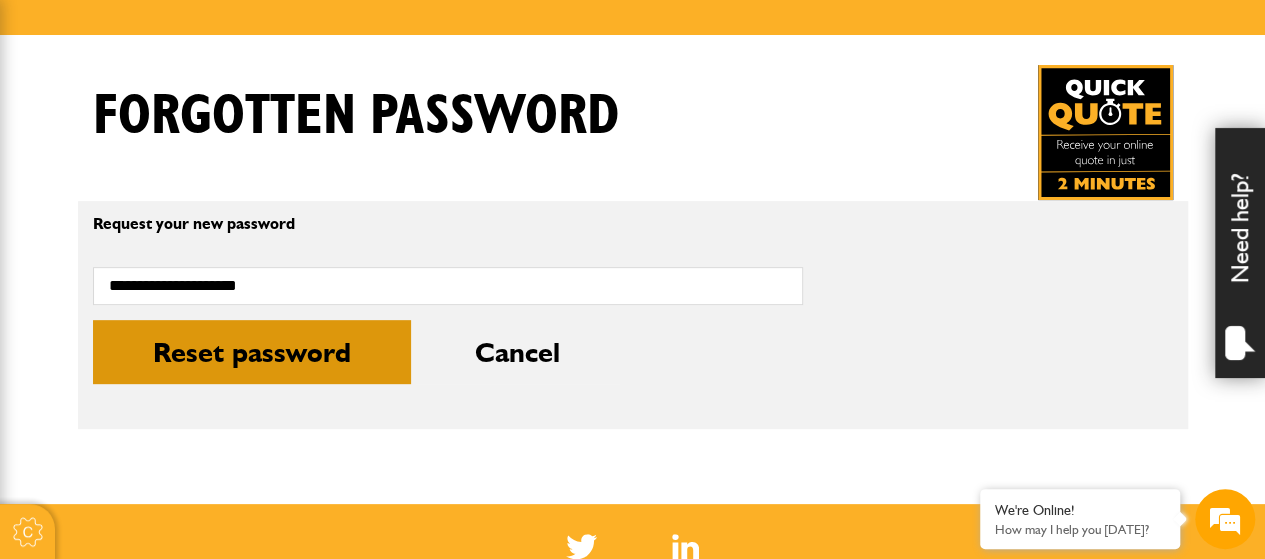 click on "Reset password" at bounding box center [252, 352] 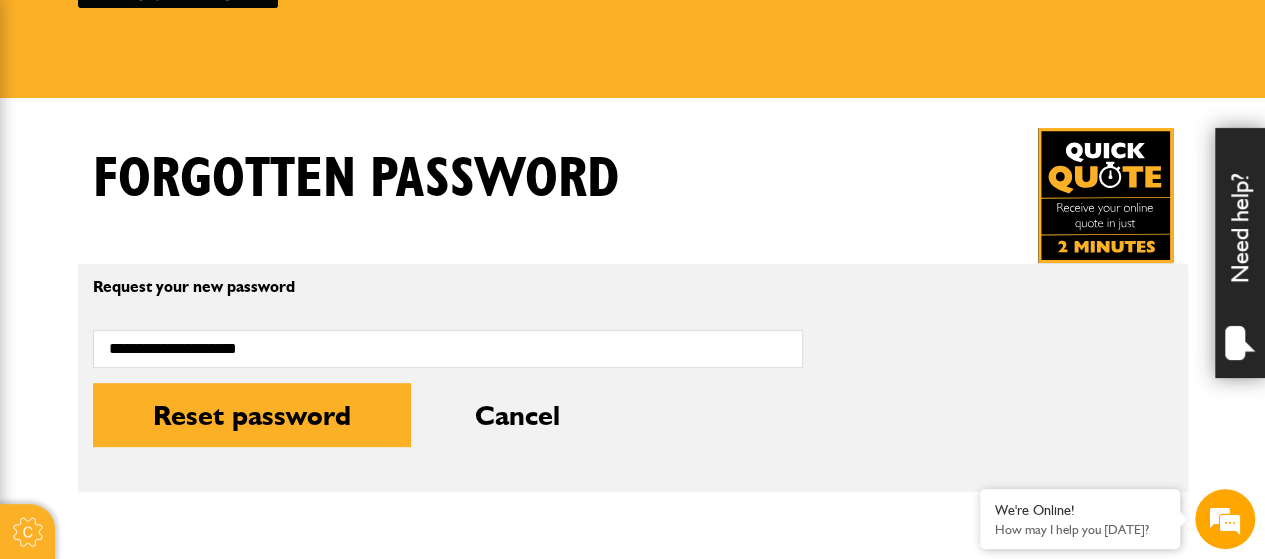scroll, scrollTop: 300, scrollLeft: 0, axis: vertical 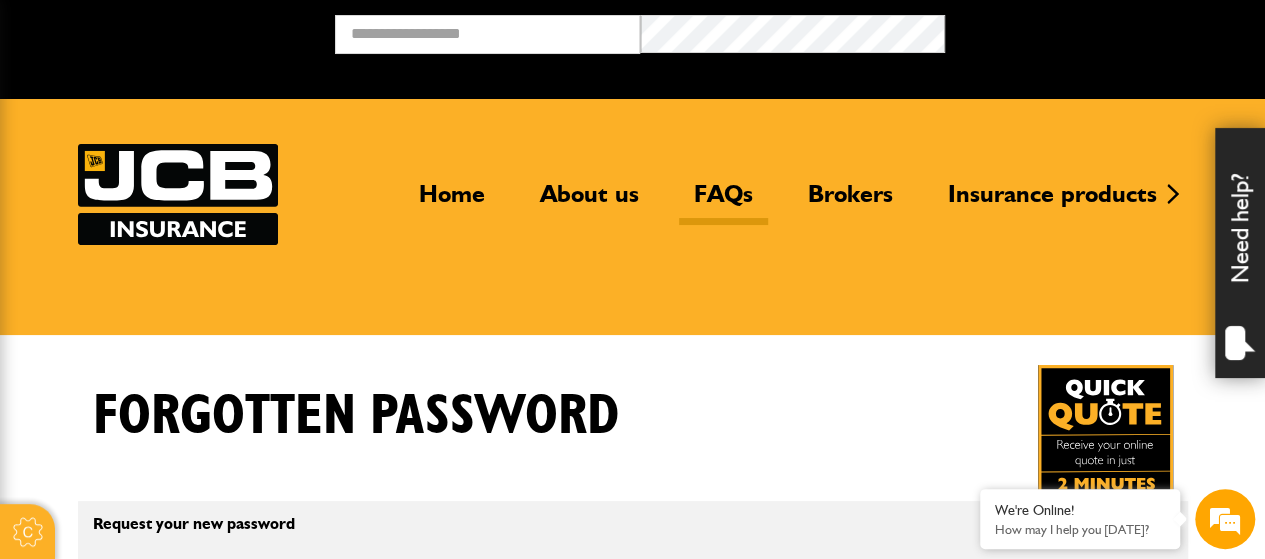 click on "FAQs" at bounding box center [723, 202] 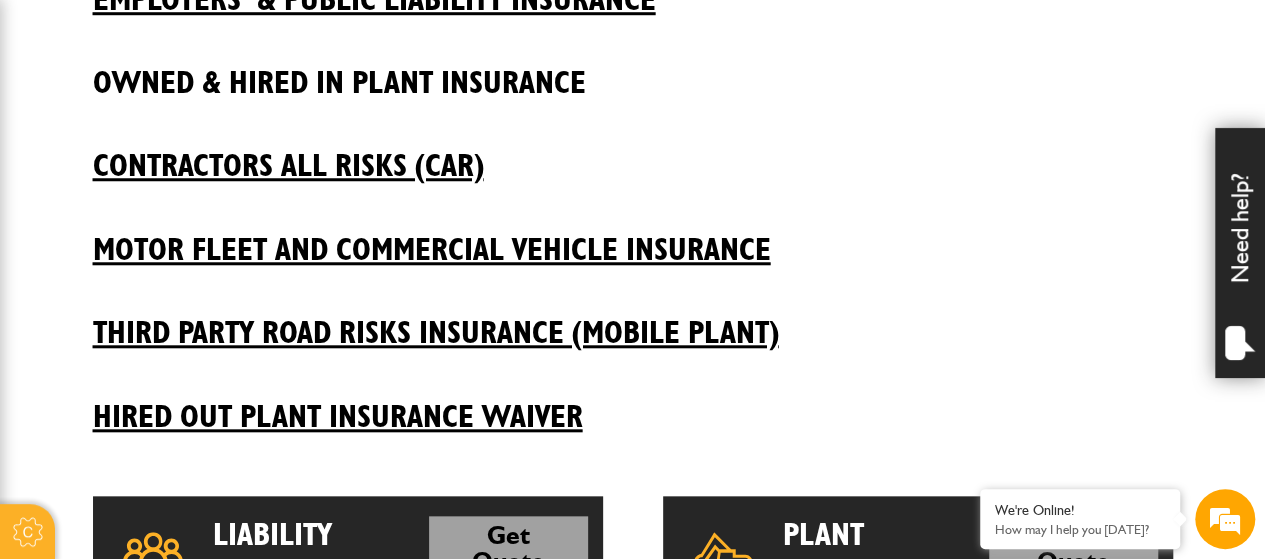 scroll, scrollTop: 700, scrollLeft: 0, axis: vertical 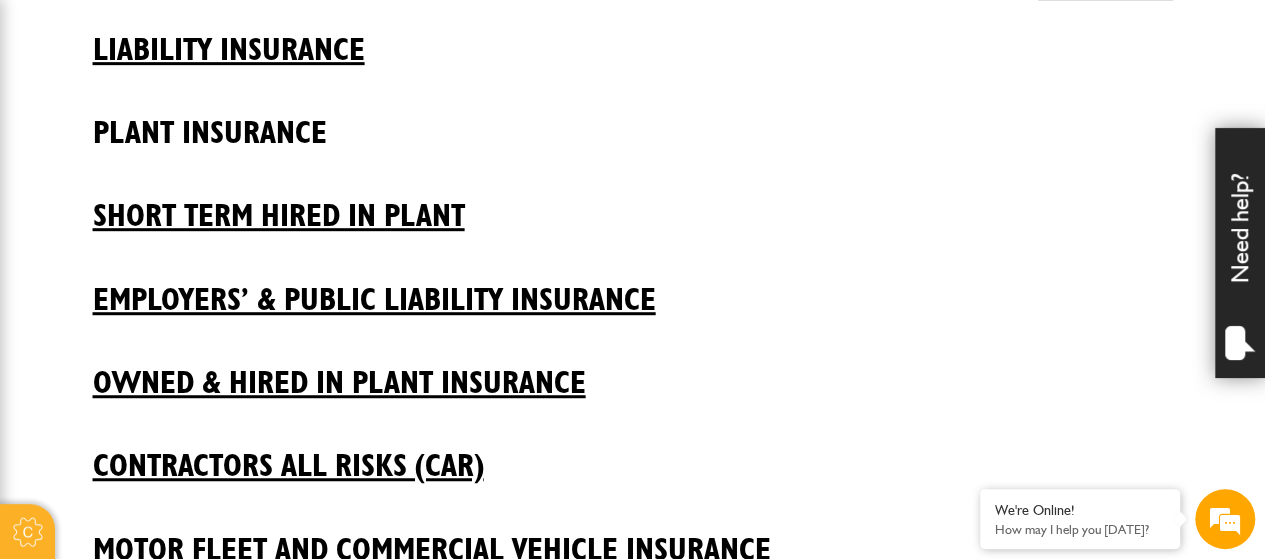 click on "Plant insurance" at bounding box center [633, 118] 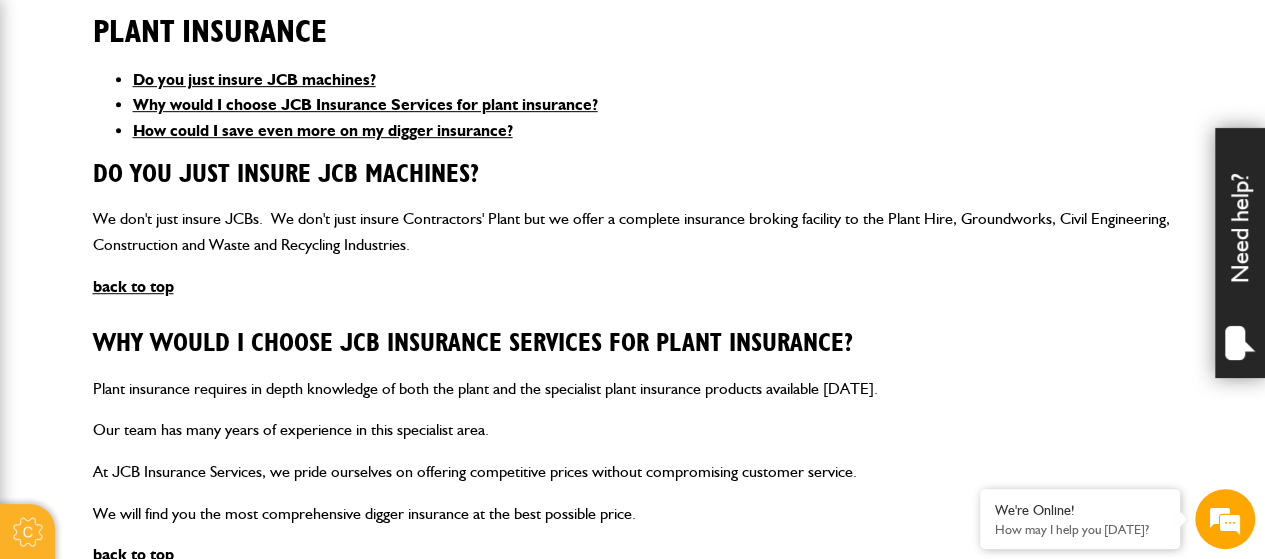 scroll, scrollTop: 600, scrollLeft: 0, axis: vertical 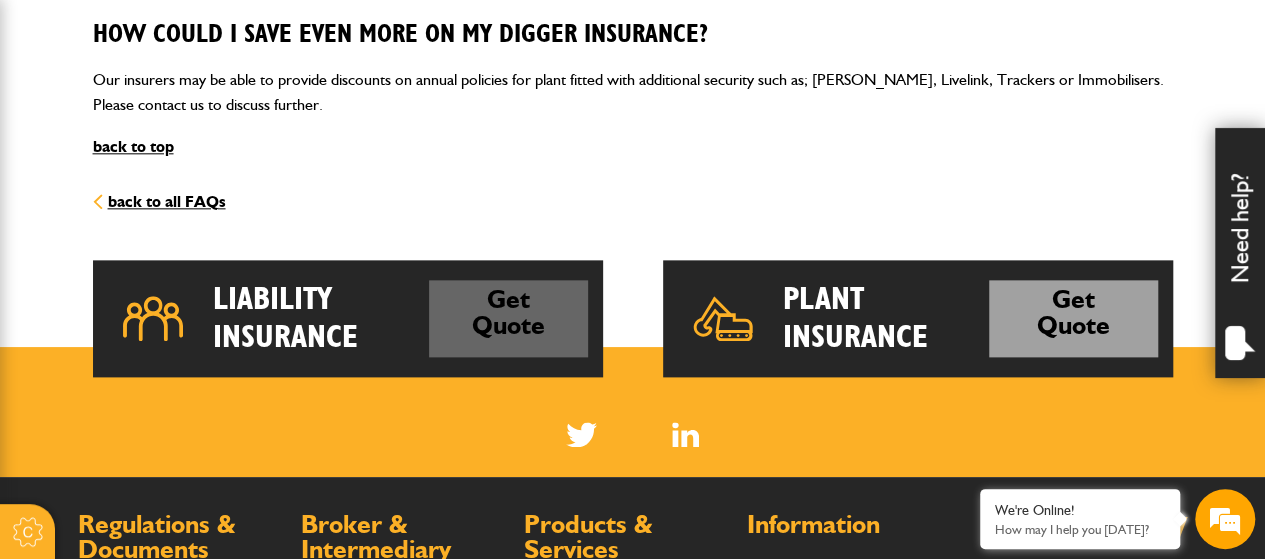 click on "Get Quote" at bounding box center (508, 318) 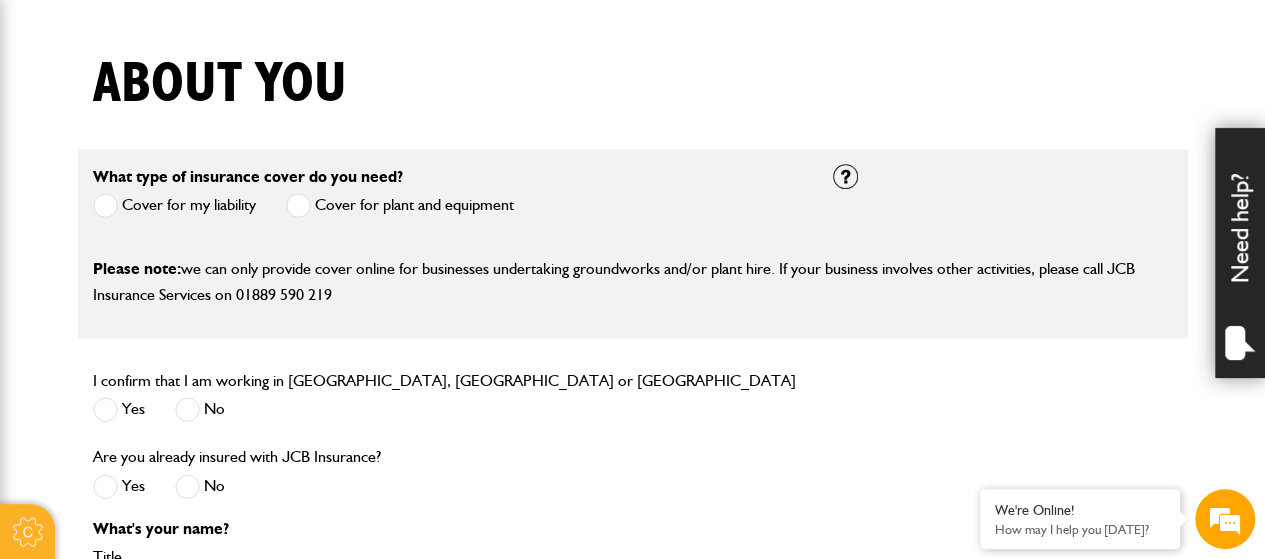 scroll, scrollTop: 500, scrollLeft: 0, axis: vertical 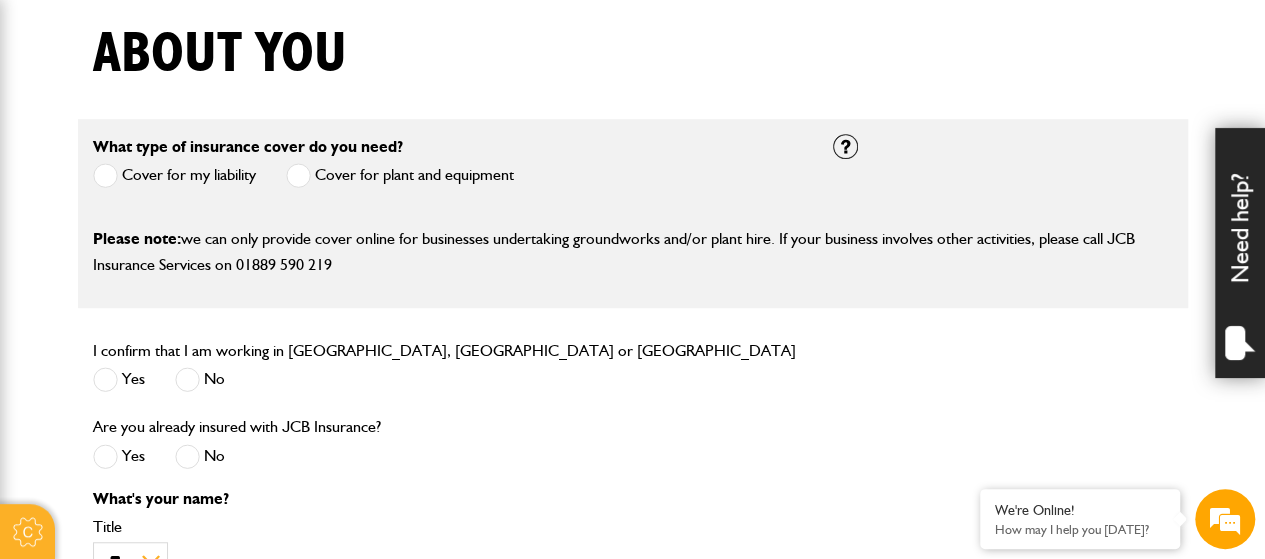 click at bounding box center (298, 175) 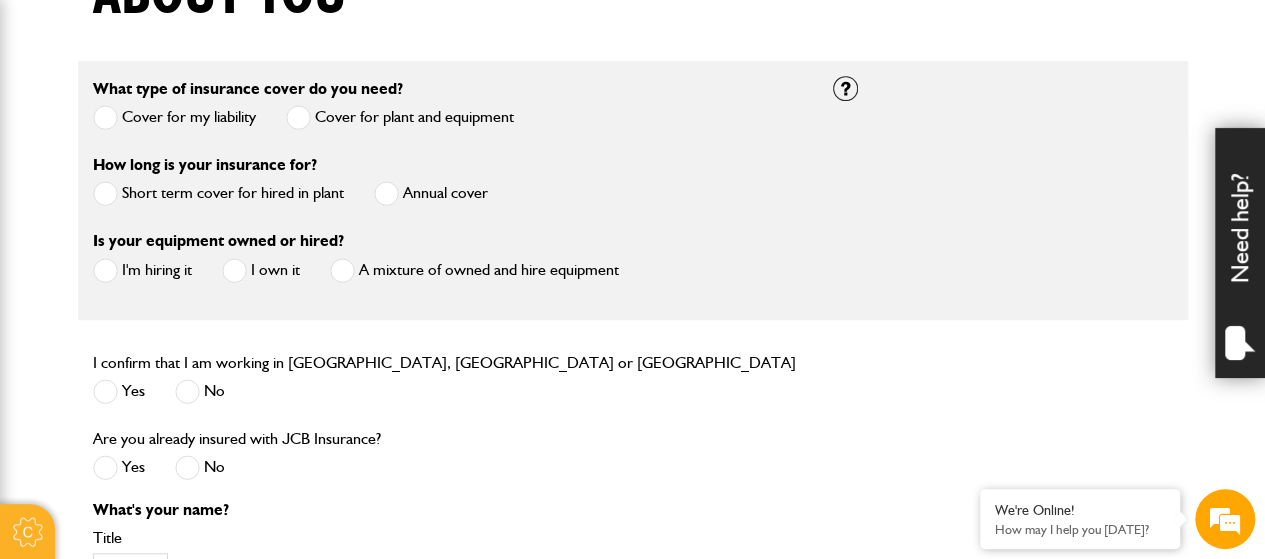 scroll, scrollTop: 600, scrollLeft: 0, axis: vertical 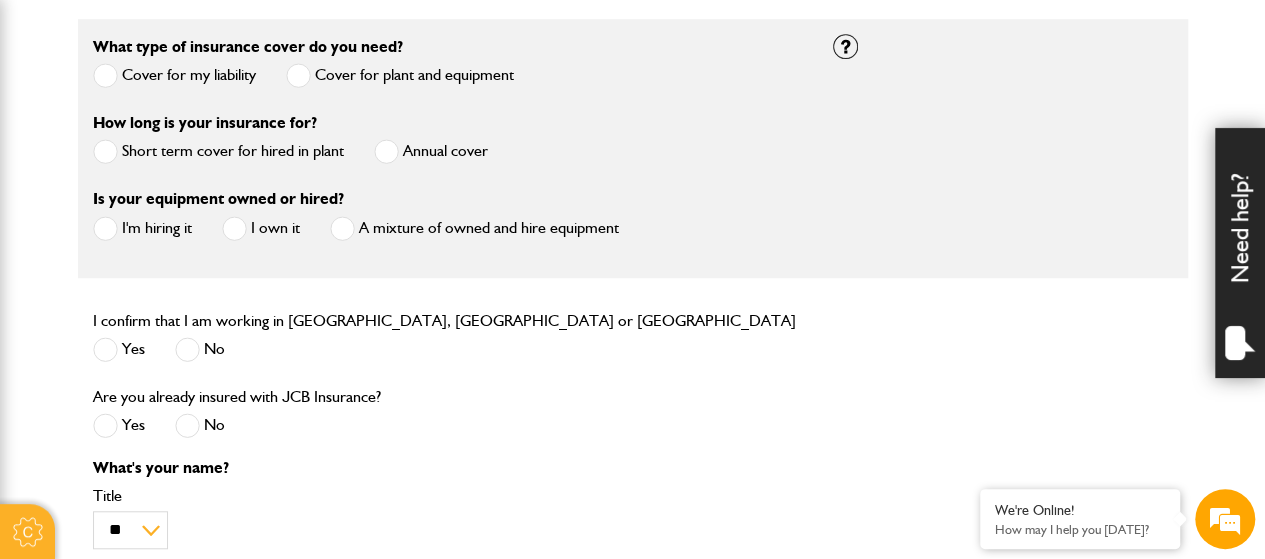 click at bounding box center (386, 151) 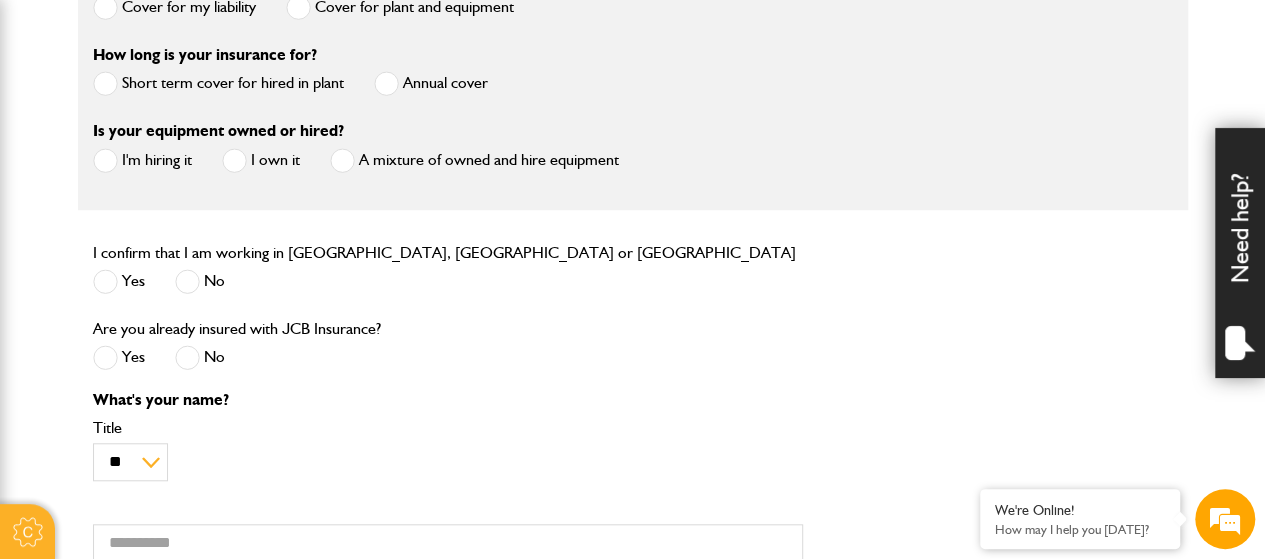 scroll, scrollTop: 700, scrollLeft: 0, axis: vertical 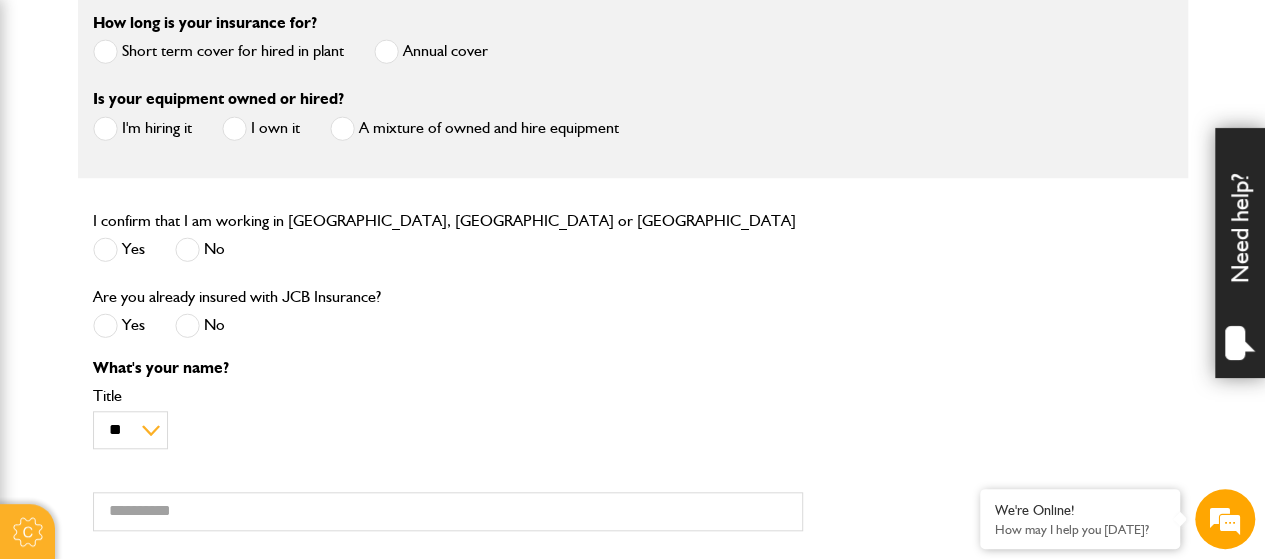 click at bounding box center [234, 128] 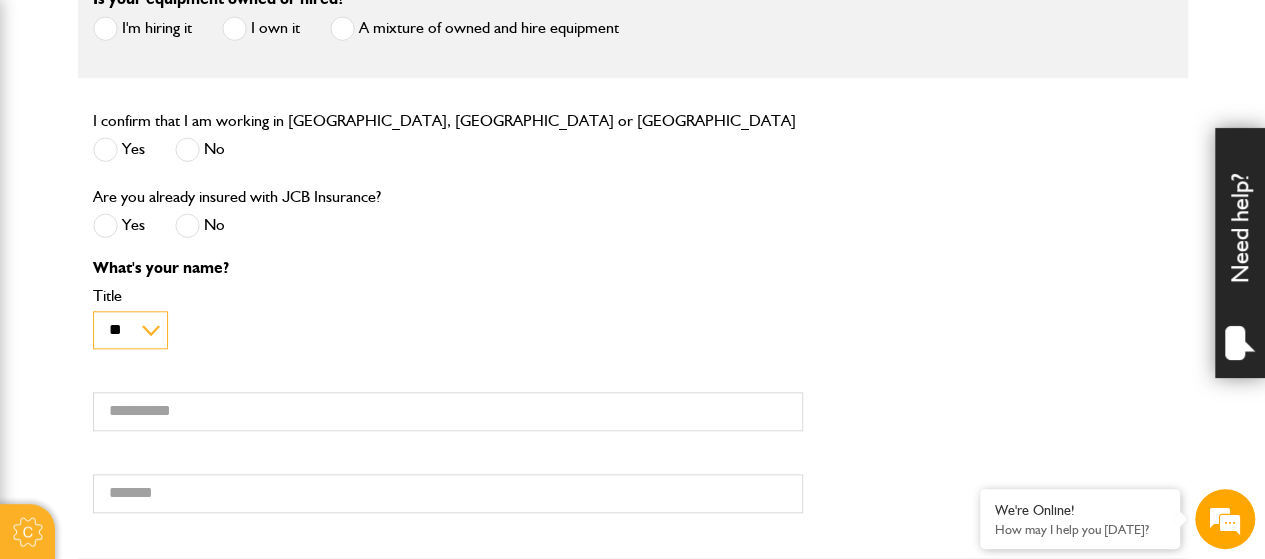 click on "**
***
****
**" at bounding box center (130, 330) 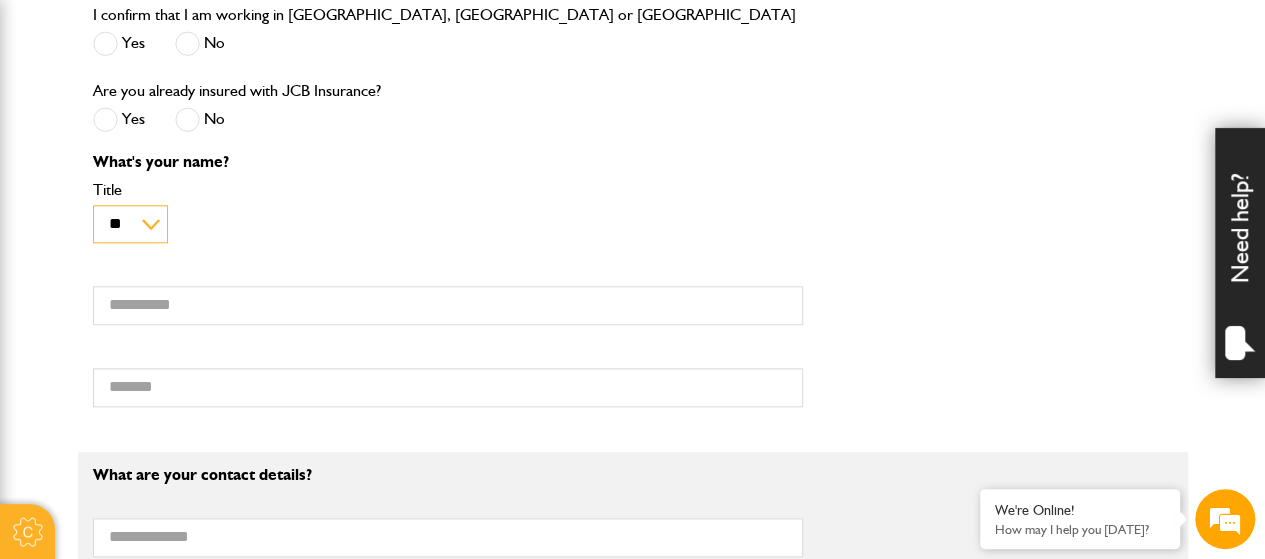 scroll, scrollTop: 1000, scrollLeft: 0, axis: vertical 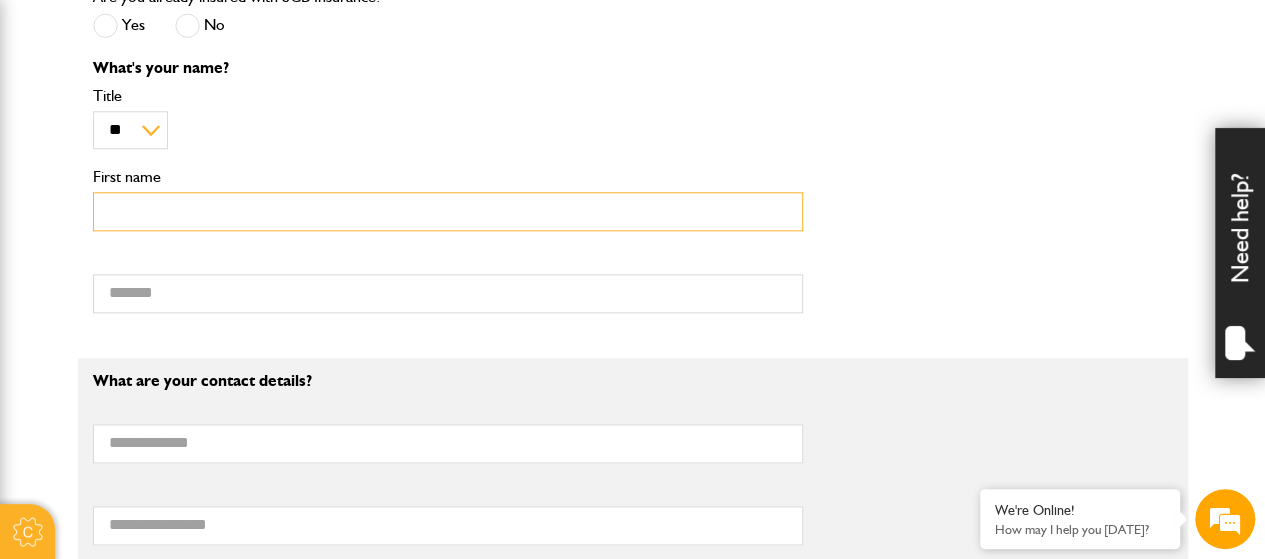 click on "First name" at bounding box center [448, 211] 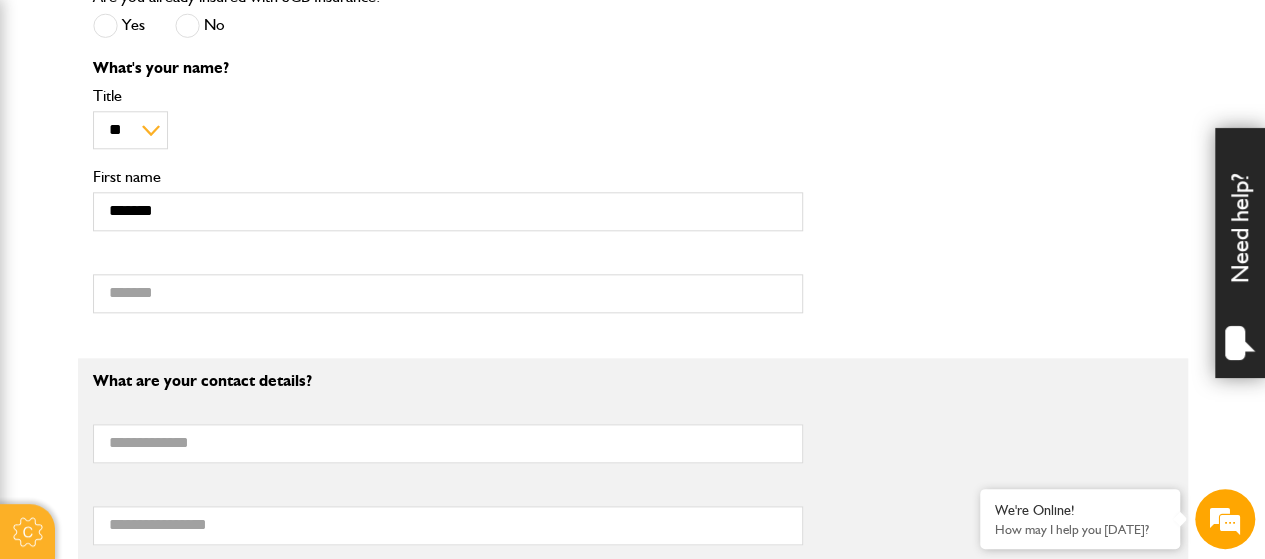 type on "********" 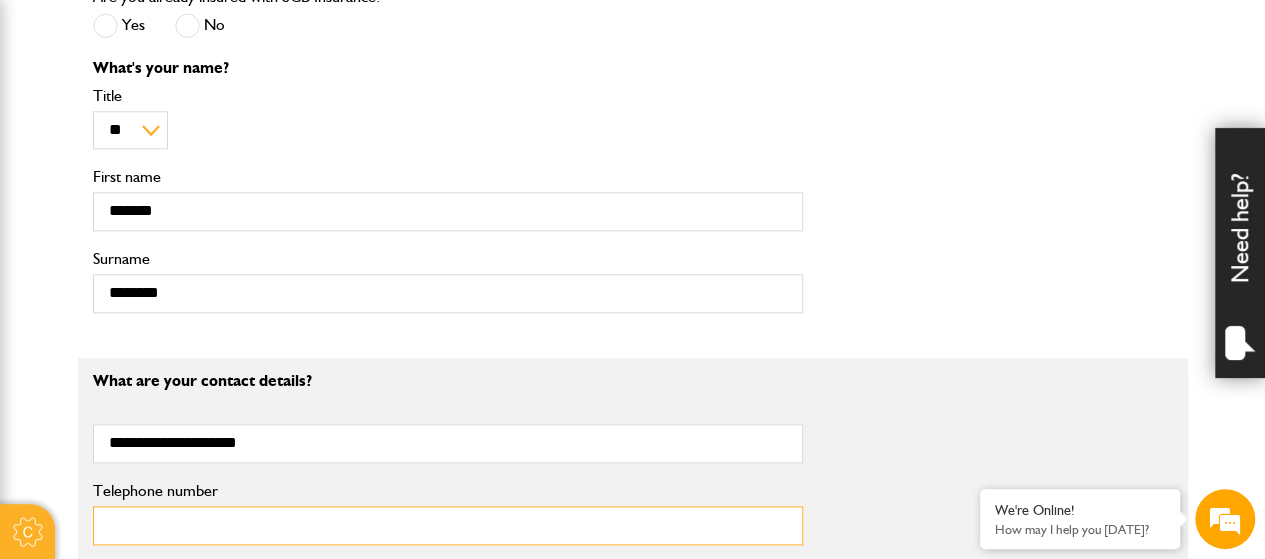 type on "**********" 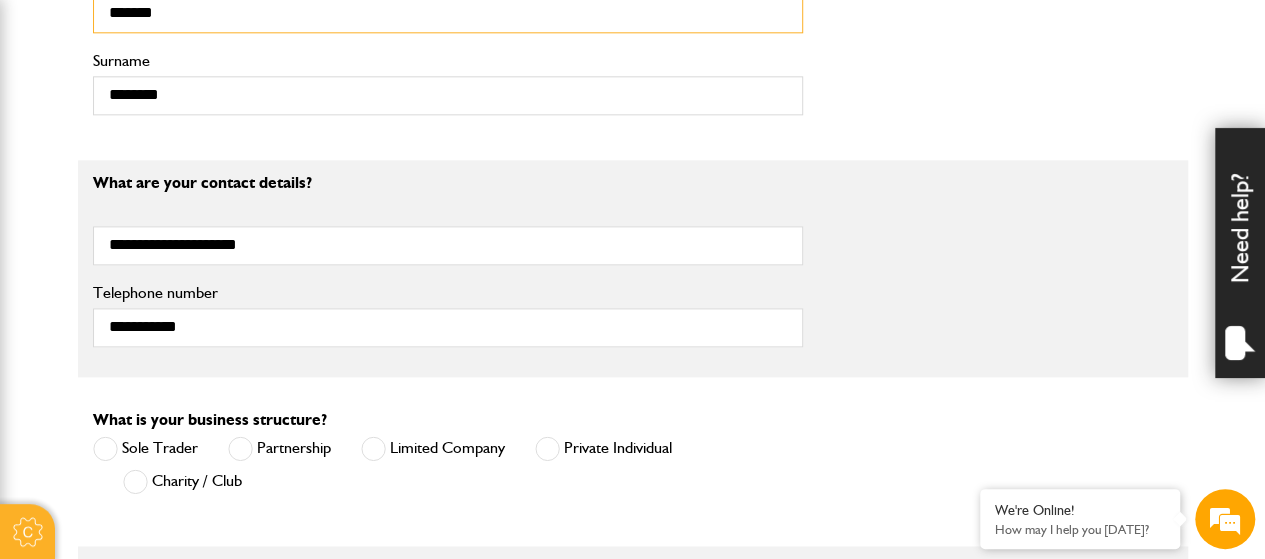scroll, scrollTop: 1200, scrollLeft: 0, axis: vertical 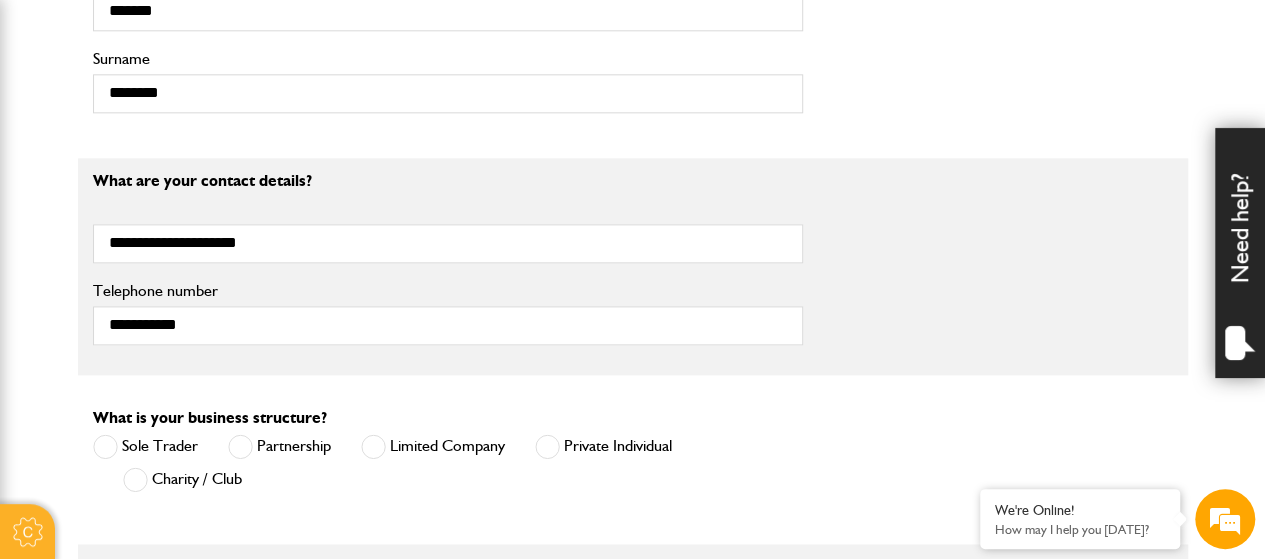 click on "What's your name?
**
***
****
**
Title
*******
First name
********
Surname" at bounding box center [633, -6] 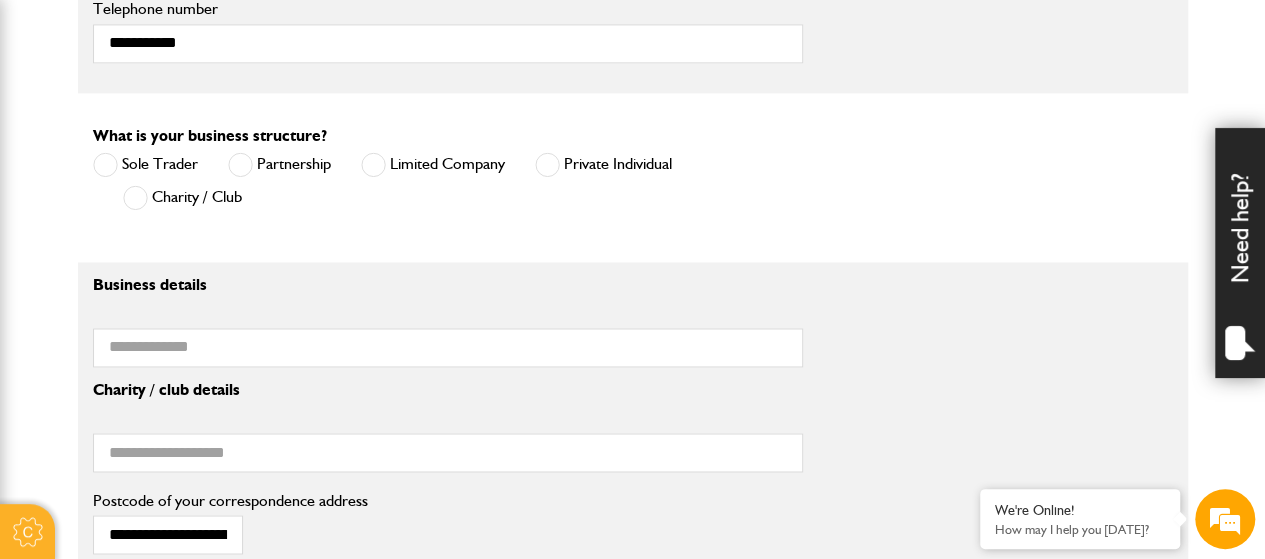 scroll, scrollTop: 1500, scrollLeft: 0, axis: vertical 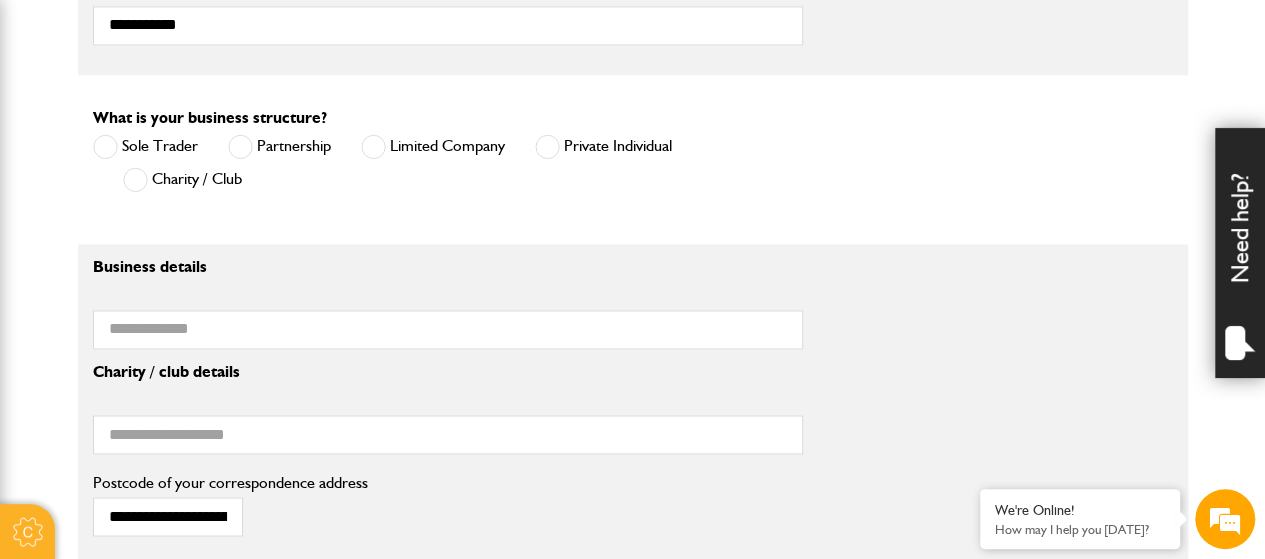 click at bounding box center (105, 146) 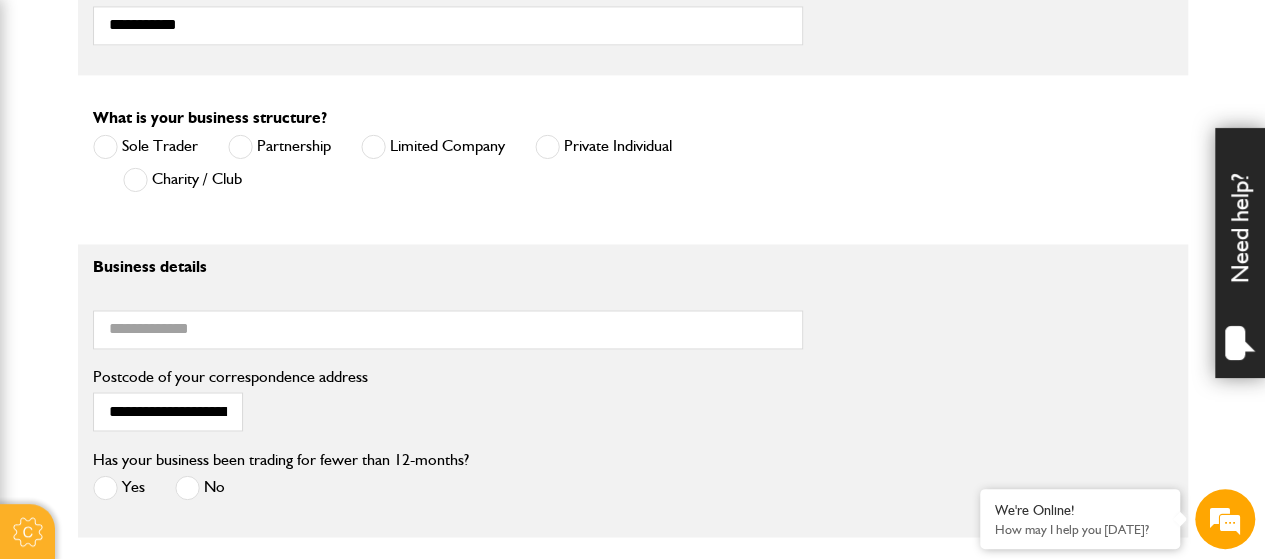 scroll, scrollTop: 1600, scrollLeft: 0, axis: vertical 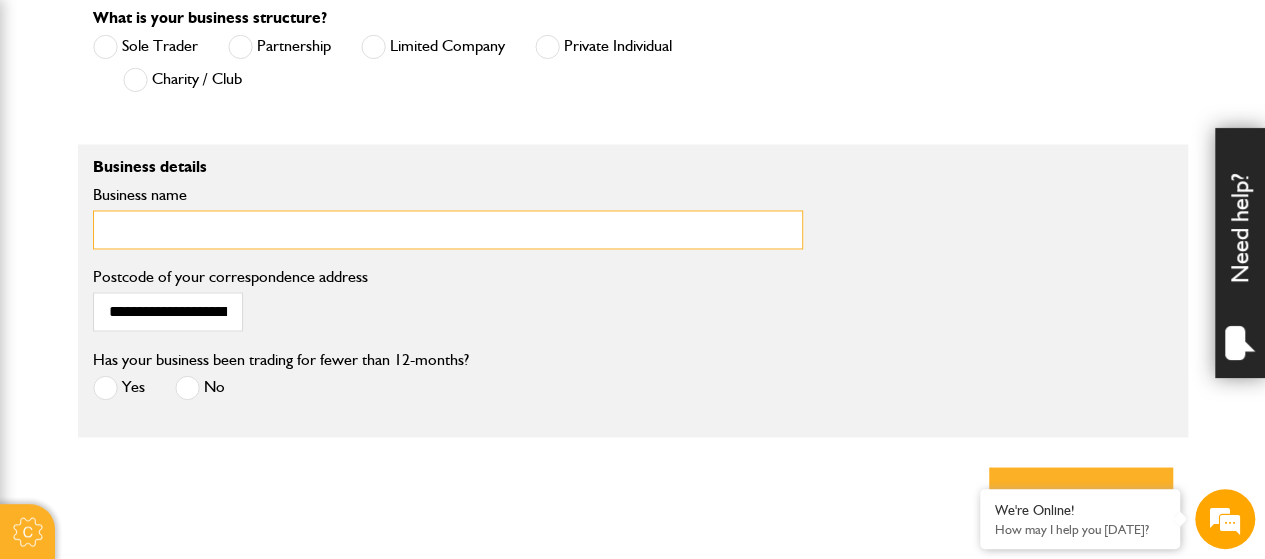 click on "Business name" at bounding box center (448, 229) 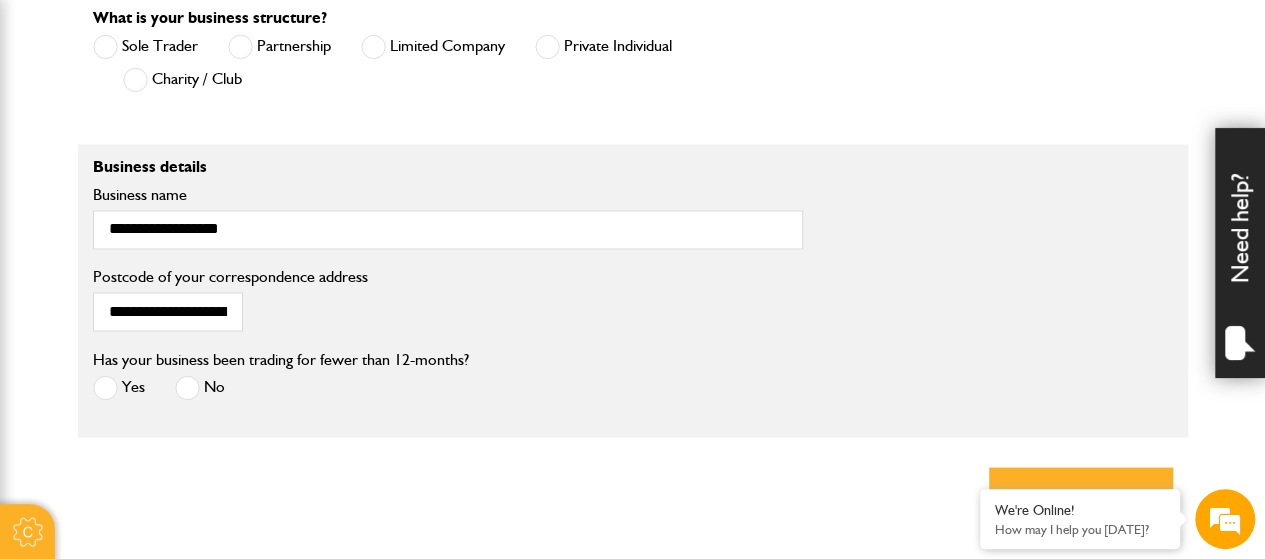 click at bounding box center [105, 387] 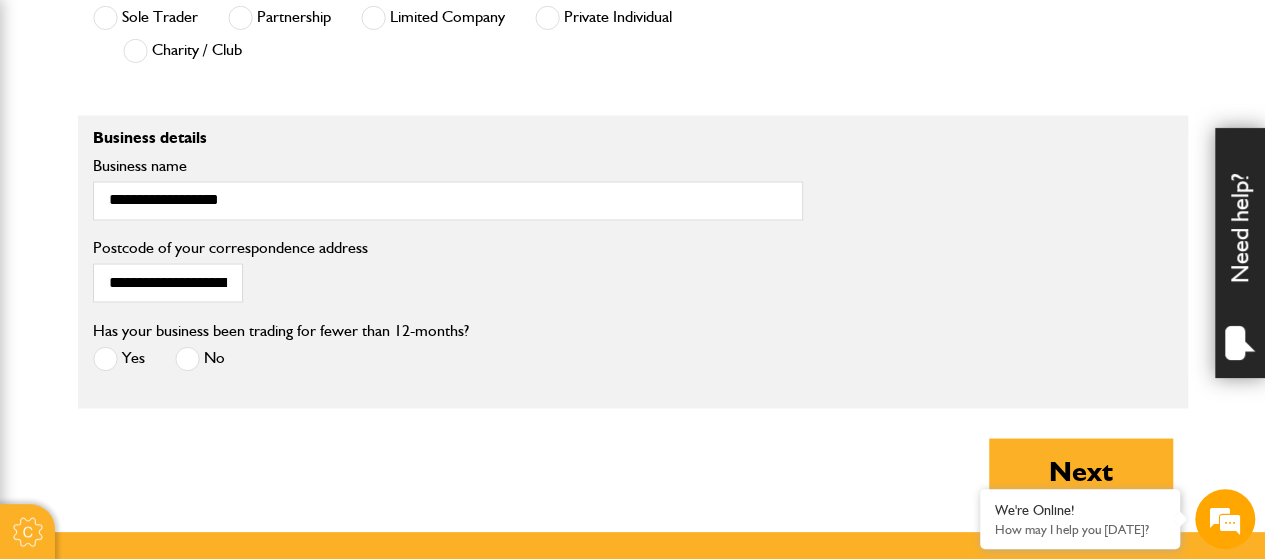 scroll, scrollTop: 1700, scrollLeft: 0, axis: vertical 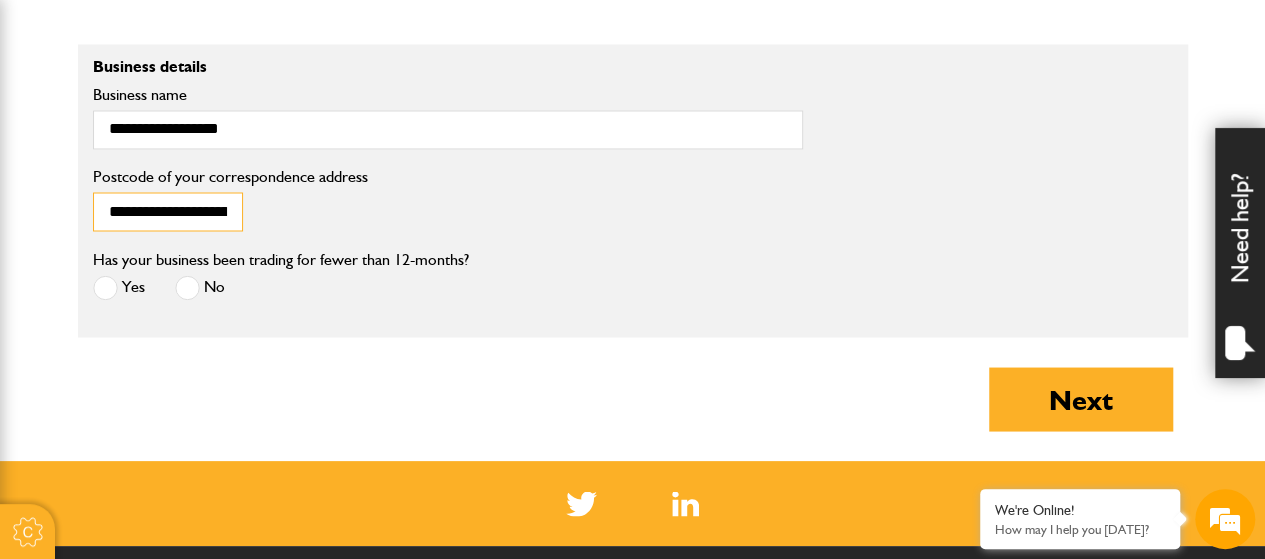 click on "**********" at bounding box center [168, 211] 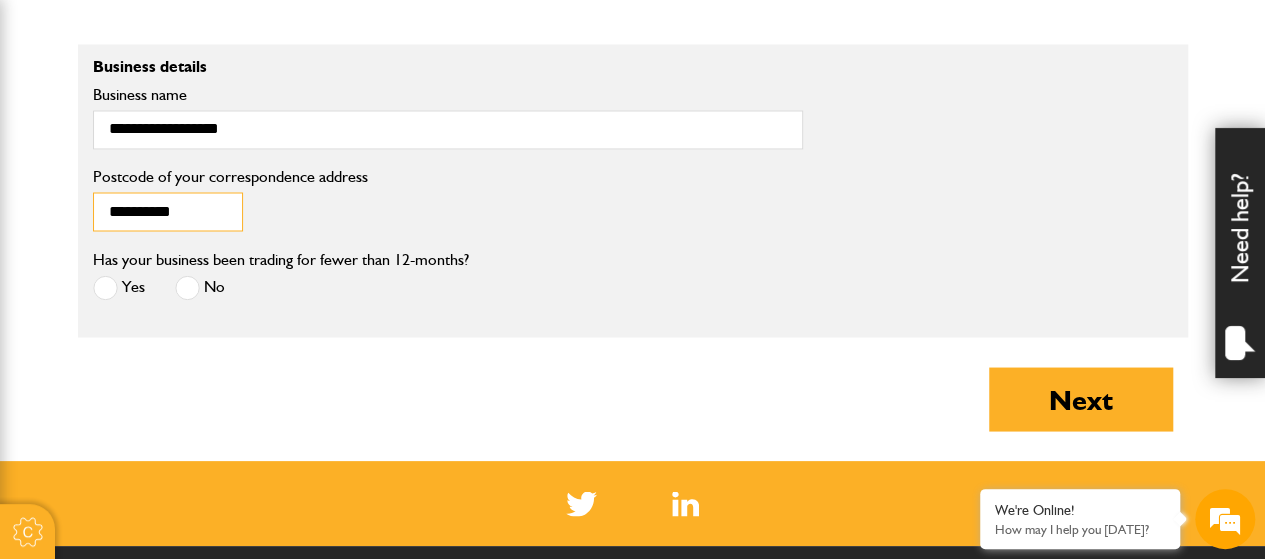 click on "**********" at bounding box center [168, 211] 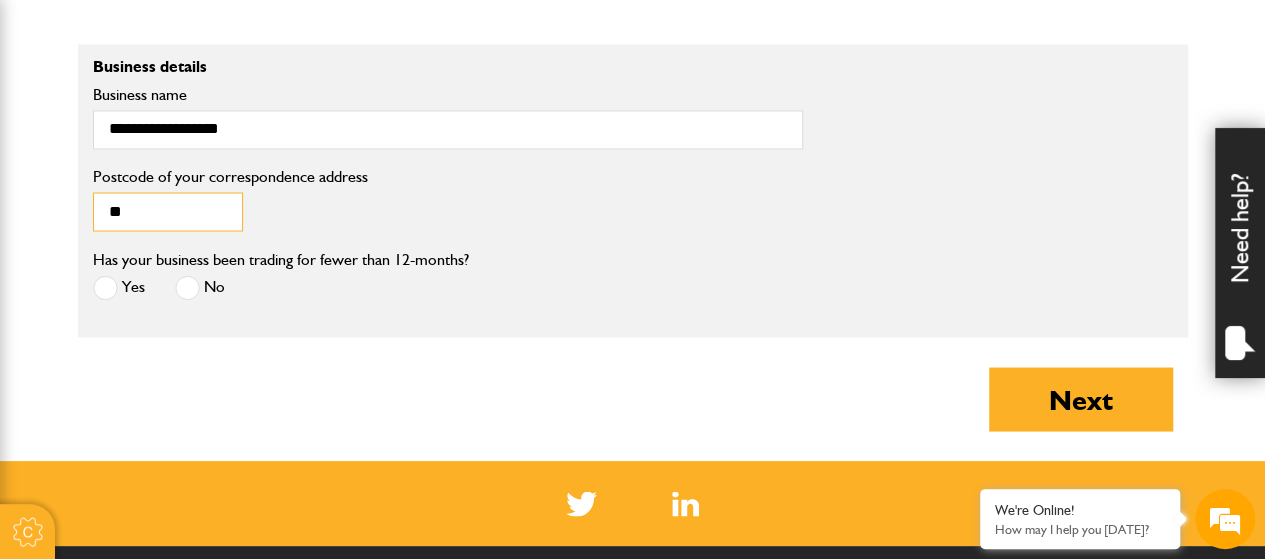 type on "*" 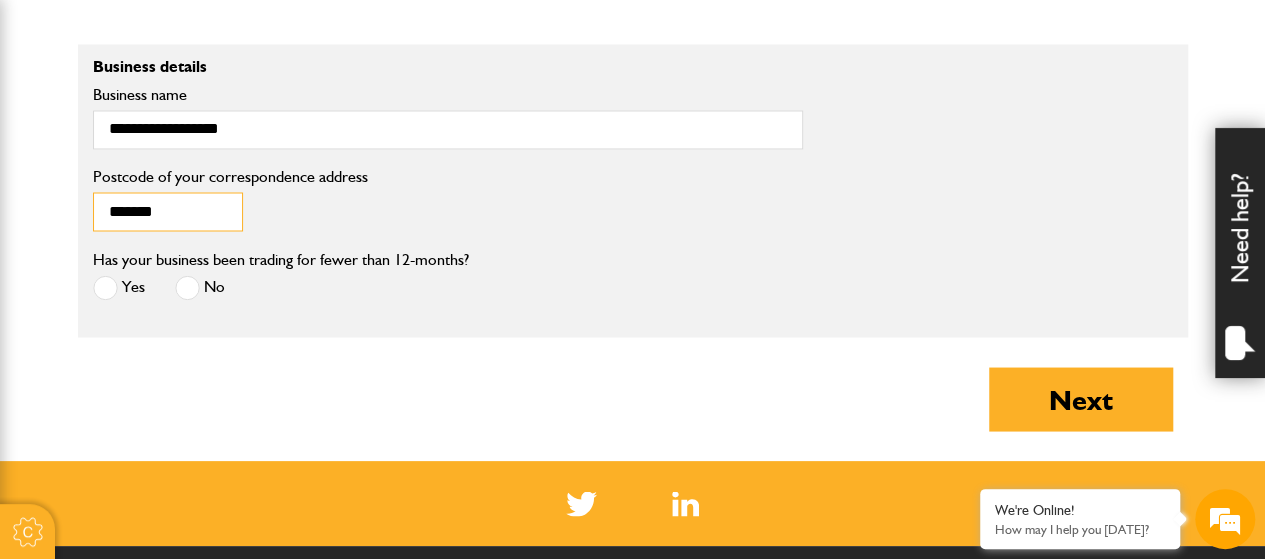 type on "*******" 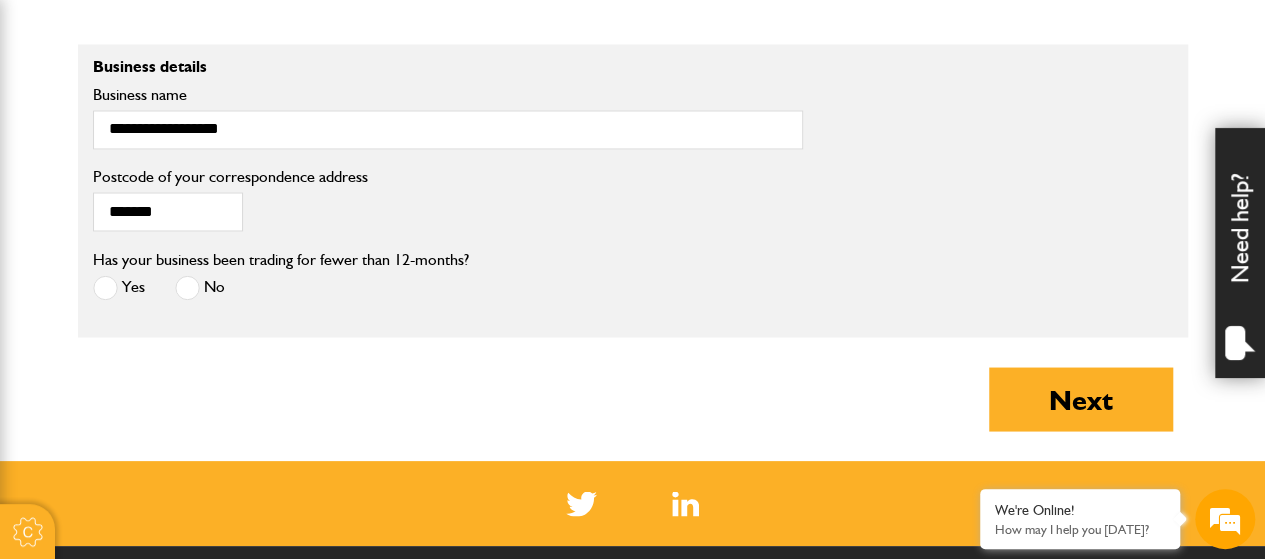 click on "*******
Postcode of your correspondence address" at bounding box center [448, 200] 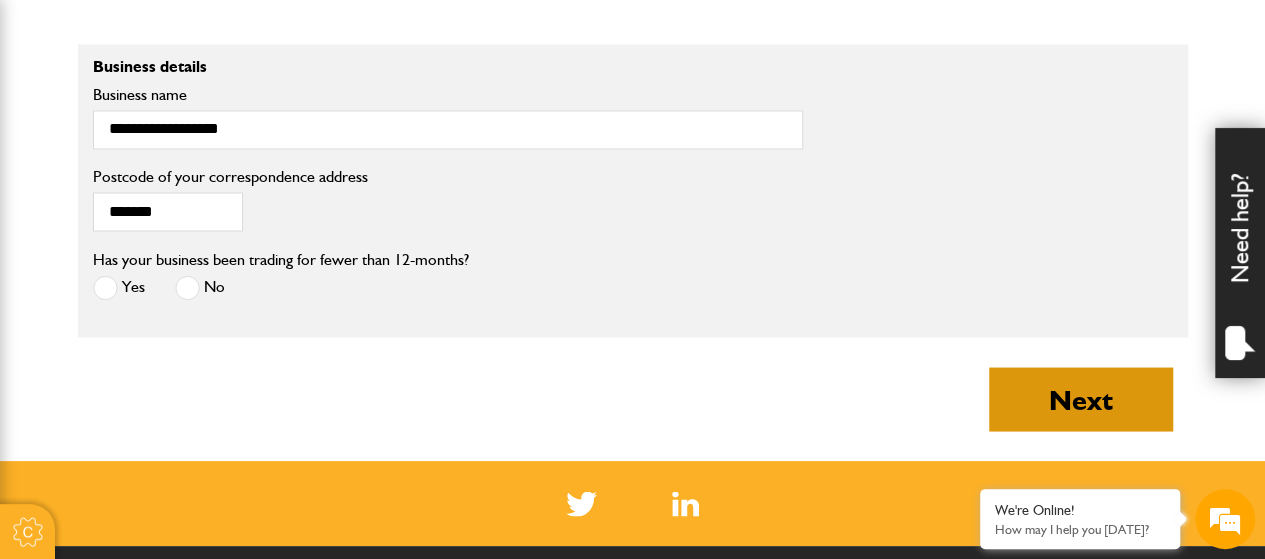 click on "Next" at bounding box center [1081, 399] 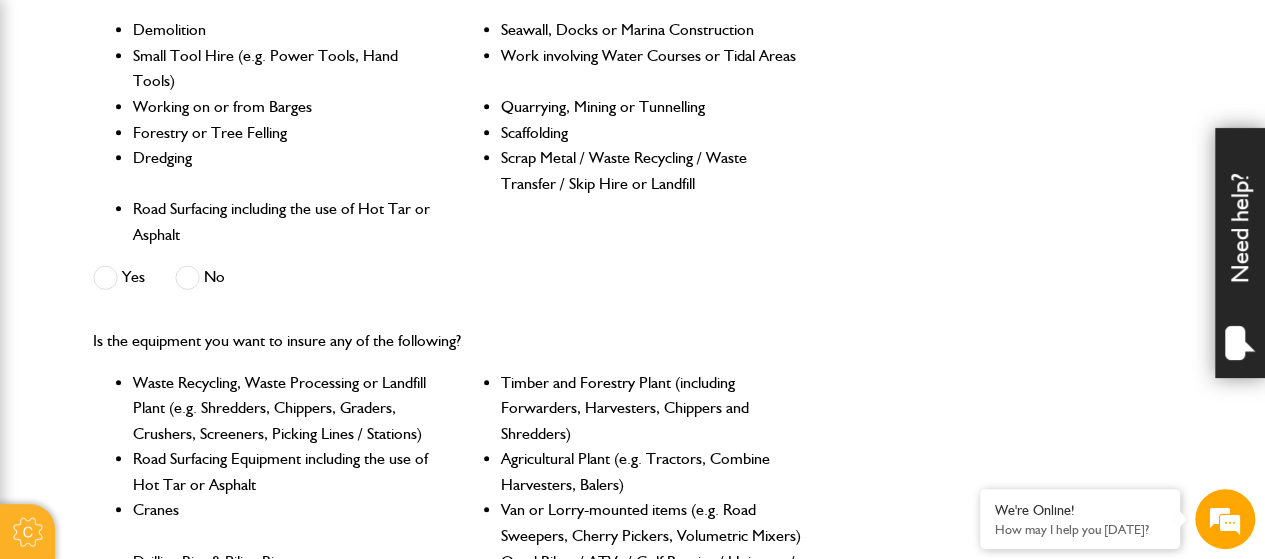 scroll, scrollTop: 700, scrollLeft: 0, axis: vertical 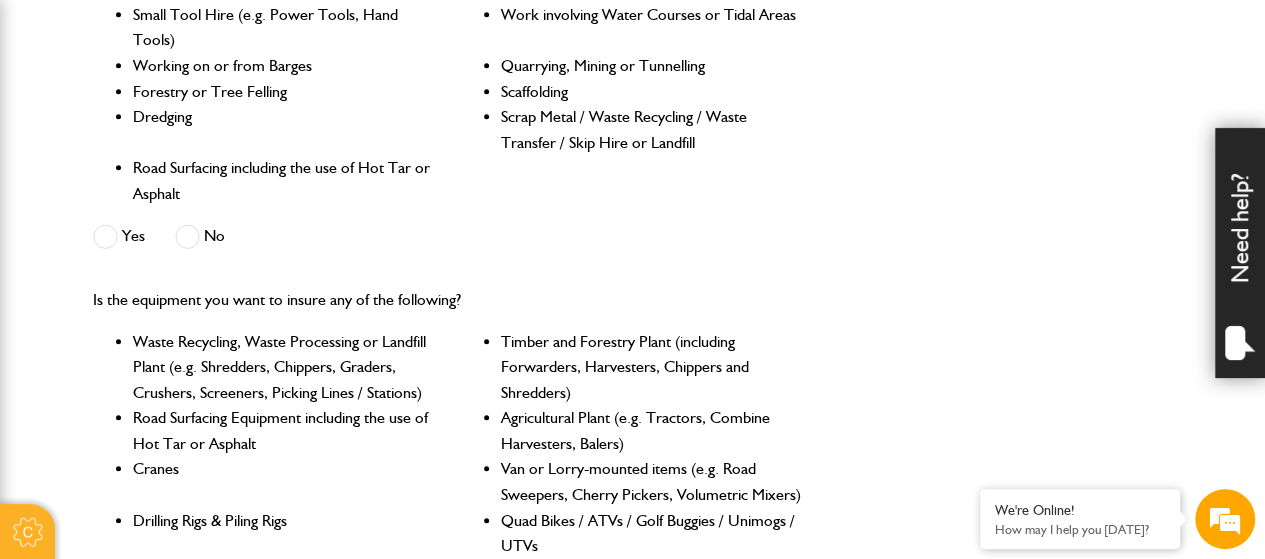 click at bounding box center (187, 236) 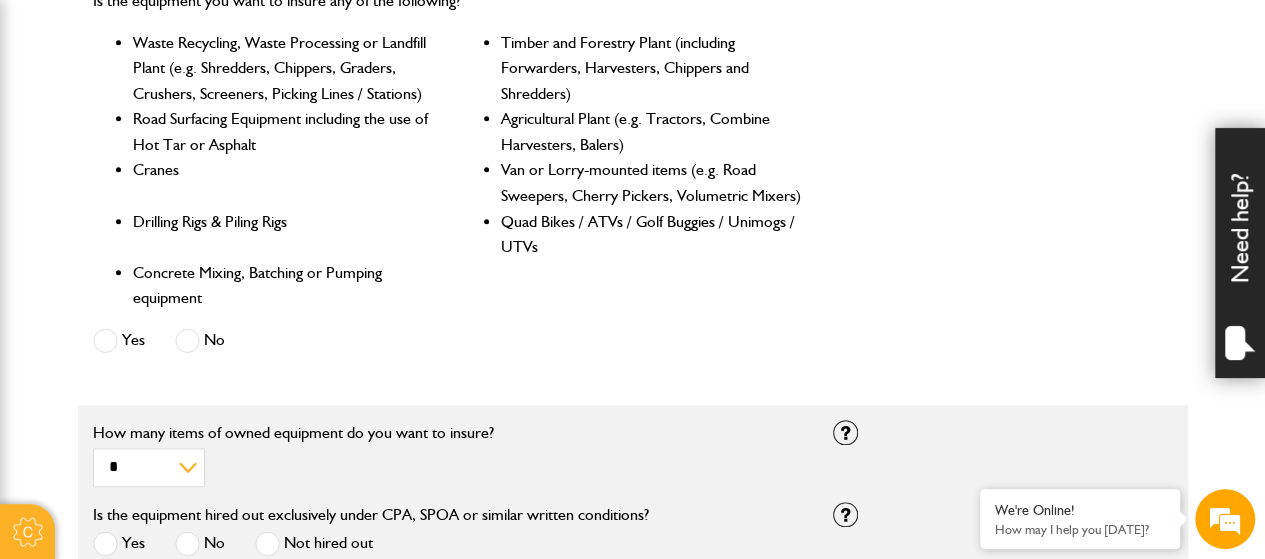 scroll, scrollTop: 1000, scrollLeft: 0, axis: vertical 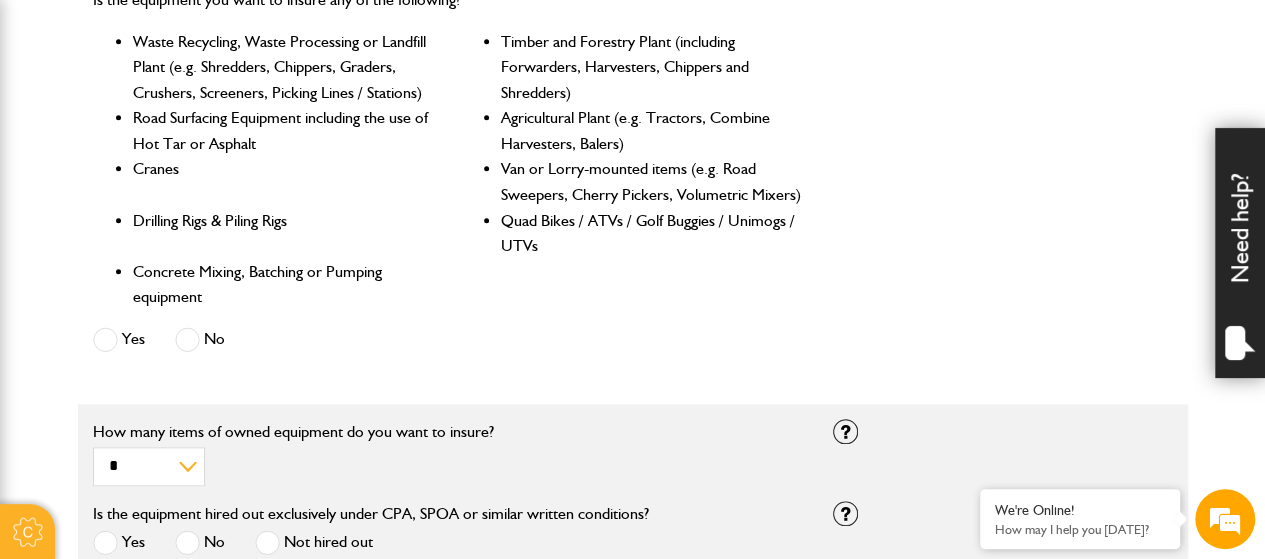 click at bounding box center [187, 339] 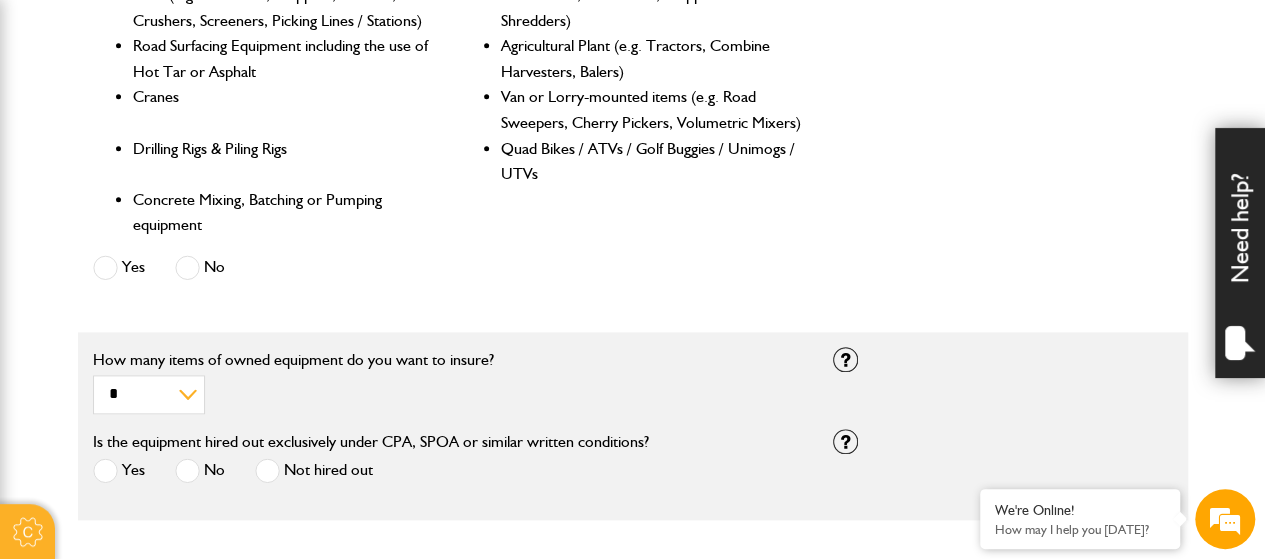 scroll, scrollTop: 1200, scrollLeft: 0, axis: vertical 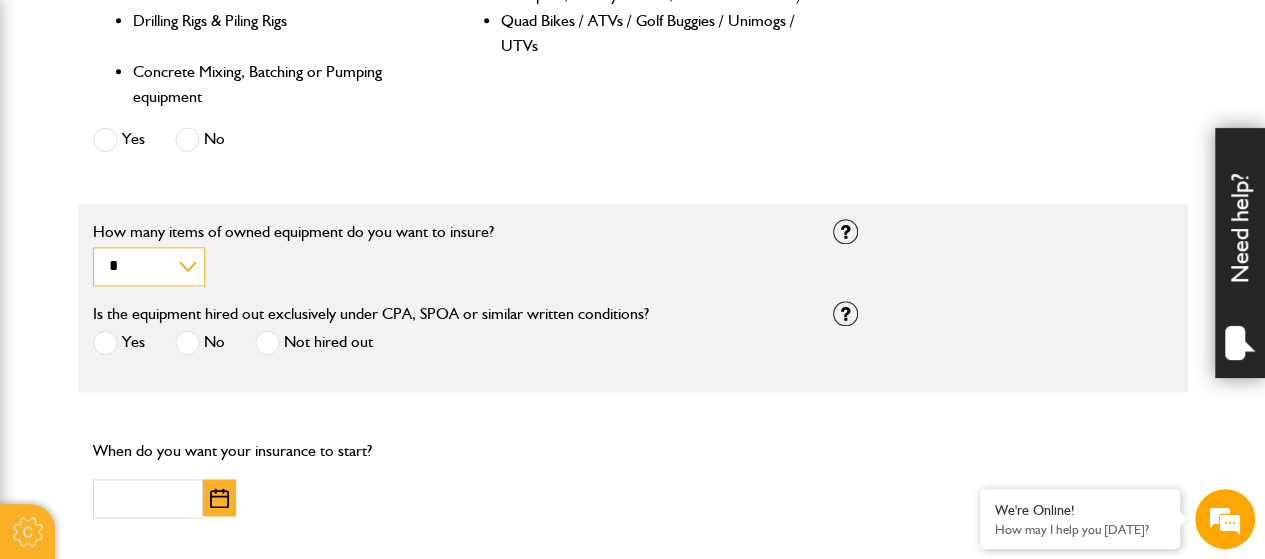 click on "*
*
*
*
*********" at bounding box center [149, 266] 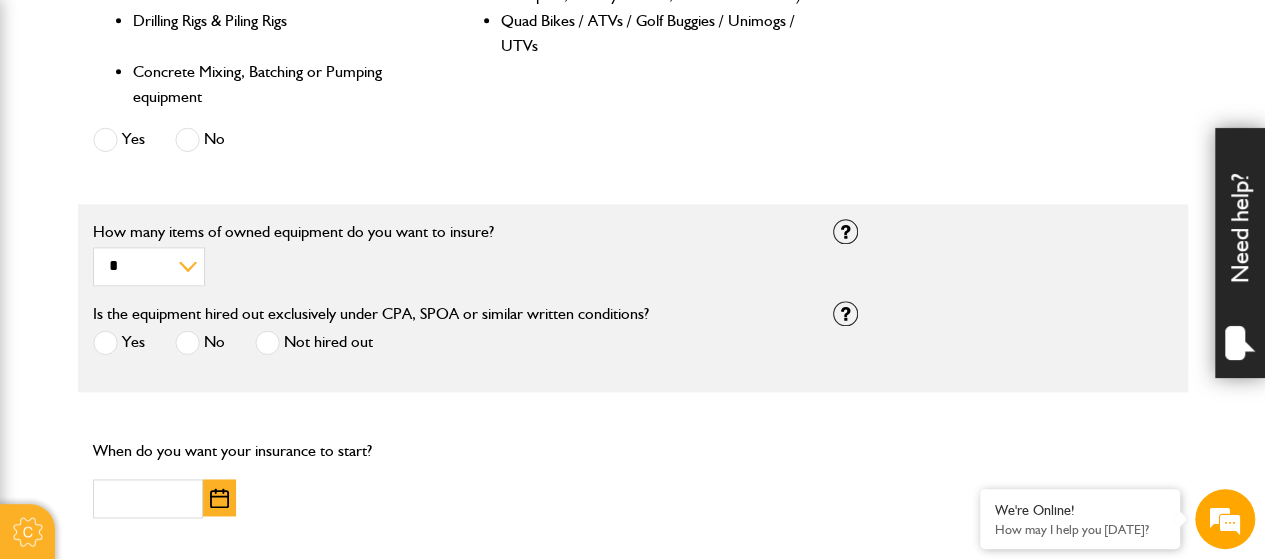 click on "Is the equipment hired out exclusively under CPA, SPOA or similar written conditions?
Yes
No
Not hired out" at bounding box center (448, 339) 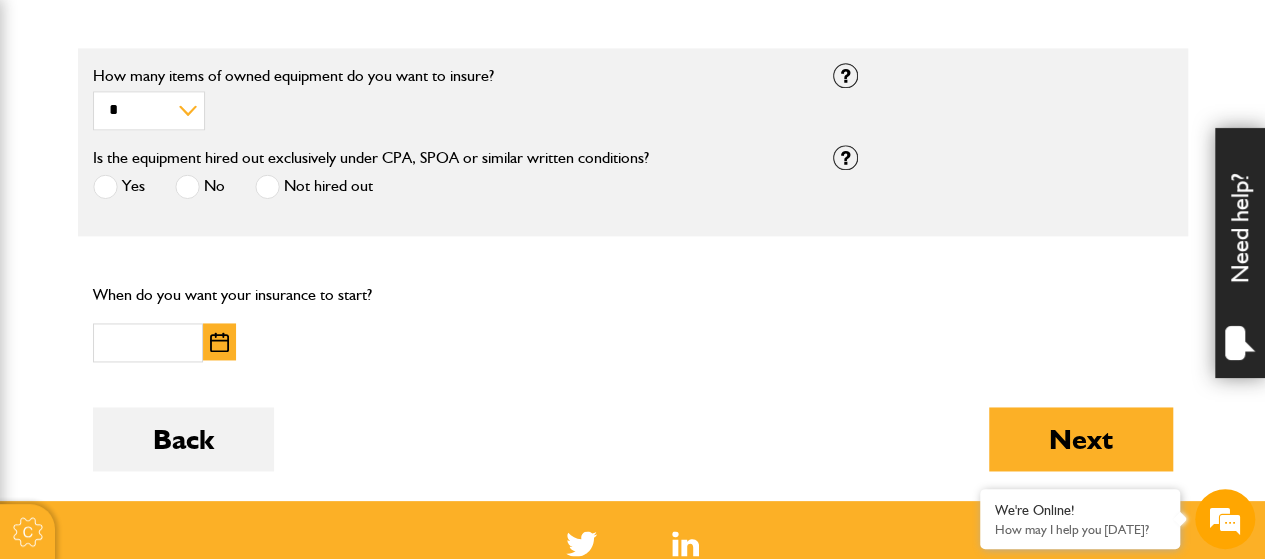 scroll, scrollTop: 1400, scrollLeft: 0, axis: vertical 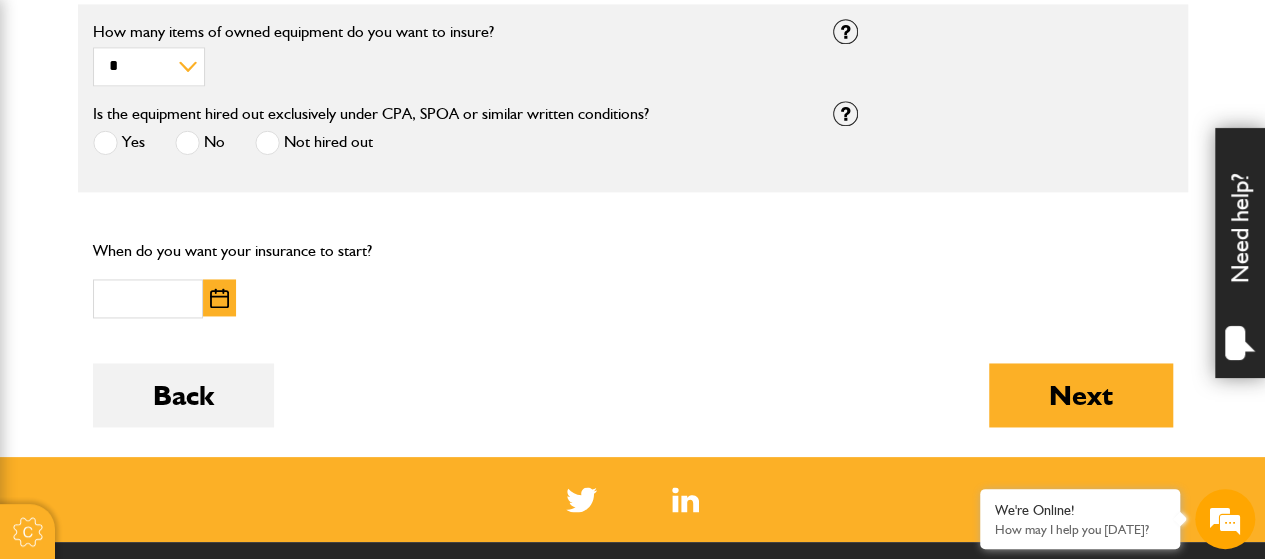 click at bounding box center [219, 298] 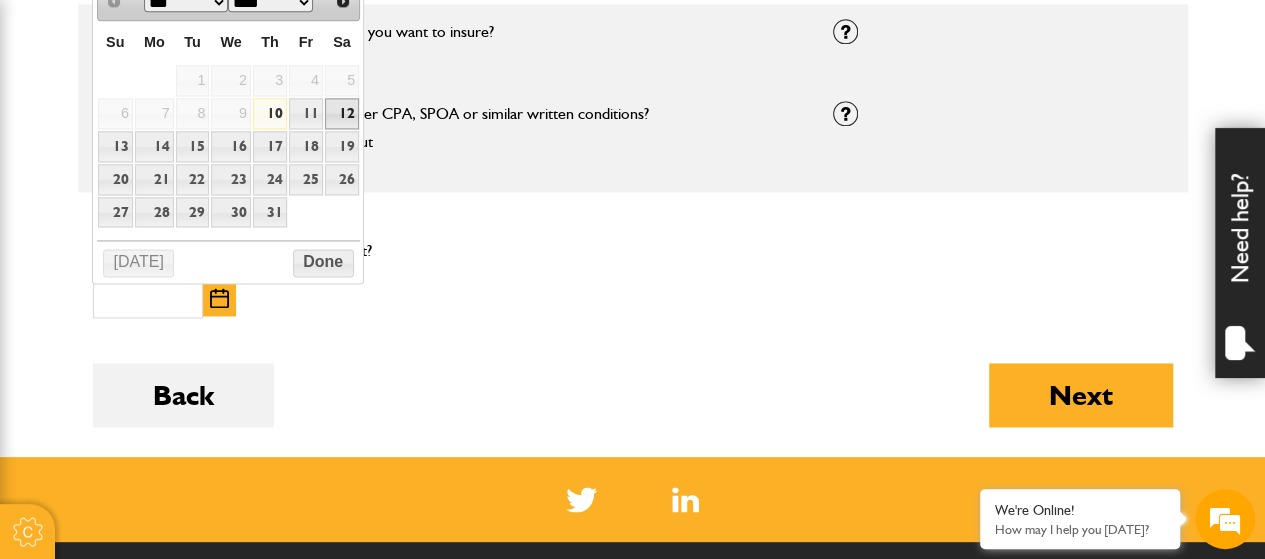 click on "12" at bounding box center [342, 113] 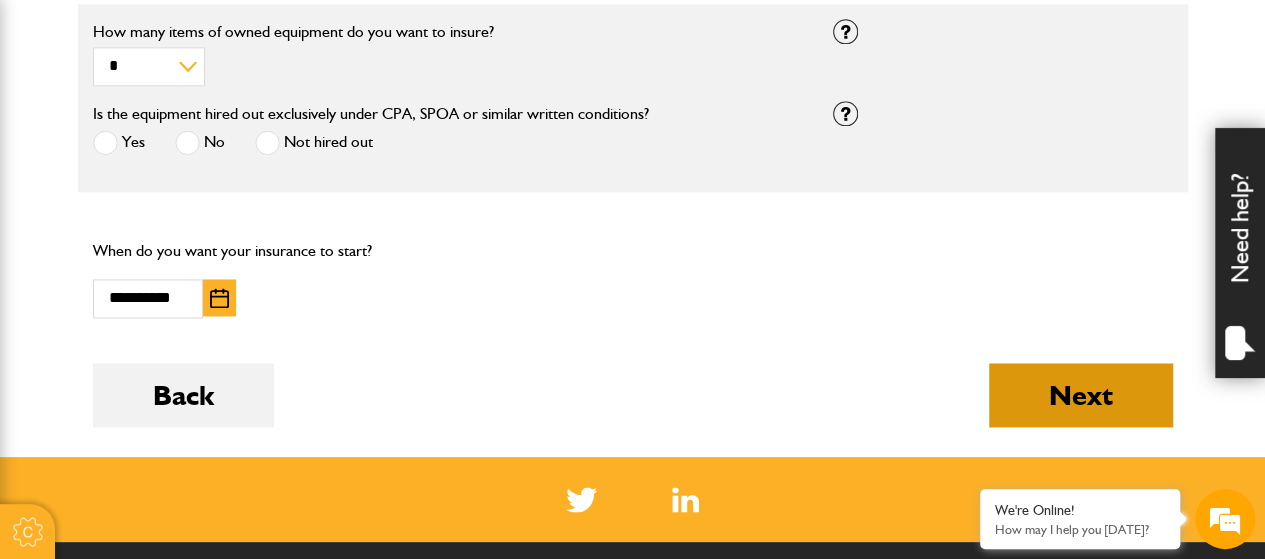 click on "Next" at bounding box center (1081, 395) 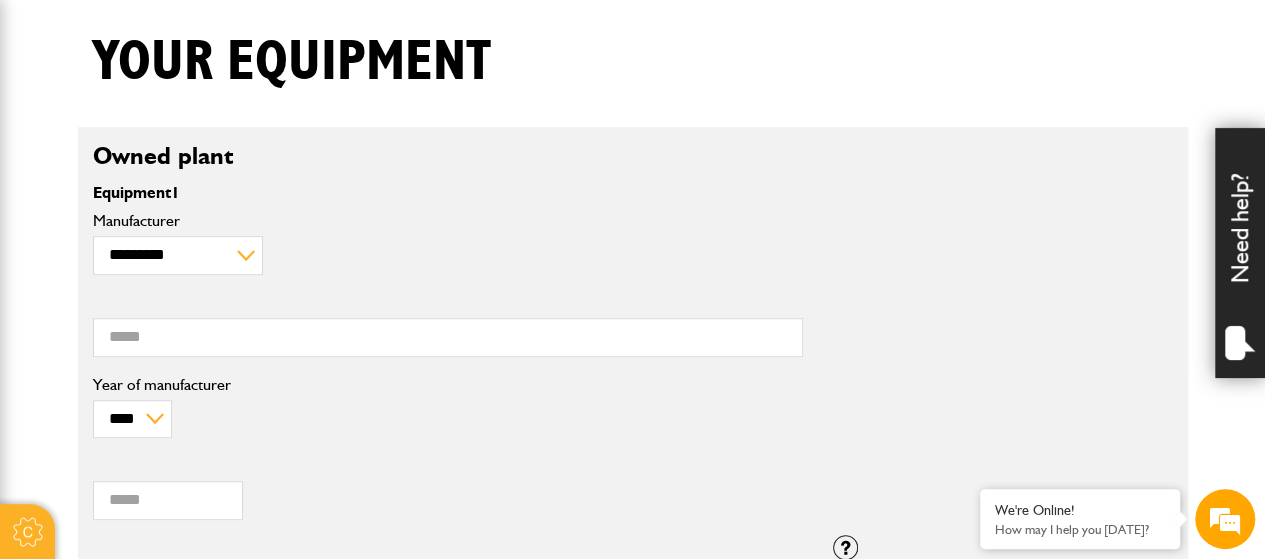 scroll, scrollTop: 500, scrollLeft: 0, axis: vertical 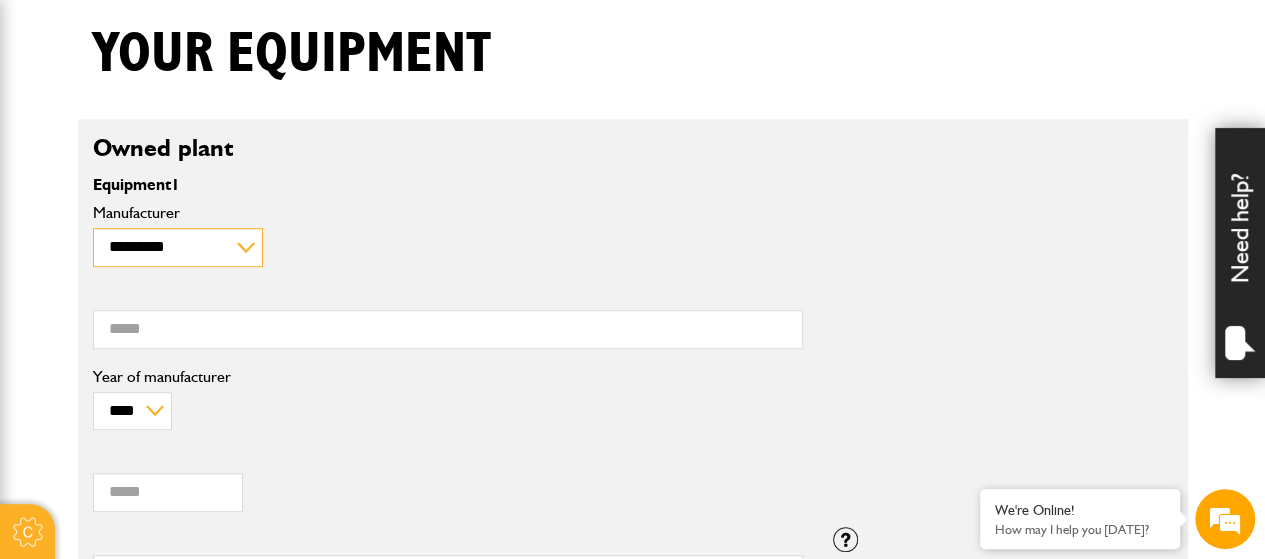 click on "**********" at bounding box center [178, 247] 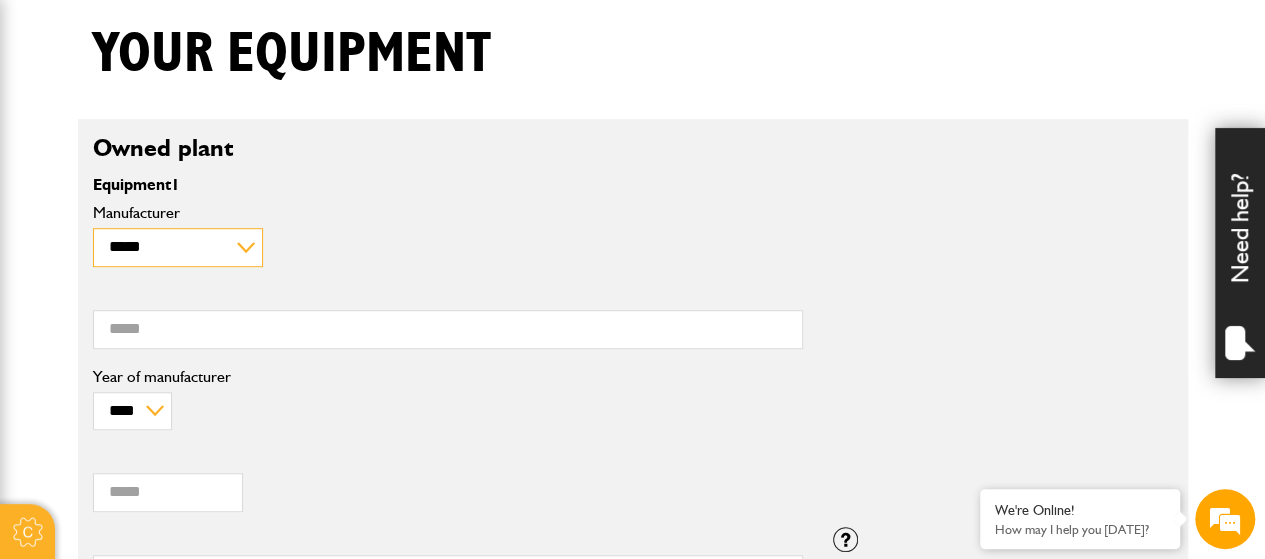click on "**********" at bounding box center (178, 247) 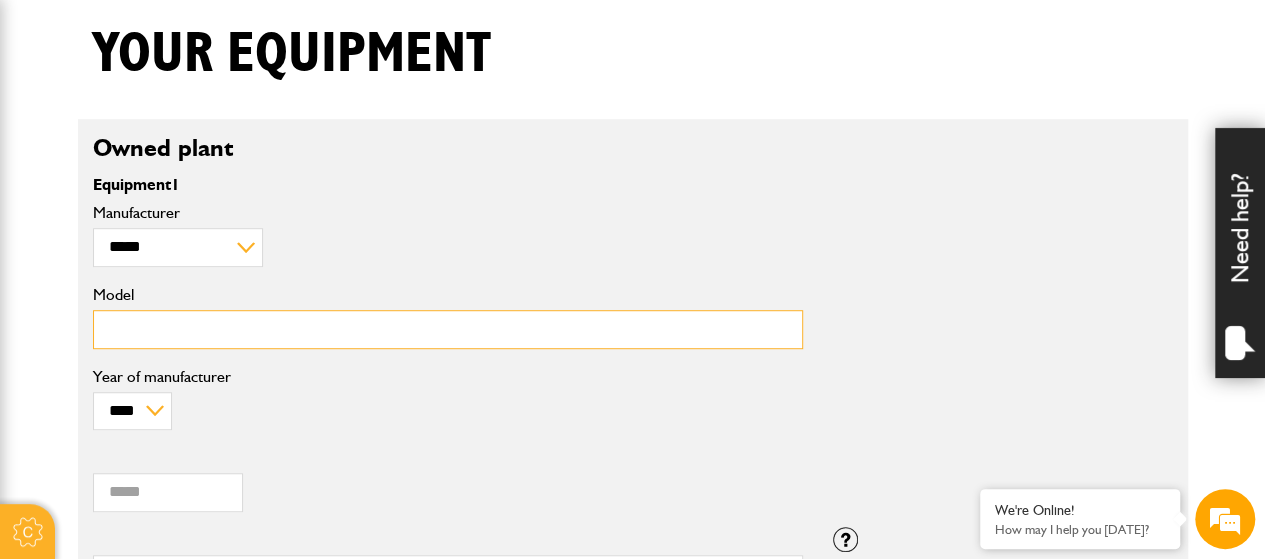 click on "Model" at bounding box center [448, 329] 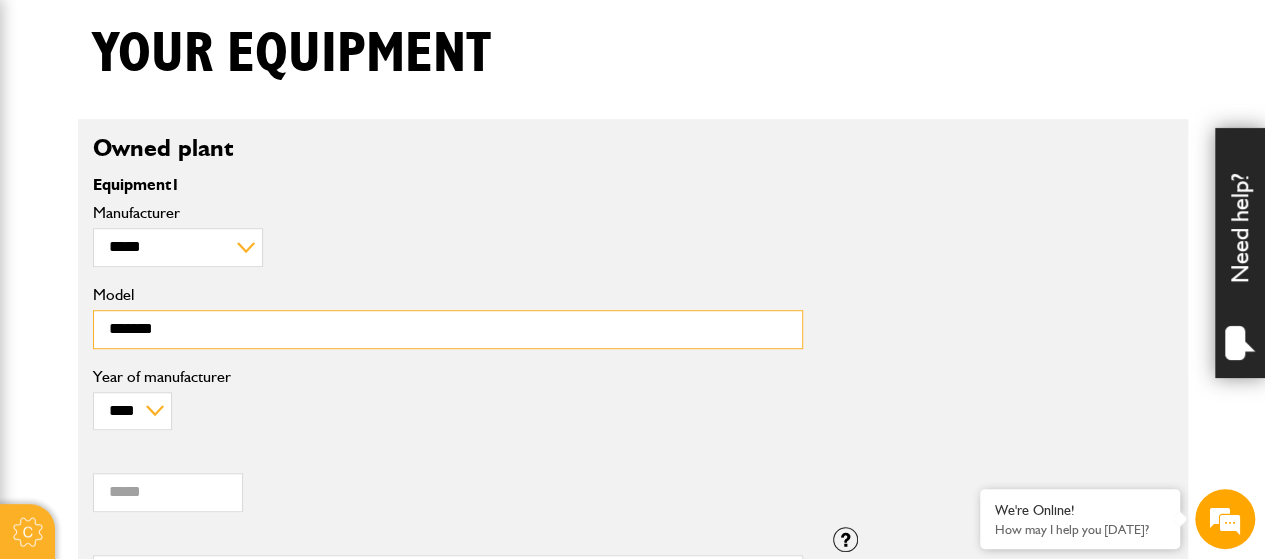 scroll, scrollTop: 700, scrollLeft: 0, axis: vertical 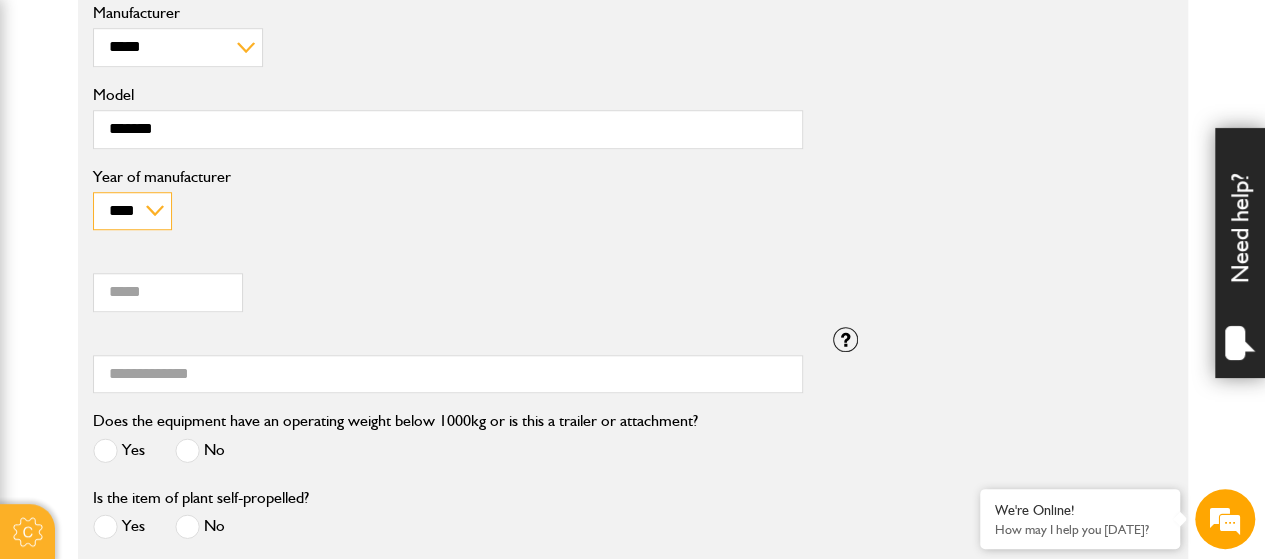 click on "****
****
****
****
****
****
****
****
****
****
****
****
****
****
****
****
****
****
****
****
****
****
****
****
****
****
****
****
****
****
****
****
****
****
****
****
****
****
****
****
****
****
****
****
****
****
****
****
****
****
****
****
****
****
****
****
****
****
****
****
****
****
****
****
****
****
****
****
****
****
****
****
****
****
****
****
****
****
****
****
****
****
****
****
****
****
****
****
****
****
****
****
****
****
****
****
****
****
****
****" at bounding box center [132, 211] 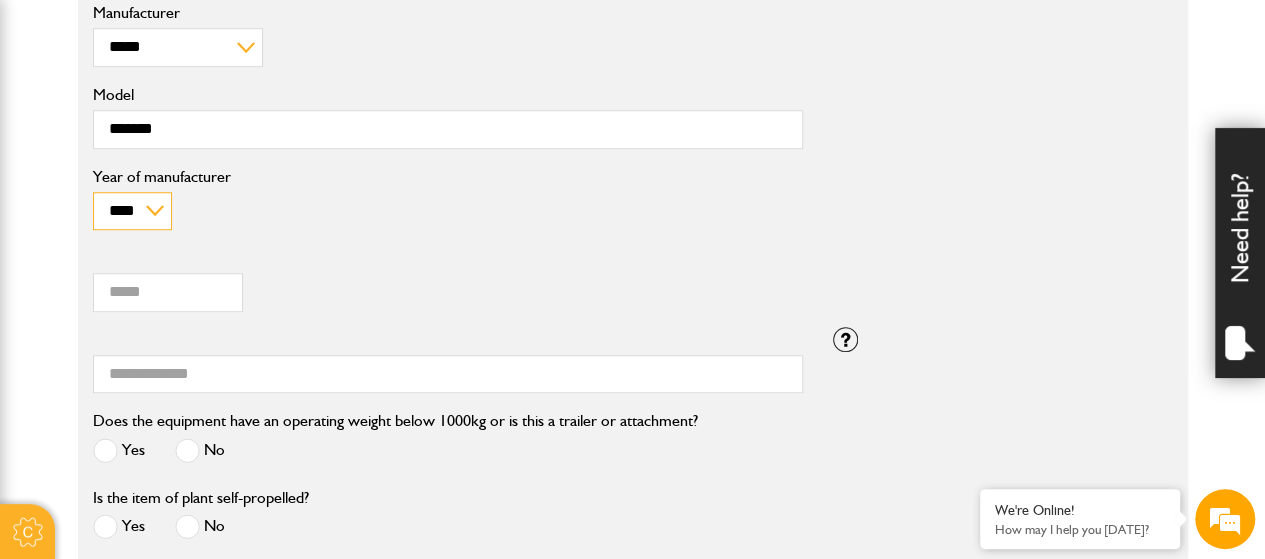 select on "****" 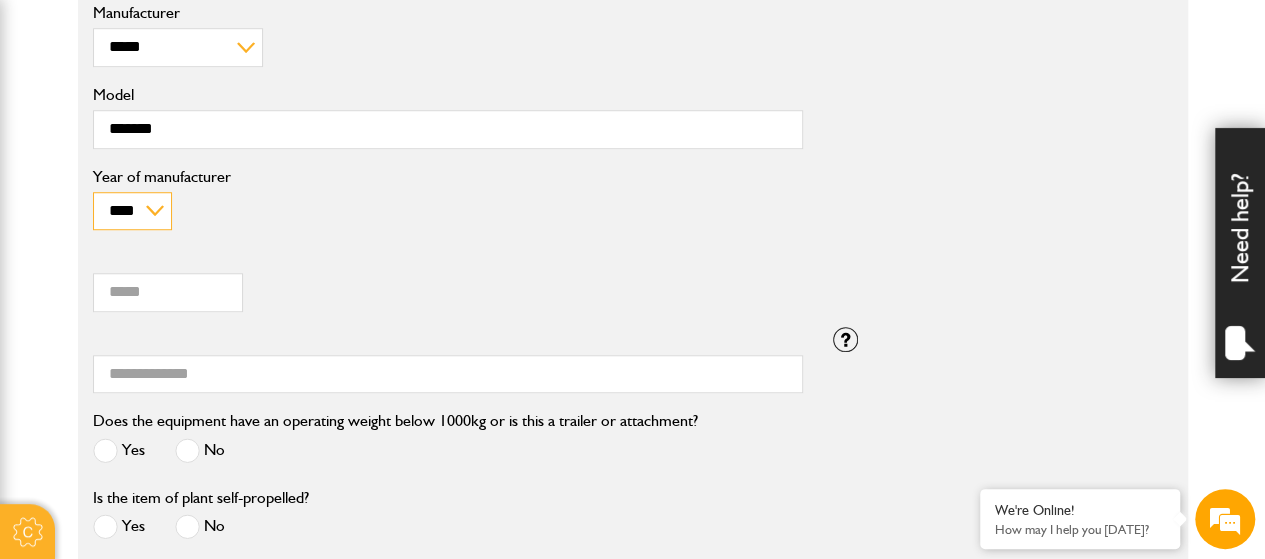 click on "****
****
****
****
****
****
****
****
****
****
****
****
****
****
****
****
****
****
****
****
****
****
****
****
****
****
****
****
****
****
****
****
****
****
****
****
****
****
****
****
****
****
****
****
****
****
****
****
****
****
****
****
****
****
****
****
****
****
****
****
****
****
****
****
****
****
****
****
****
****
****
****
****
****
****
****
****
****
****
****
****
****
****
****
****
****
****
****
****
****
****
****
****
****
****
****
****
****
****
****" at bounding box center (132, 211) 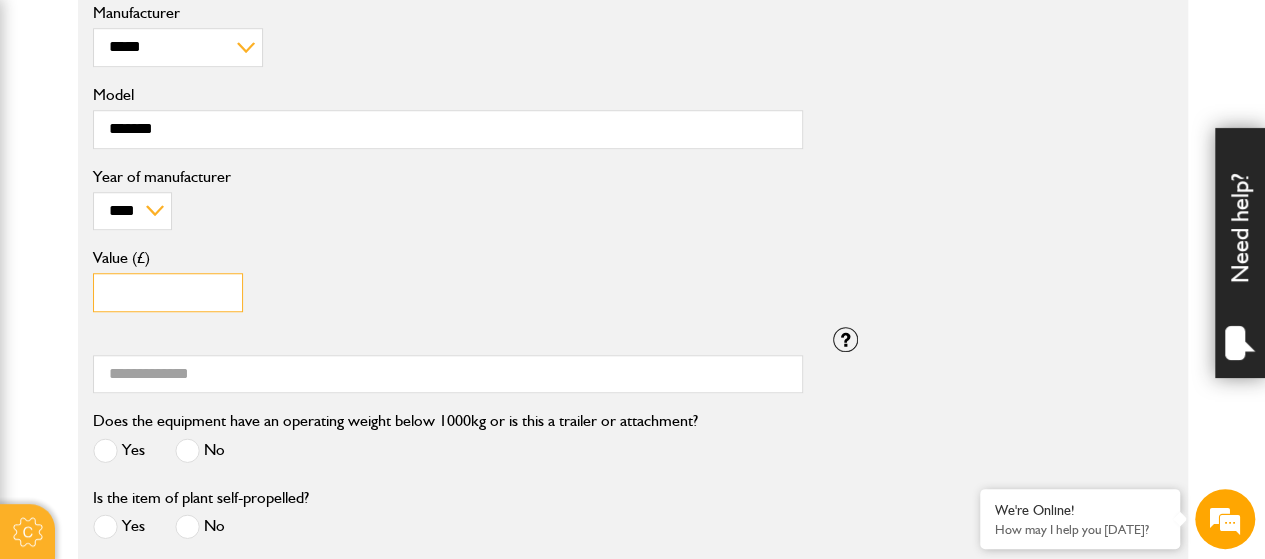 click on "Value (£)" at bounding box center [168, 292] 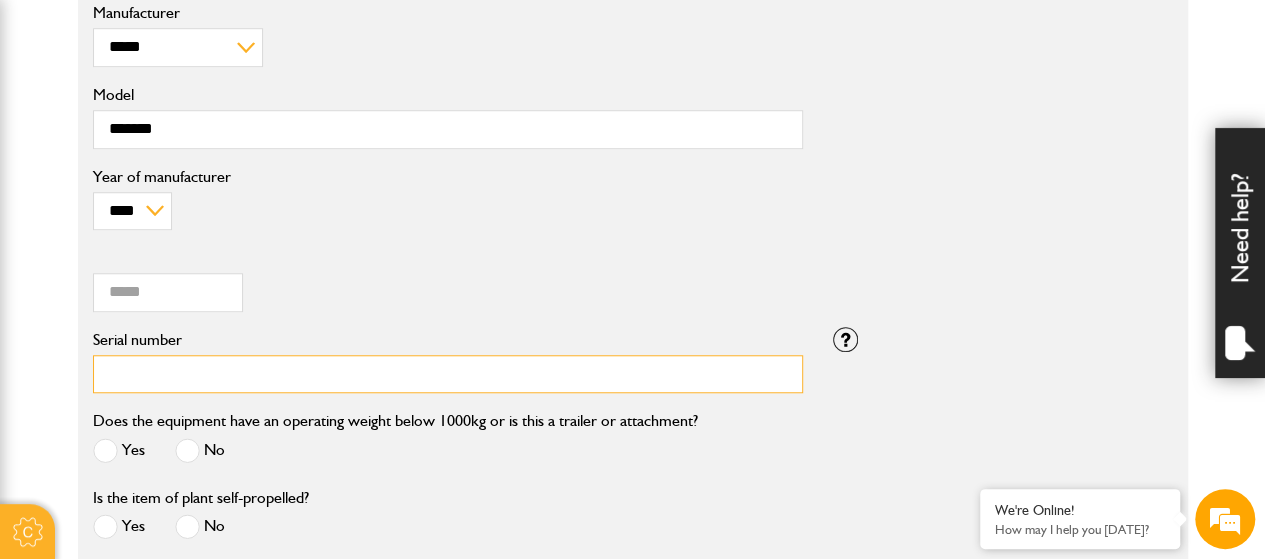 click on "Serial number" at bounding box center (448, 374) 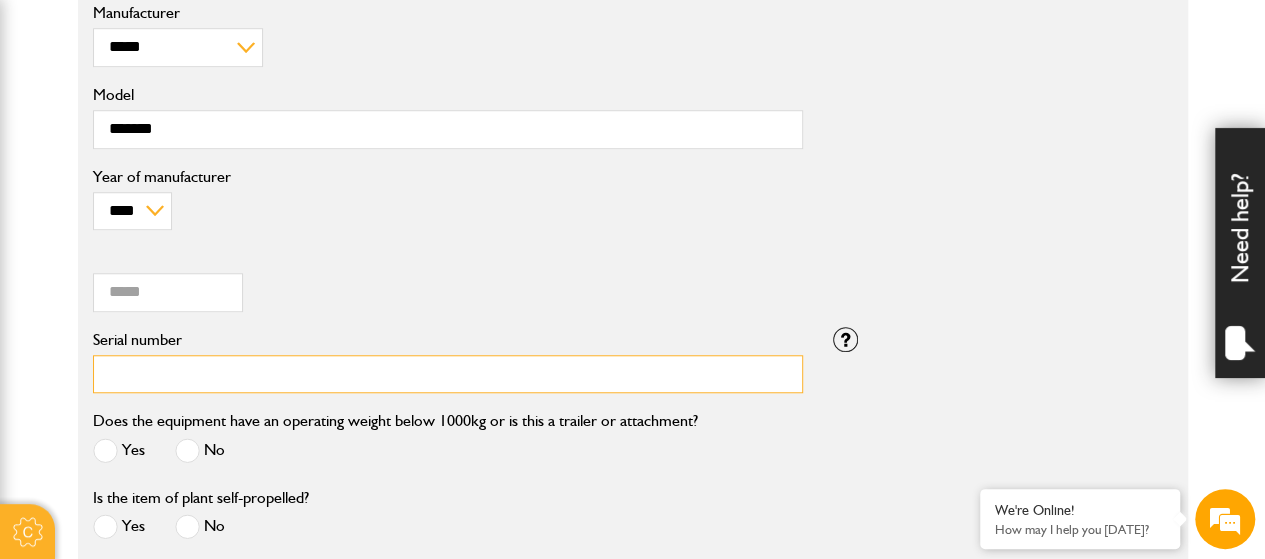 type on "**********" 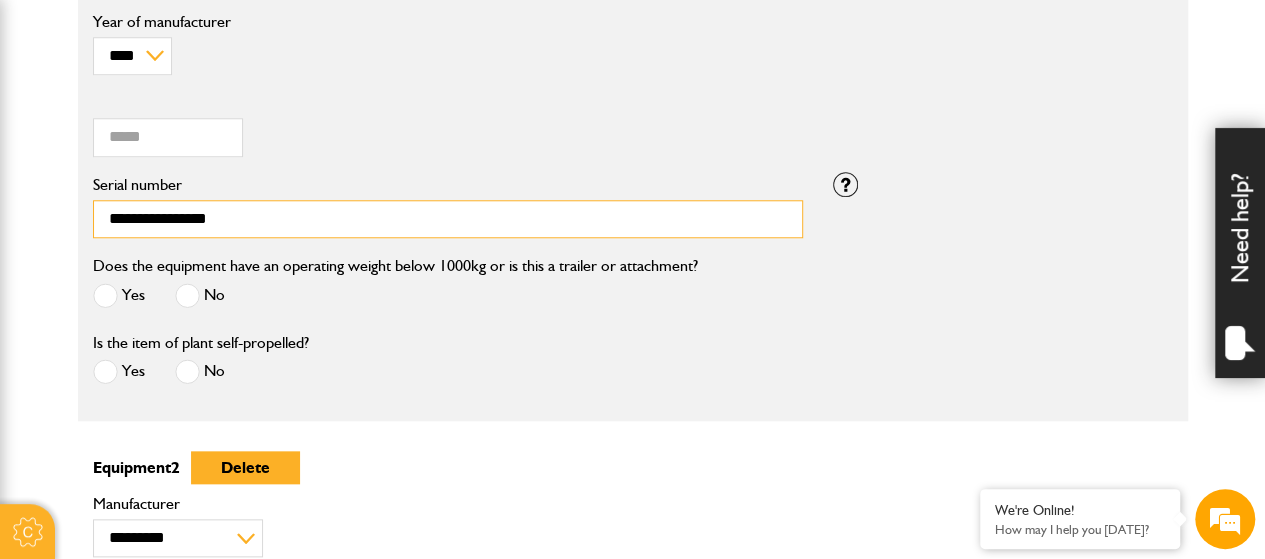 scroll, scrollTop: 900, scrollLeft: 0, axis: vertical 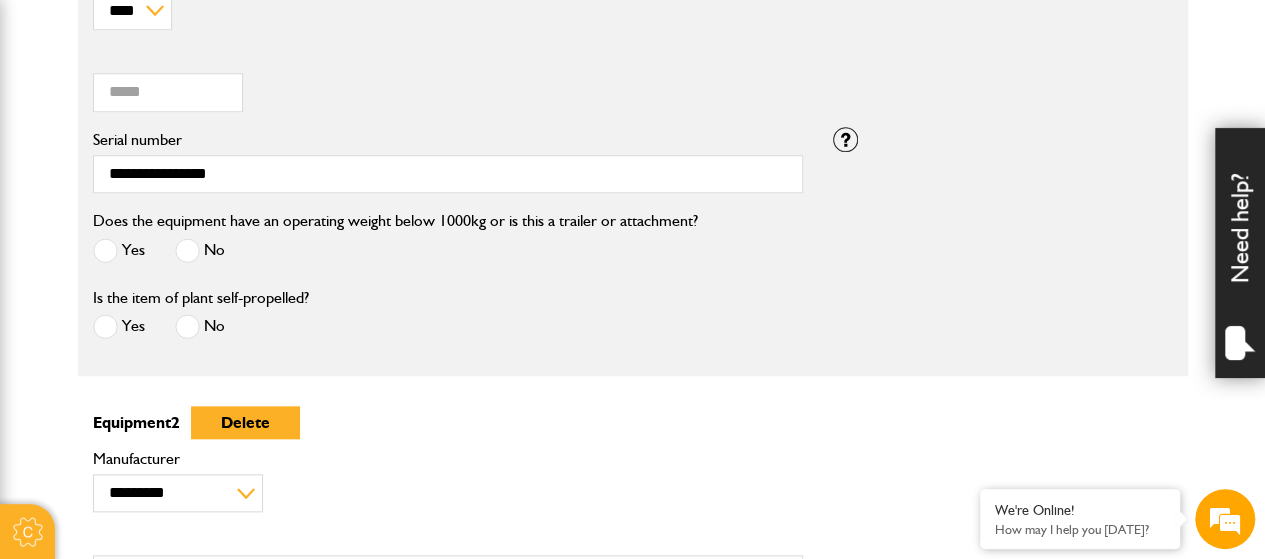 click at bounding box center (187, 250) 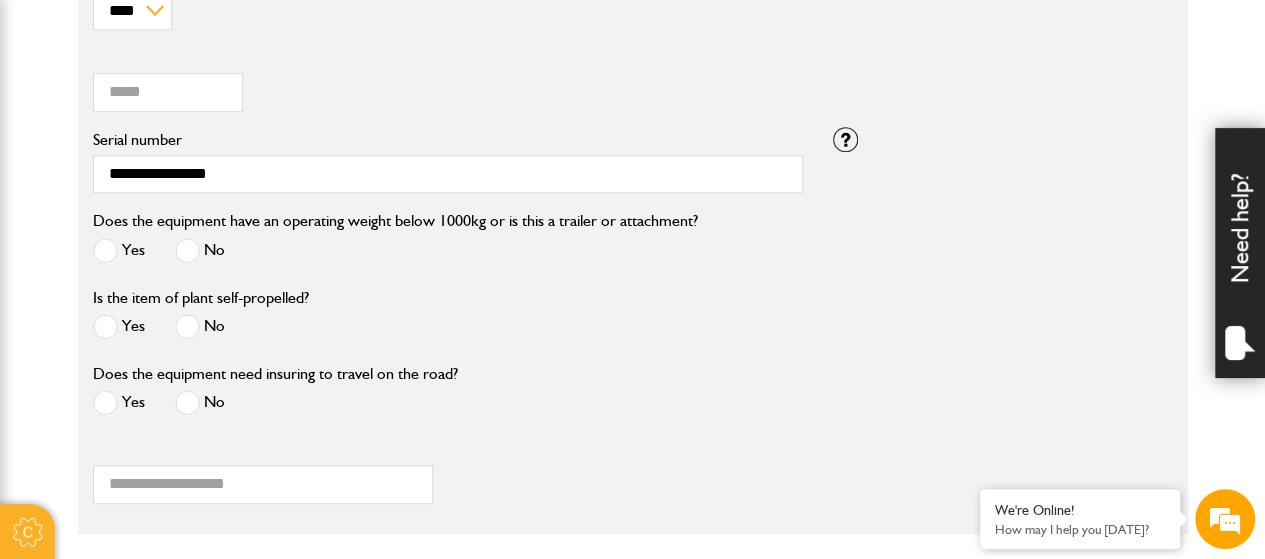 scroll, scrollTop: 1057, scrollLeft: 0, axis: vertical 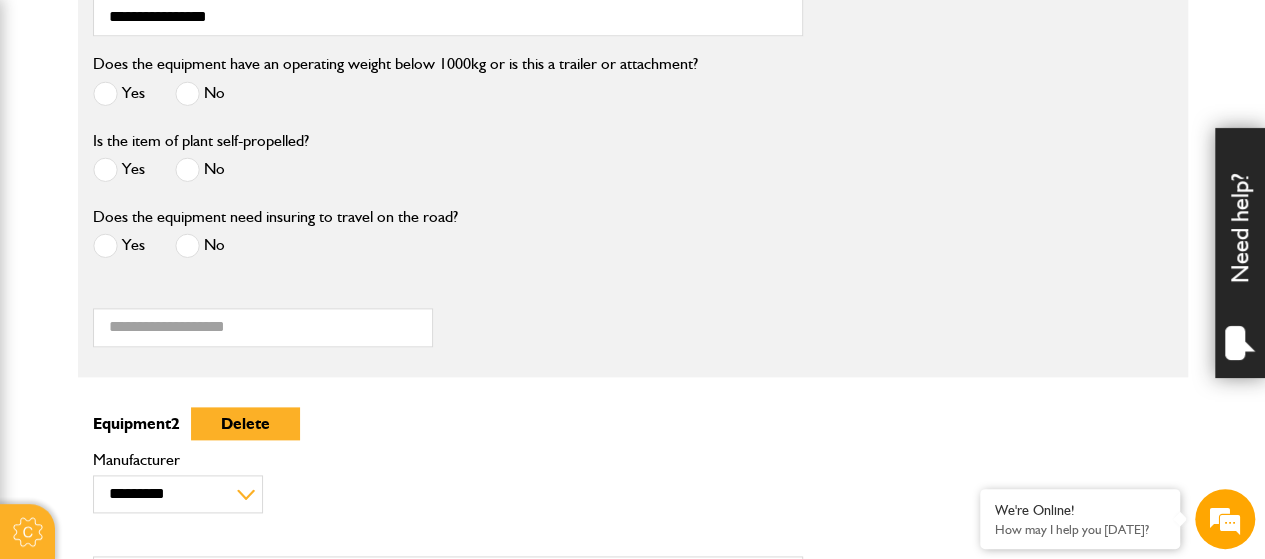 click at bounding box center (187, 245) 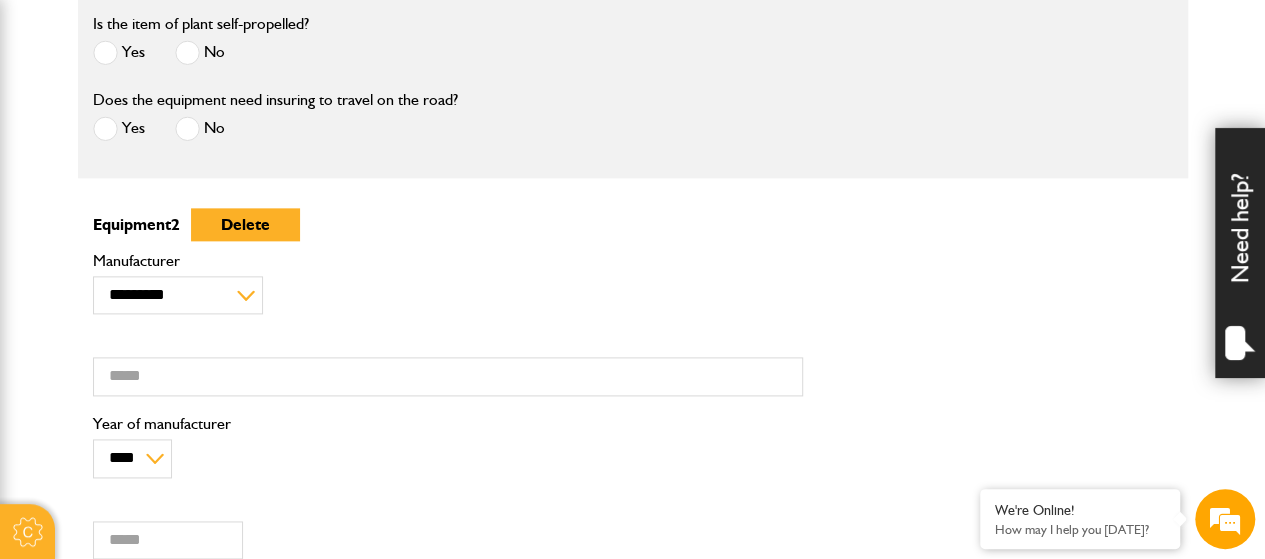 scroll, scrollTop: 1176, scrollLeft: 0, axis: vertical 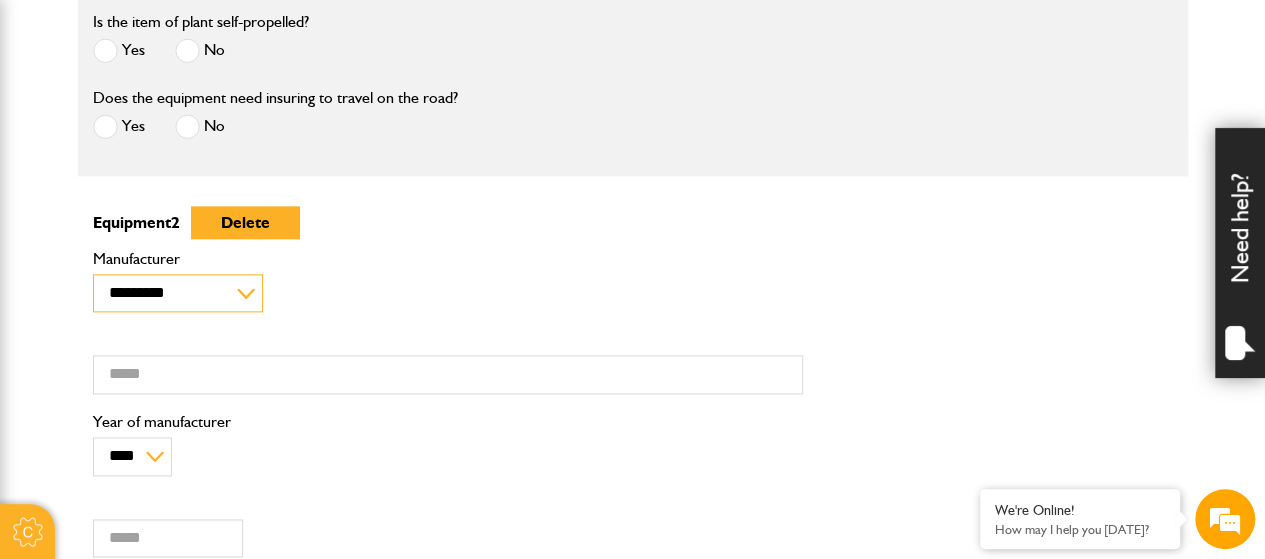 click on "**********" at bounding box center [178, 293] 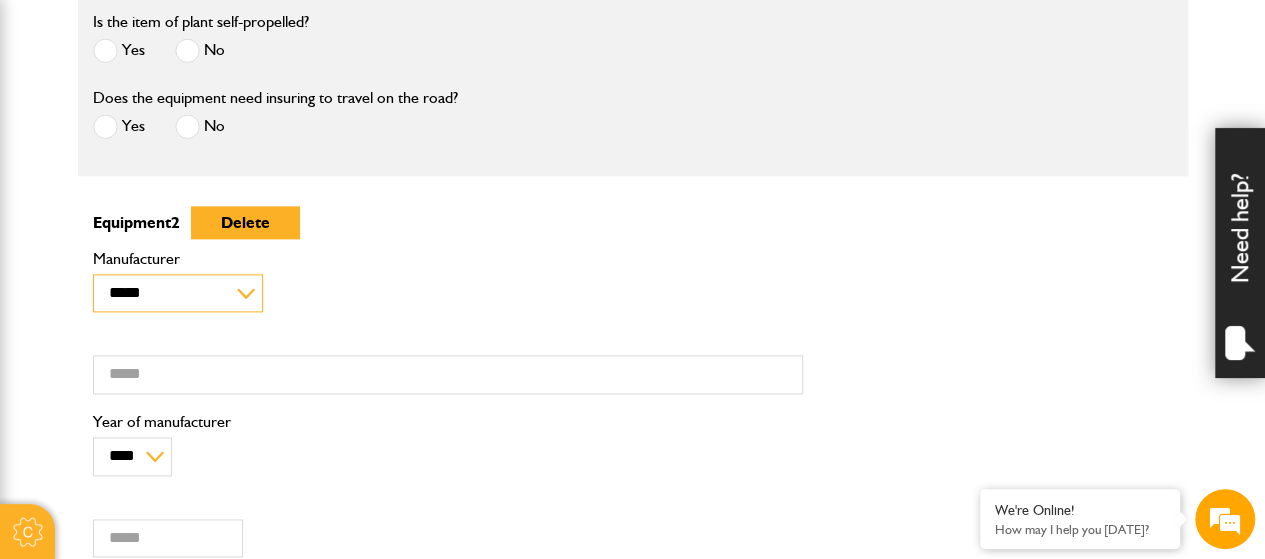 click on "**********" at bounding box center [178, 293] 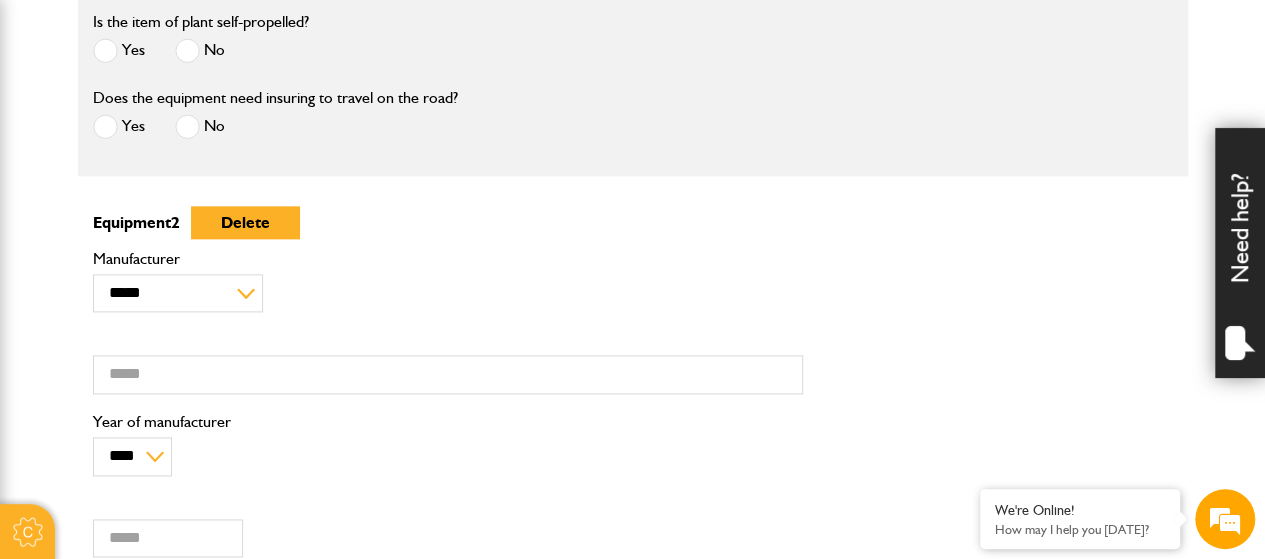 click on "Equipment  2   Delete" at bounding box center [448, 222] 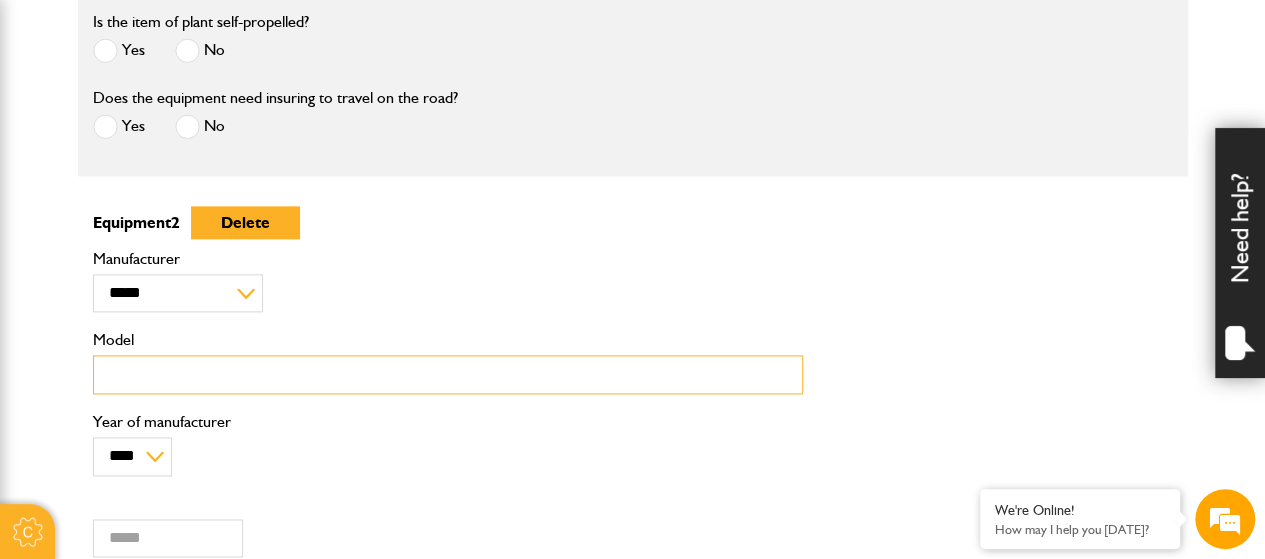 click on "Model" at bounding box center (448, 374) 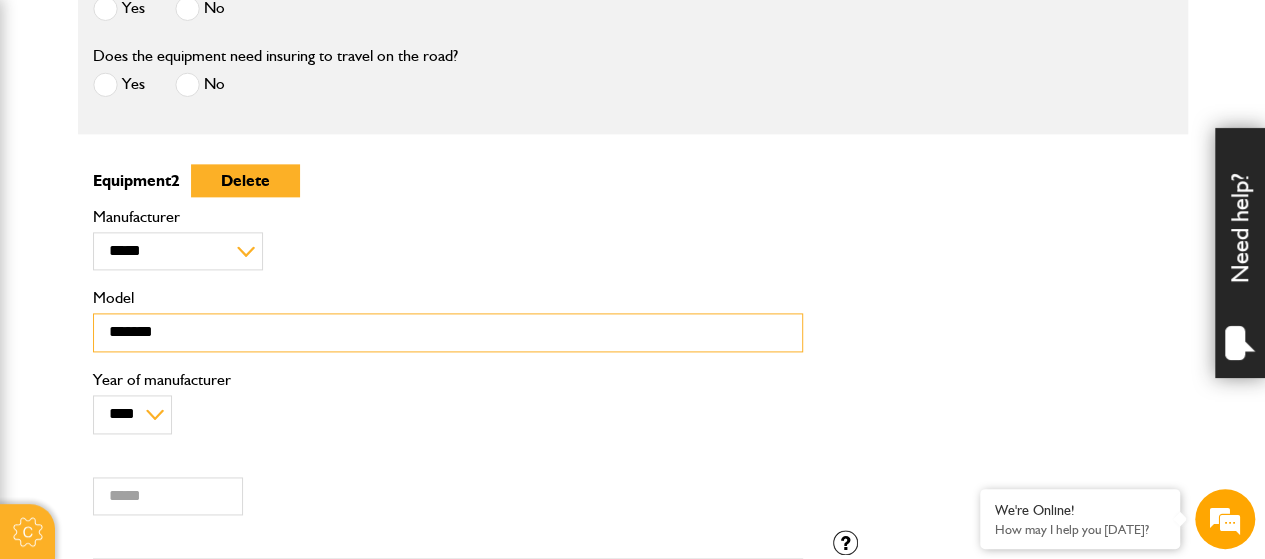 scroll, scrollTop: 1276, scrollLeft: 0, axis: vertical 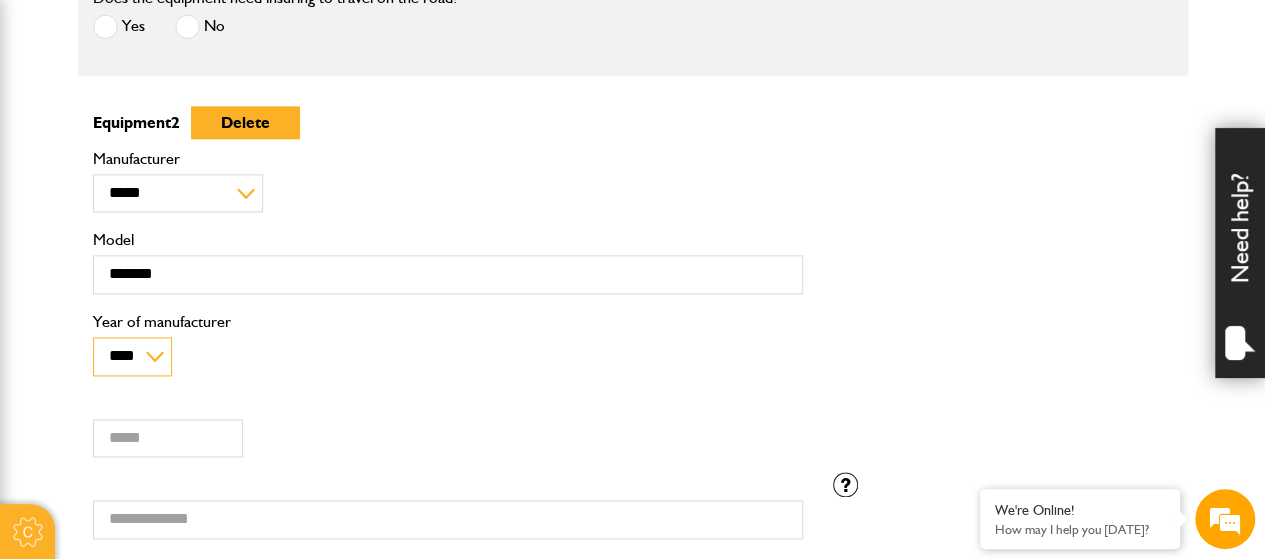 click on "****
****
****
****
****
****
****
****
****
****
****
****
****
****
****
****
****
****
****
****
****
****
****
****
****
****
****
****
****
****
****
****
****
****
****
****
****
****
****
****
****
****
****
****
****
****
****
****
****
****
****
****
****
****
****
****
****
****
****
****
****
****
****
****
****
****
****
****
****
****
****
****
****
****
****
****
****
****
****
****
****
****
****
****
****
****
****
****
****
****
****
****
****
****
****
****
****
****
****
****" at bounding box center (132, 356) 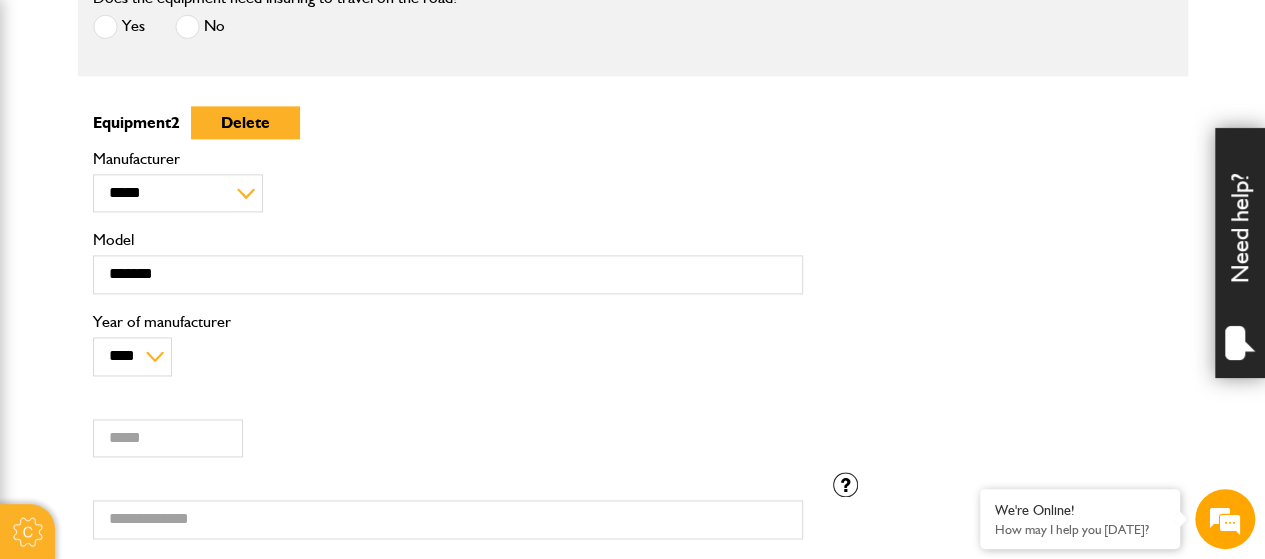 click on "****
****
****
****
****
****
****
****
****
****
****
****
****
****
****
****
****
****
****
****
****
****
****
****
****
****
****
****
****
****
****
****
****
****
****
****
****
****
****
****
****
****
****
****
****
****
****
****
****
****
****
****
****
****
****
****
****
****
****
****
****
****
****
****
****
****
****
****
****
****
****
****
****
****
****
****
****
****
****
****
****
****
****
****
****
****
****
****
****
****
****
****
****
****
****
****
****
****
****
****
Year of manufacturer" at bounding box center (448, 344) 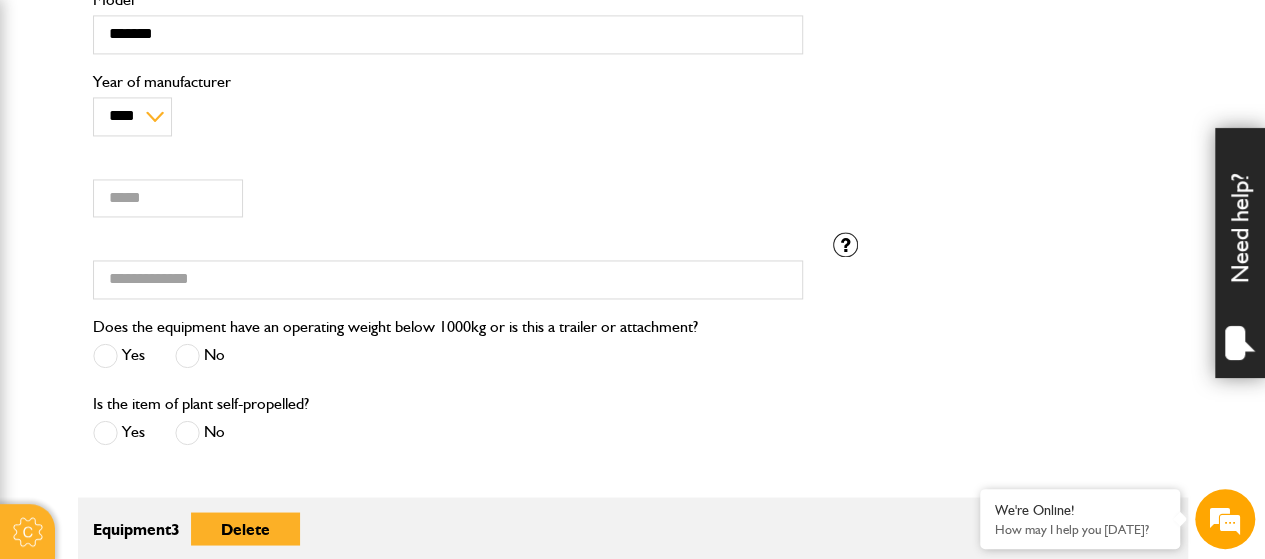 scroll, scrollTop: 1576, scrollLeft: 0, axis: vertical 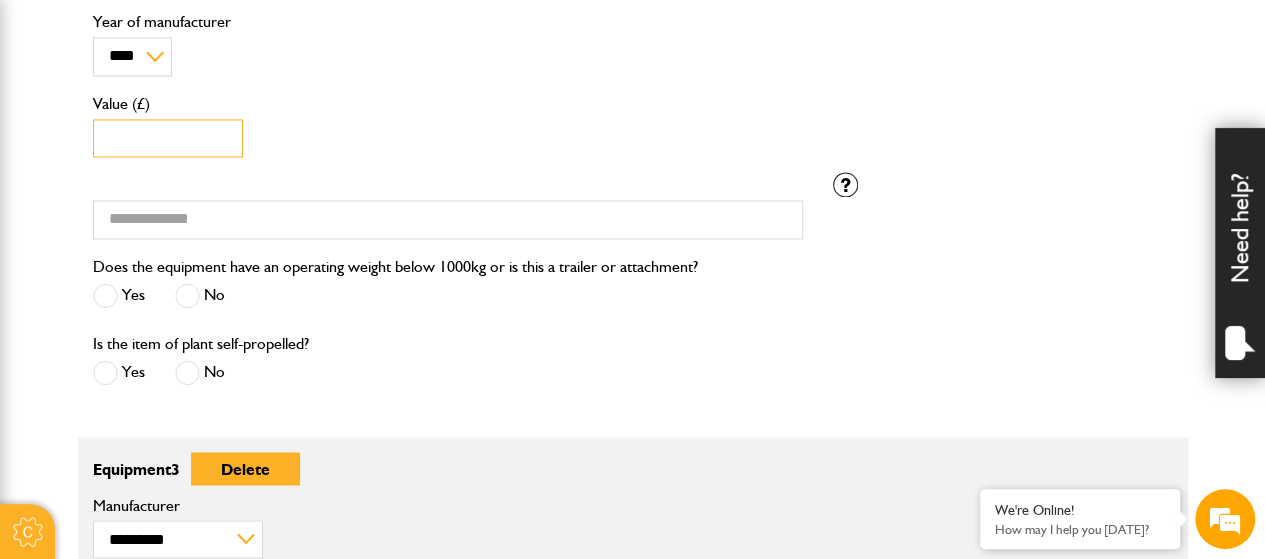 click on "Value (£)" at bounding box center [168, 138] 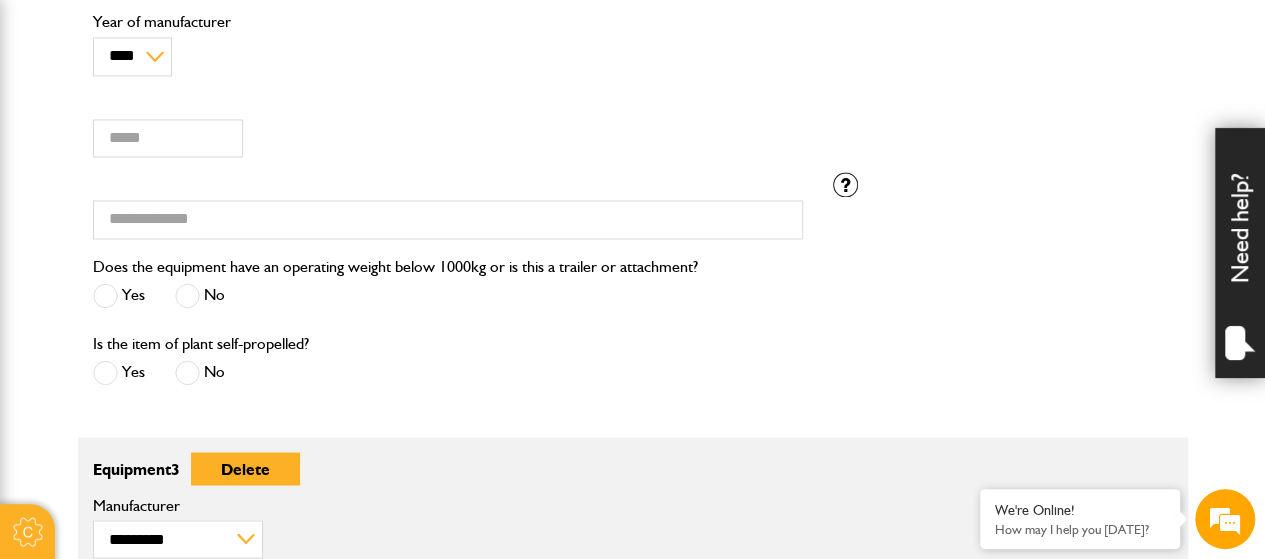 click on "*****
Value (£)" at bounding box center [448, 132] 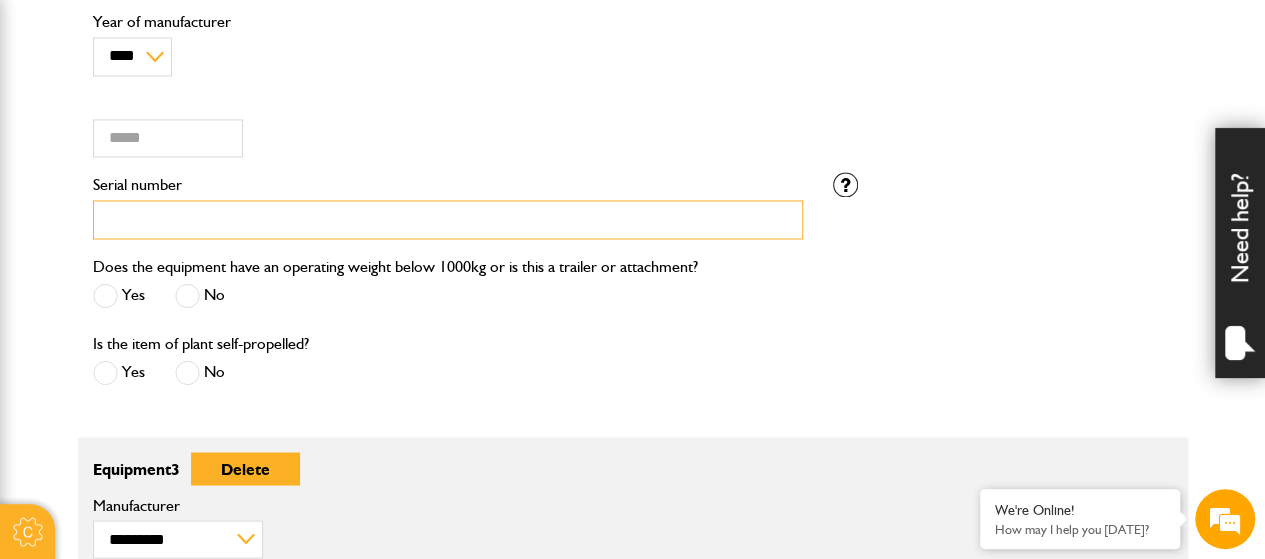 click on "Serial number" at bounding box center [448, 219] 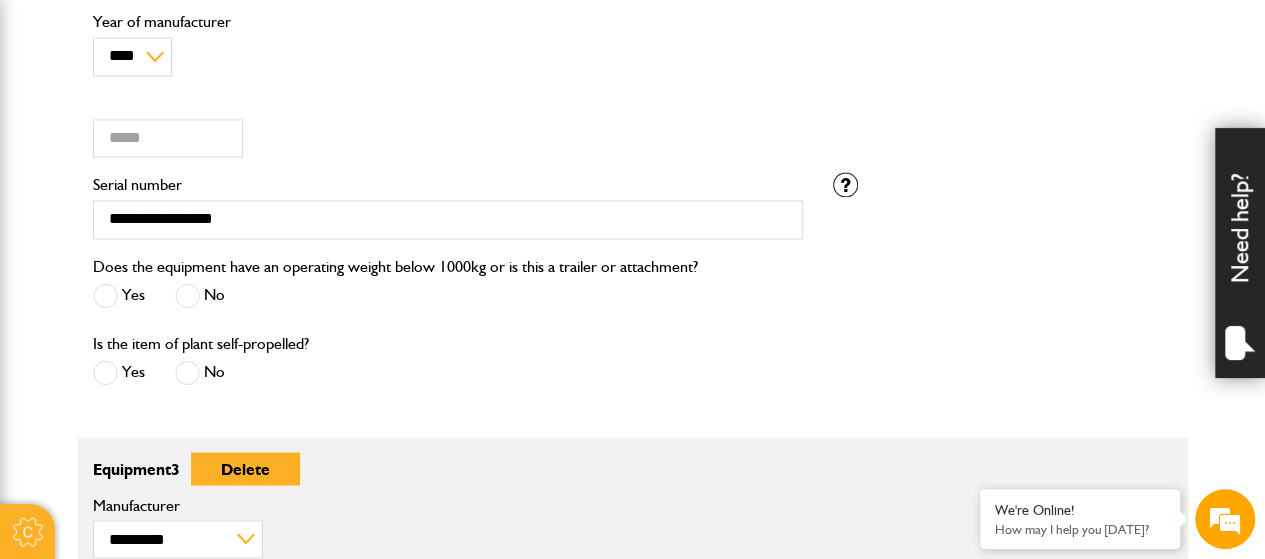 click at bounding box center [187, 295] 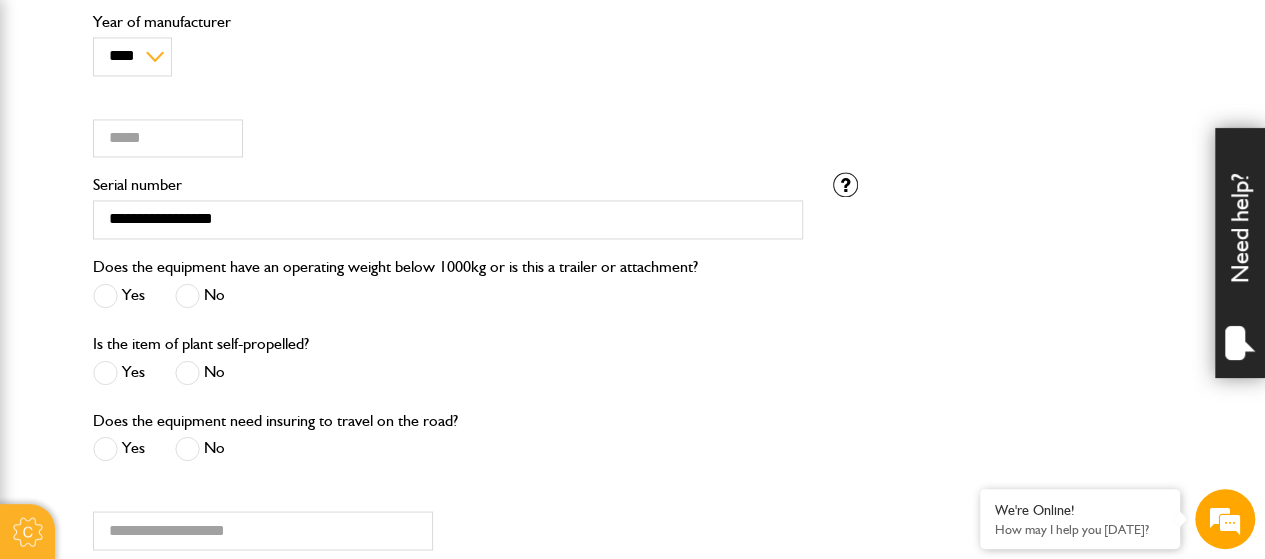scroll, scrollTop: 1734, scrollLeft: 0, axis: vertical 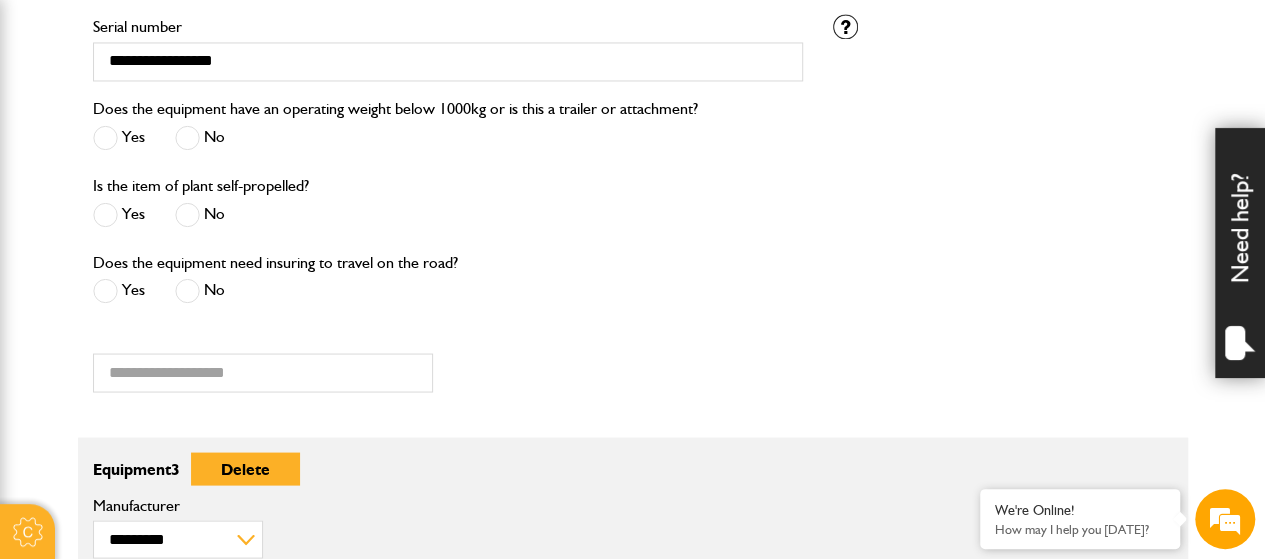 click at bounding box center [105, 290] 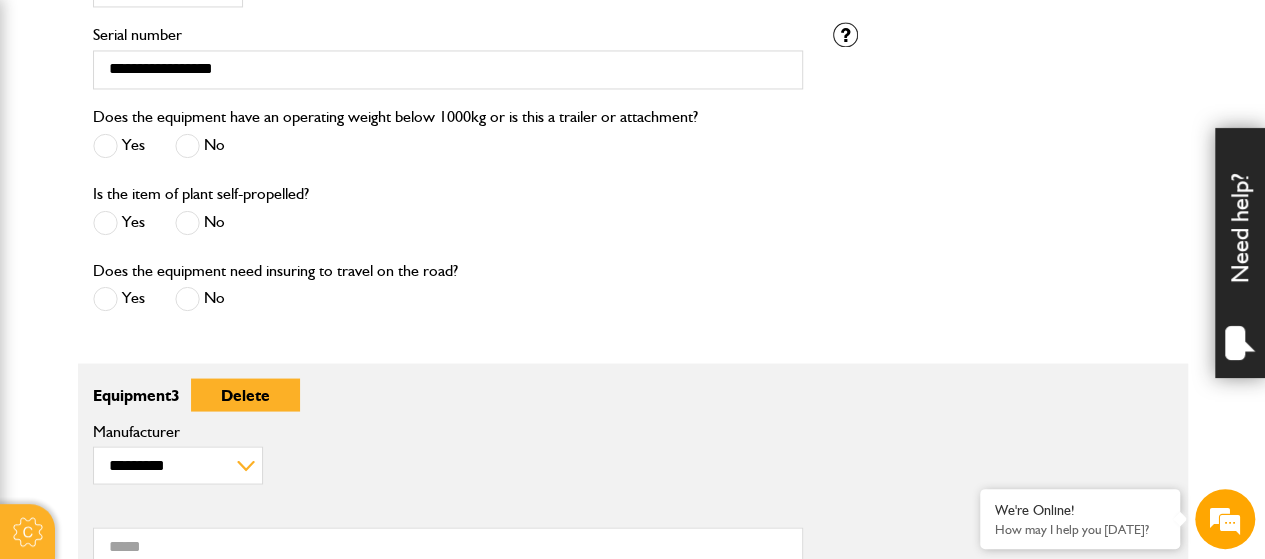 scroll, scrollTop: 1853, scrollLeft: 0, axis: vertical 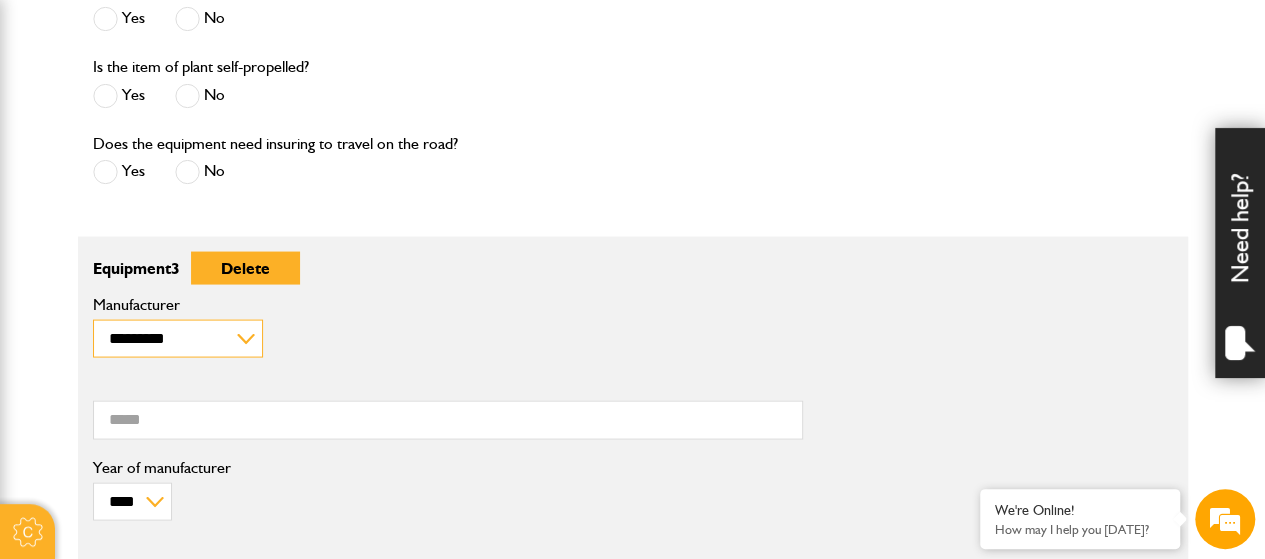 click on "**********" at bounding box center (178, 338) 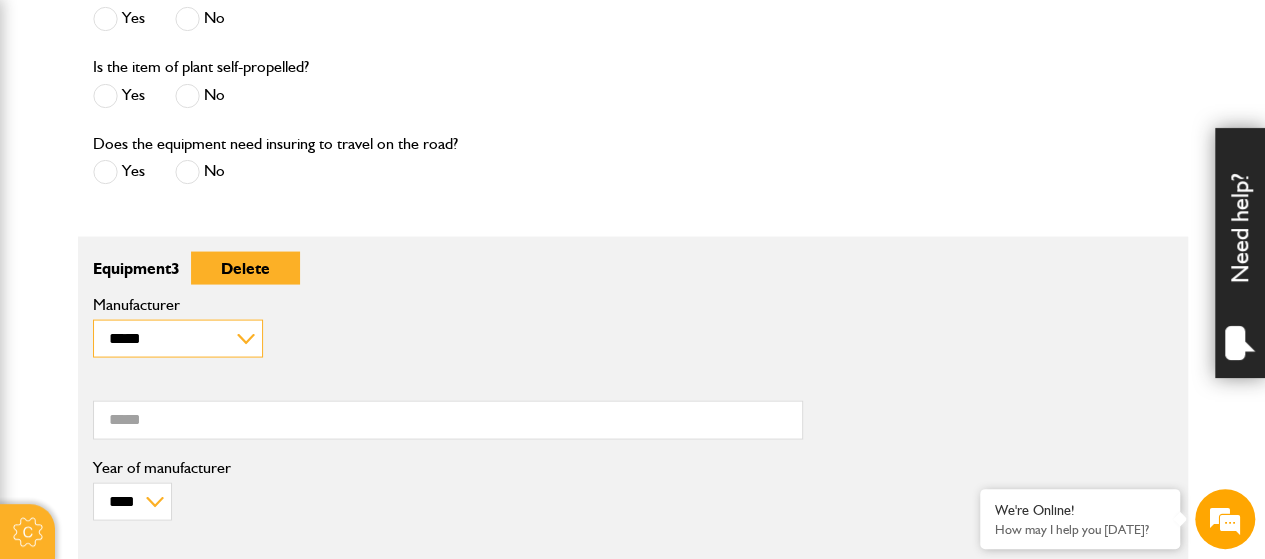 click on "**********" at bounding box center (178, 338) 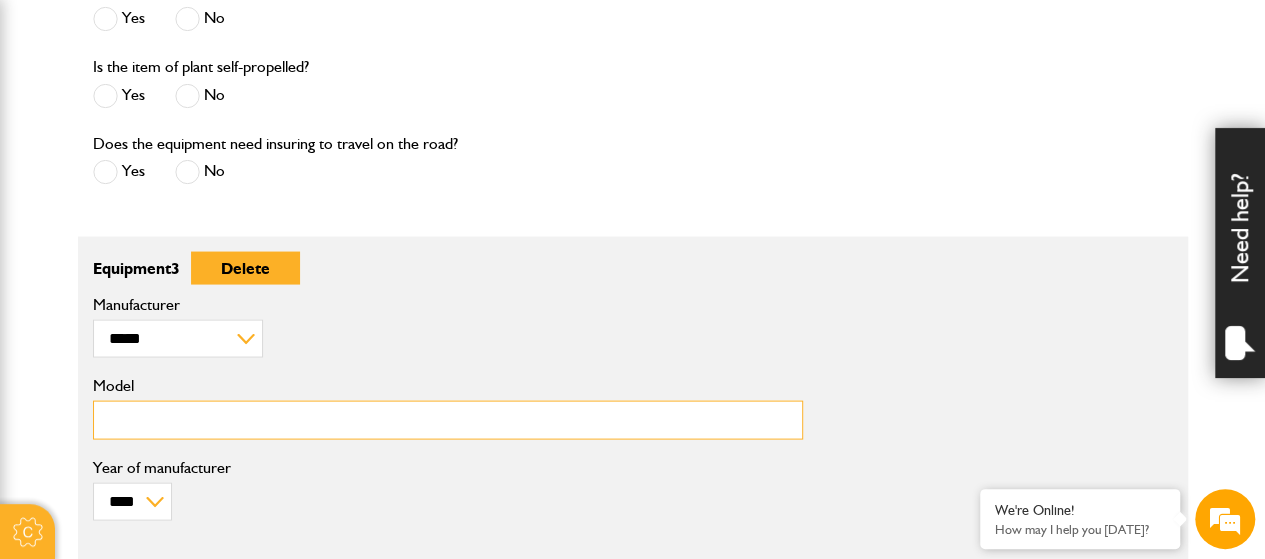 click on "Model" at bounding box center [448, 419] 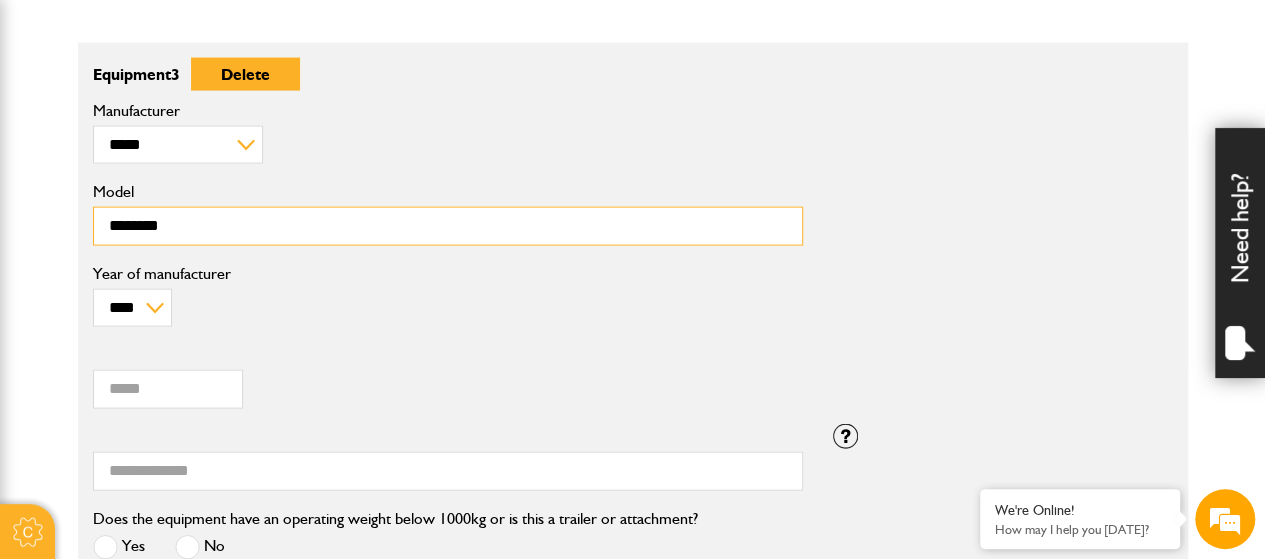 scroll, scrollTop: 2053, scrollLeft: 0, axis: vertical 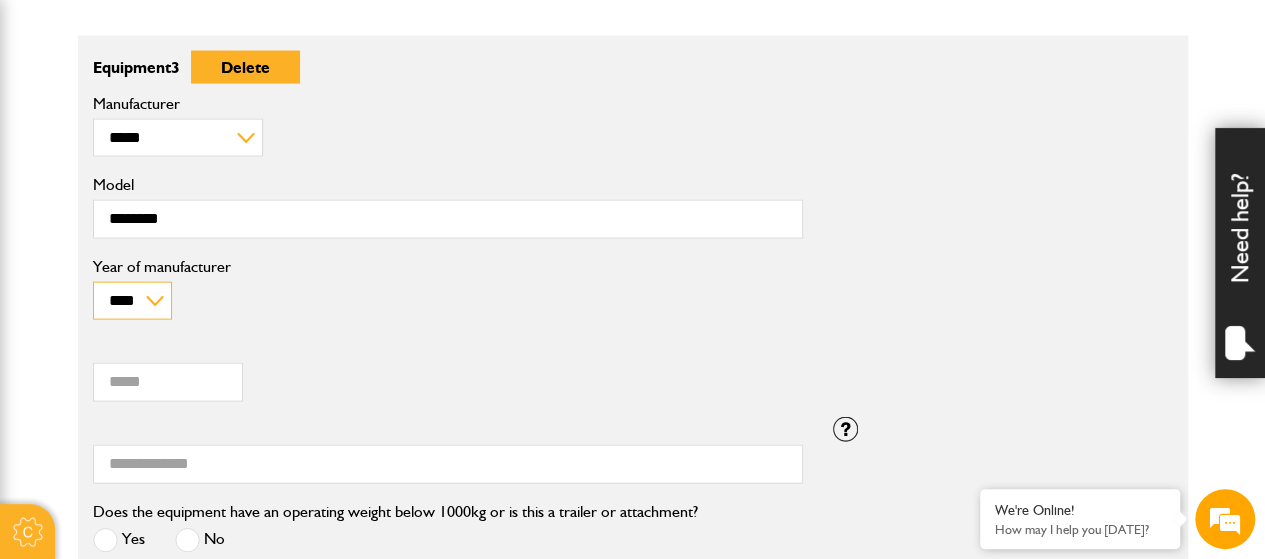 click on "****
****
****
****
****
****
****
****
****
****
****
****
****
****
****
****
****
****
****
****
****
****
****
****
****
****
****
****
****
****
****
****
****
****
****
****
****
****
****
****
****
****
****
****
****
****
****
****
****
****
****
****
****
****
****
****
****
****
****
****
****
****
****
****
****
****
****
****
****
****
****
****
****
****
****
****
****
****
****
****
****
****
****
****
****
****
****
****
****
****
****
****
****
****
****
****
****
****
****
****" at bounding box center (132, 301) 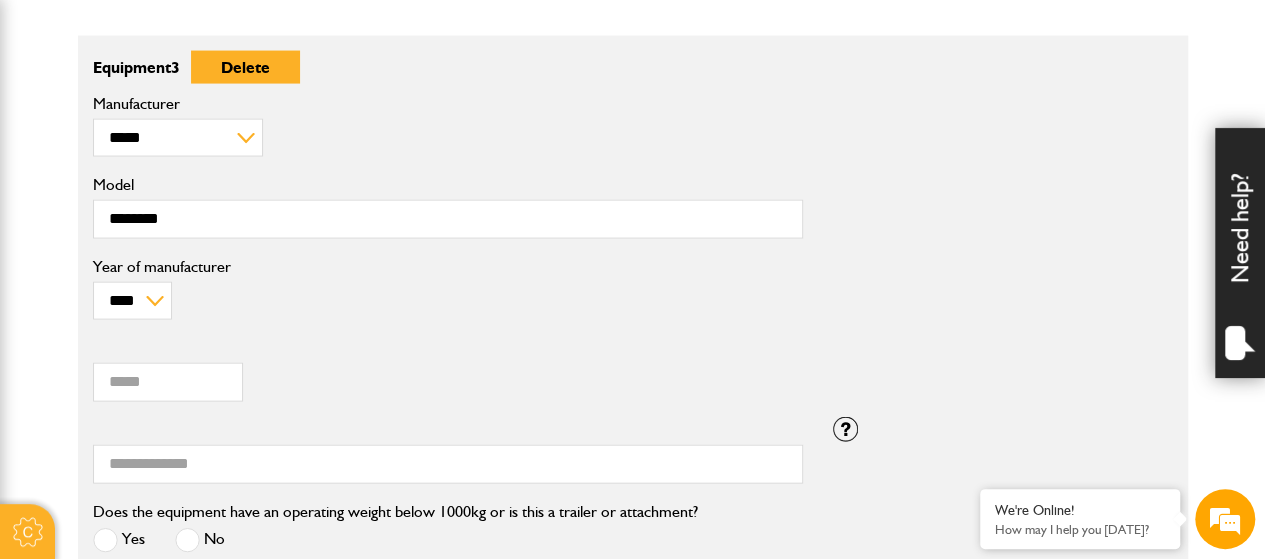 click on "Value (£)" at bounding box center [448, 348] 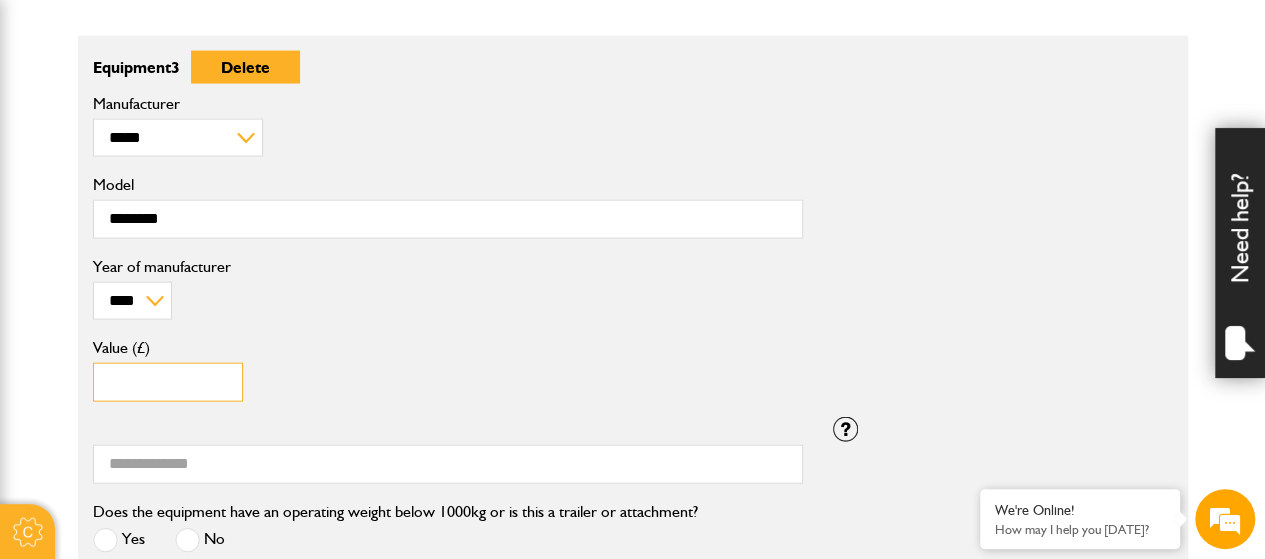 click on "Value (£)" at bounding box center (168, 382) 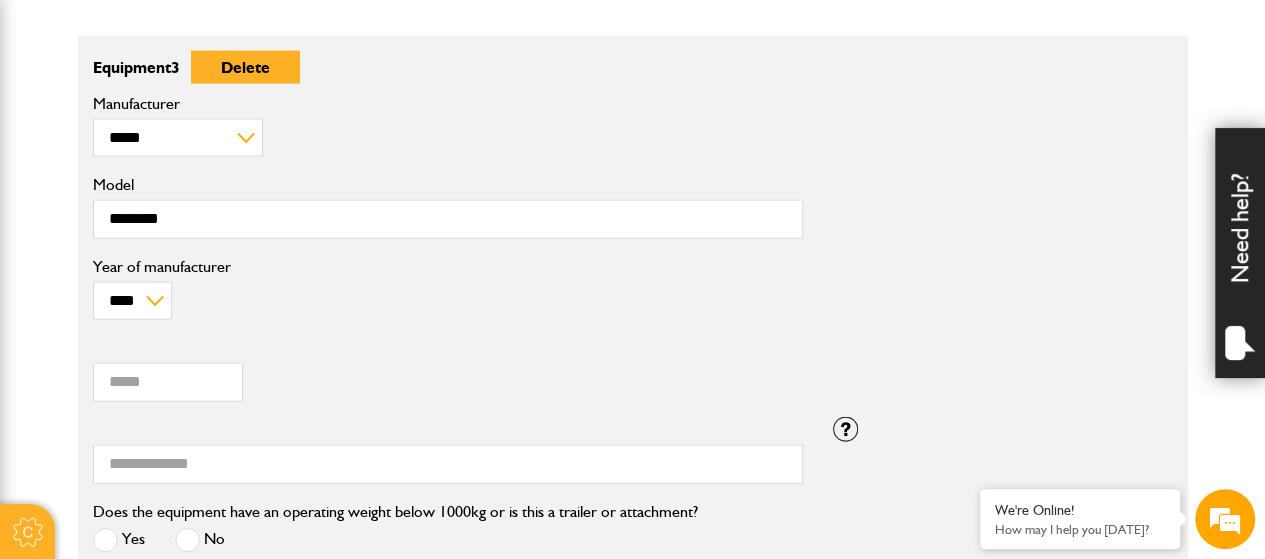 click on "Value (£)" at bounding box center [448, 348] 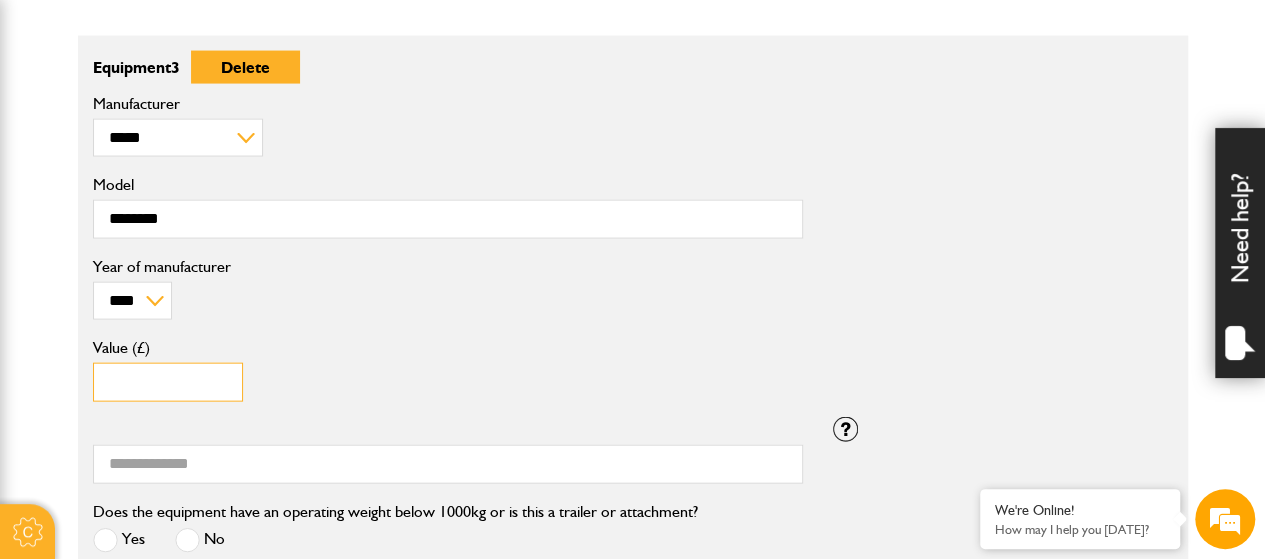 click on "****" at bounding box center (168, 382) 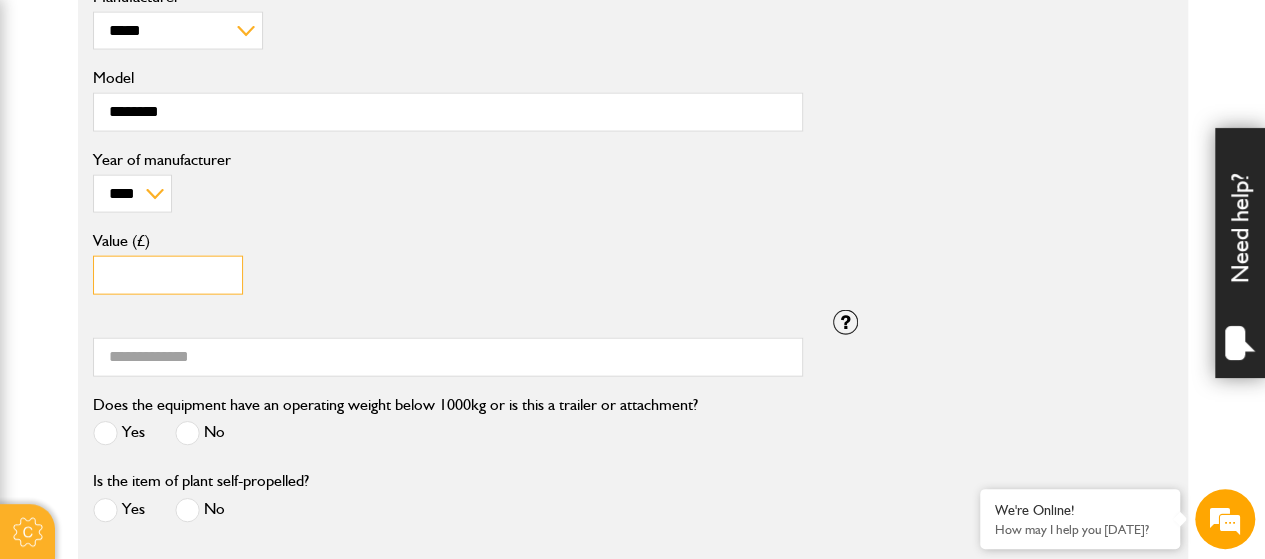 scroll, scrollTop: 2253, scrollLeft: 0, axis: vertical 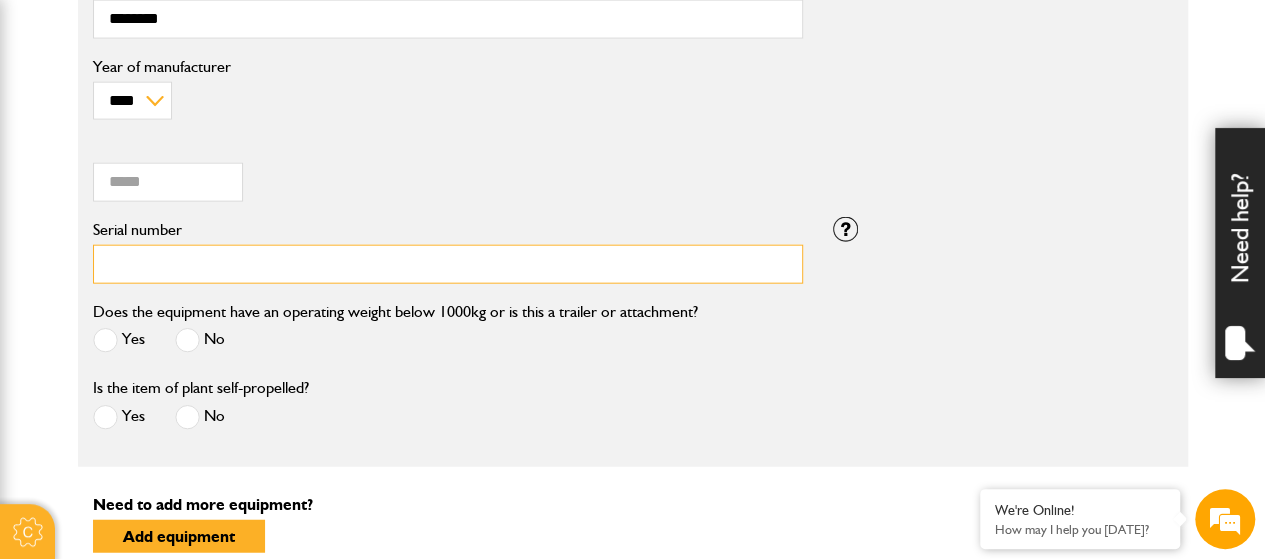 click on "Serial number" at bounding box center (448, 264) 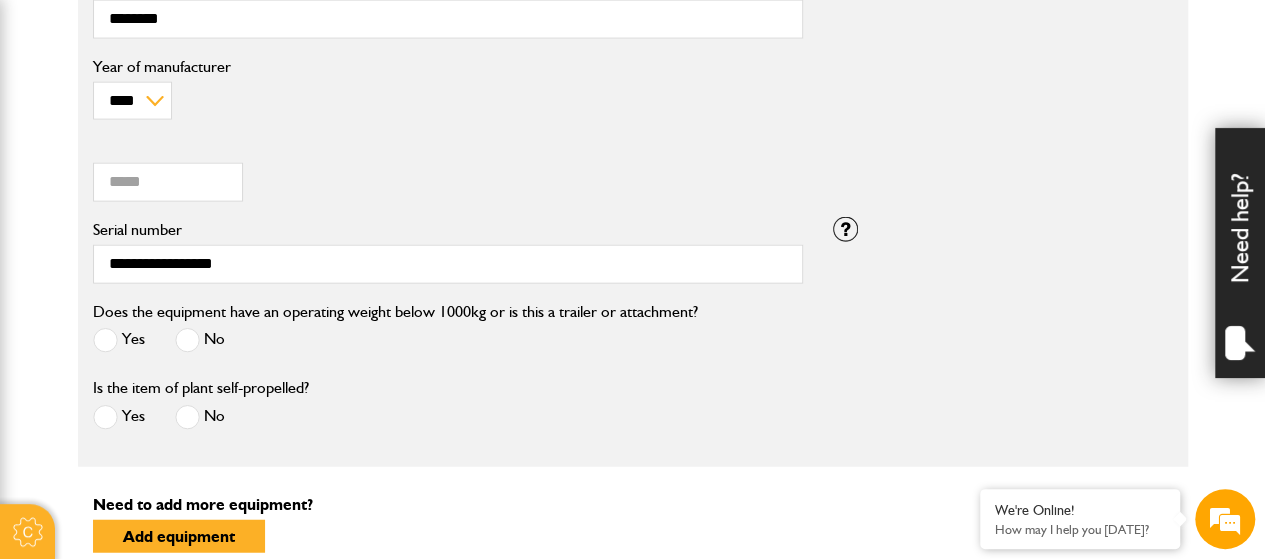 click at bounding box center (187, 340) 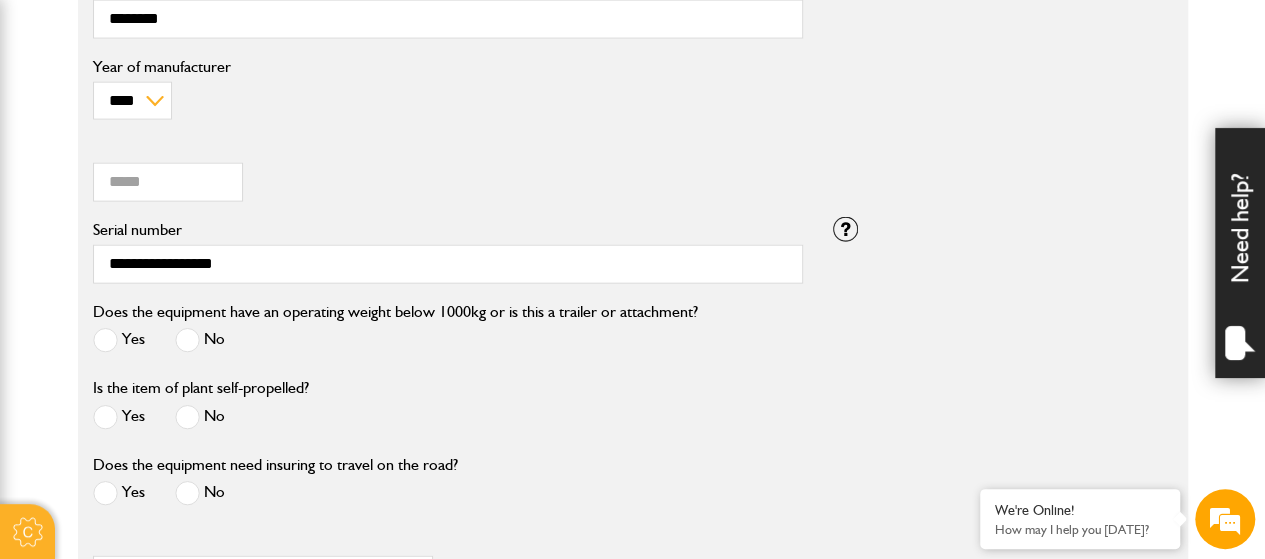 scroll, scrollTop: 2410, scrollLeft: 0, axis: vertical 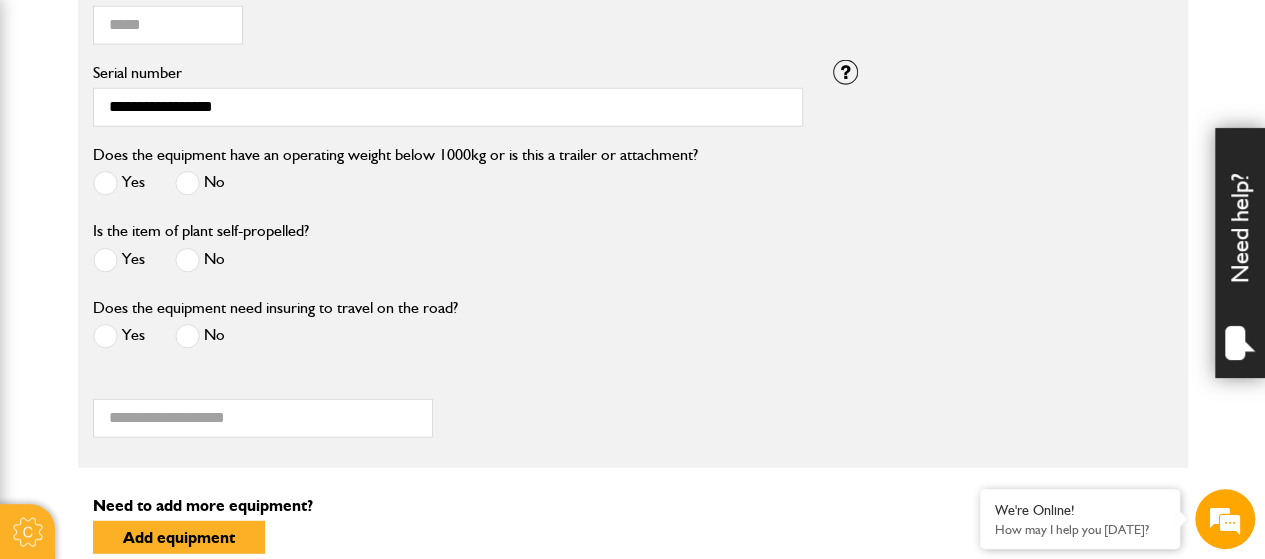click at bounding box center [187, 336] 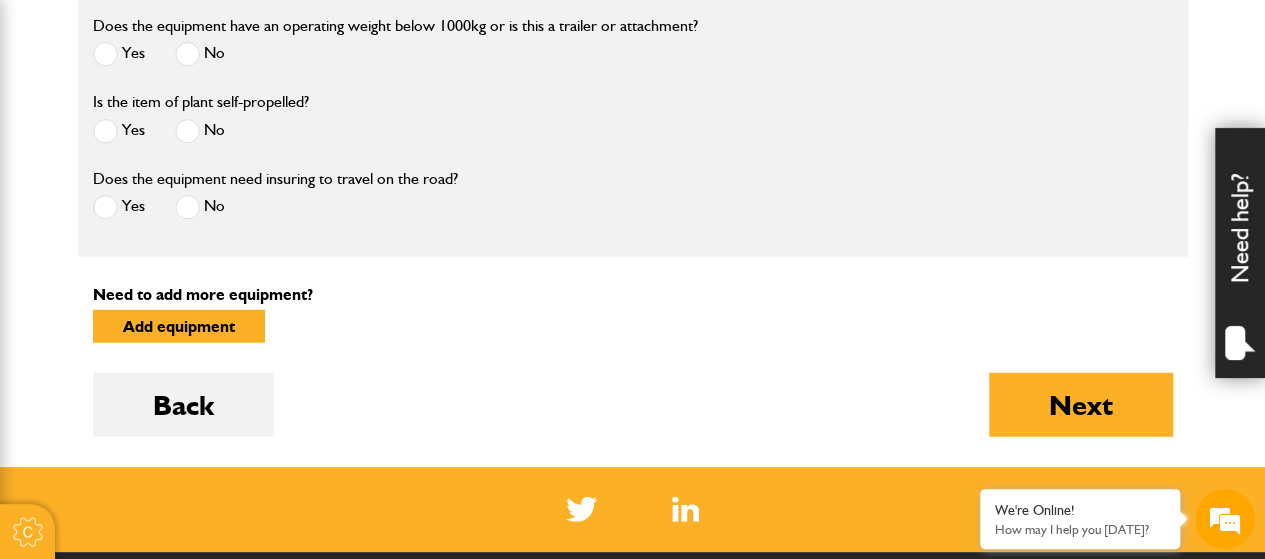 scroll, scrollTop: 2630, scrollLeft: 0, axis: vertical 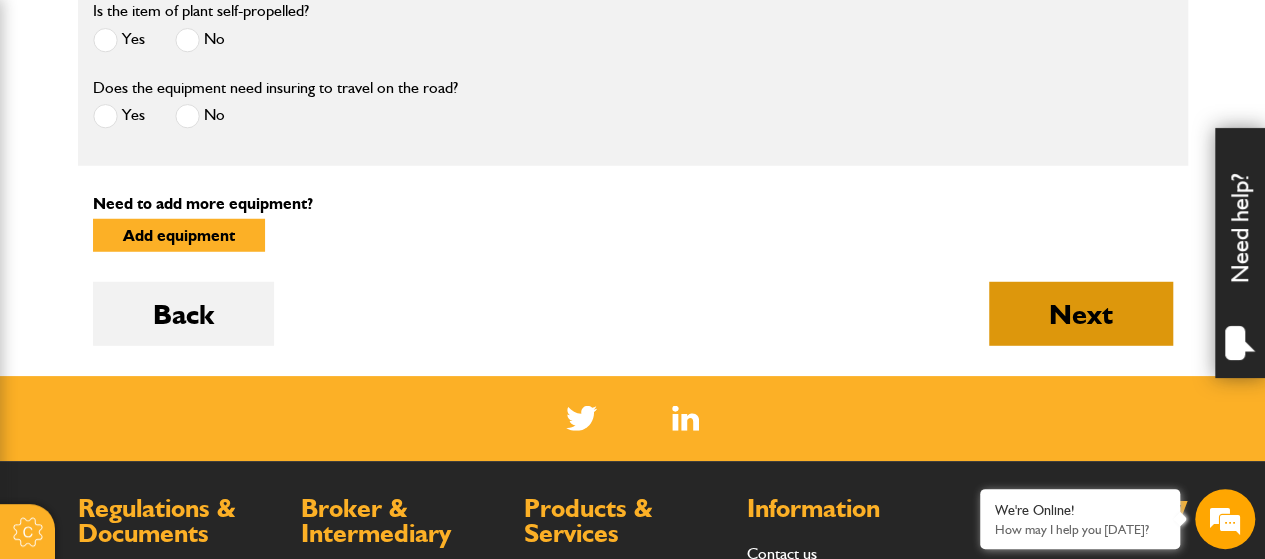 click on "Next" at bounding box center [1081, 314] 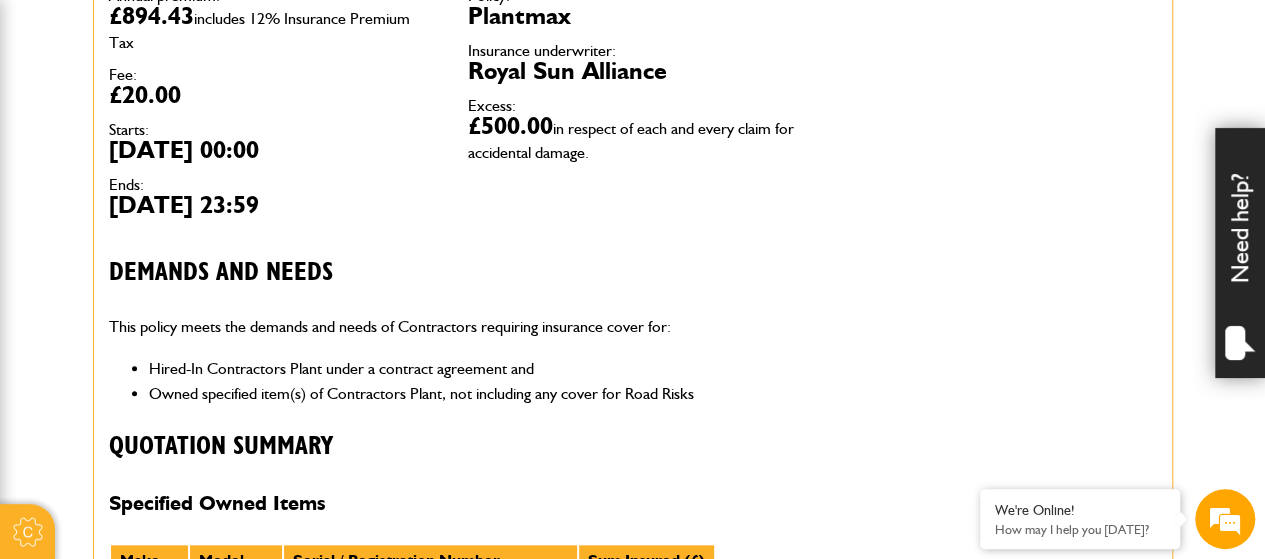 scroll, scrollTop: 600, scrollLeft: 0, axis: vertical 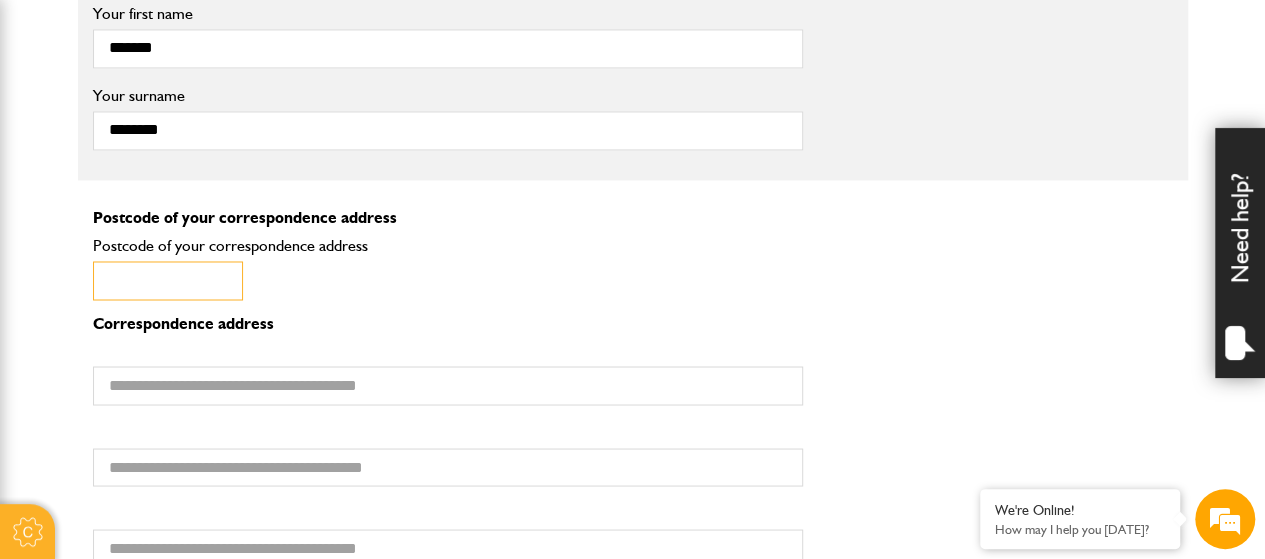 click on "Postcode of your correspondence address" at bounding box center [168, 280] 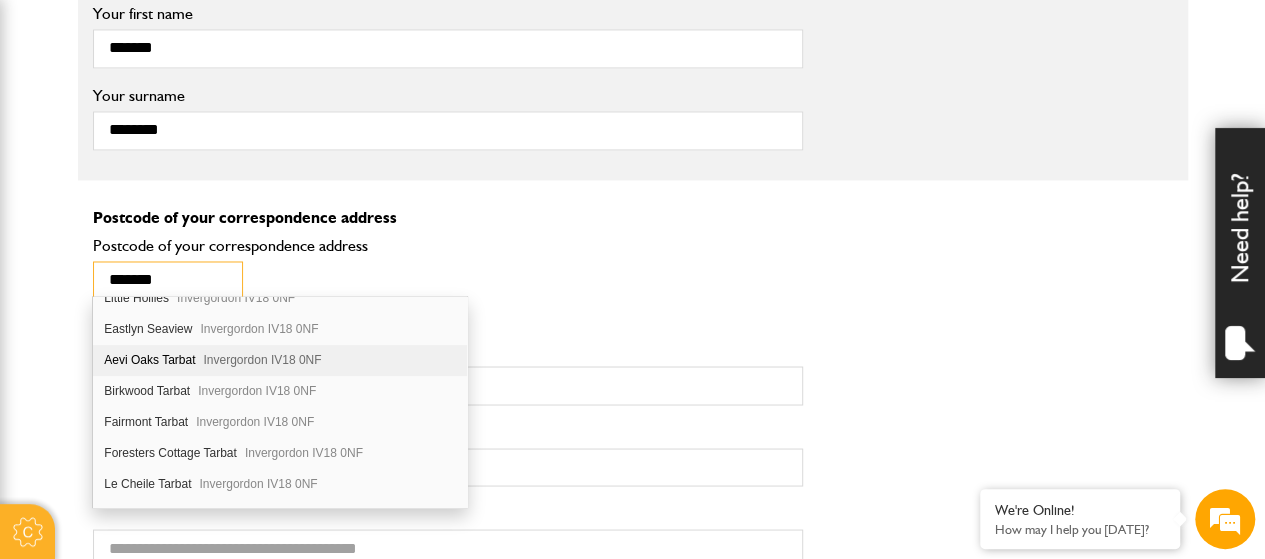scroll, scrollTop: 300, scrollLeft: 0, axis: vertical 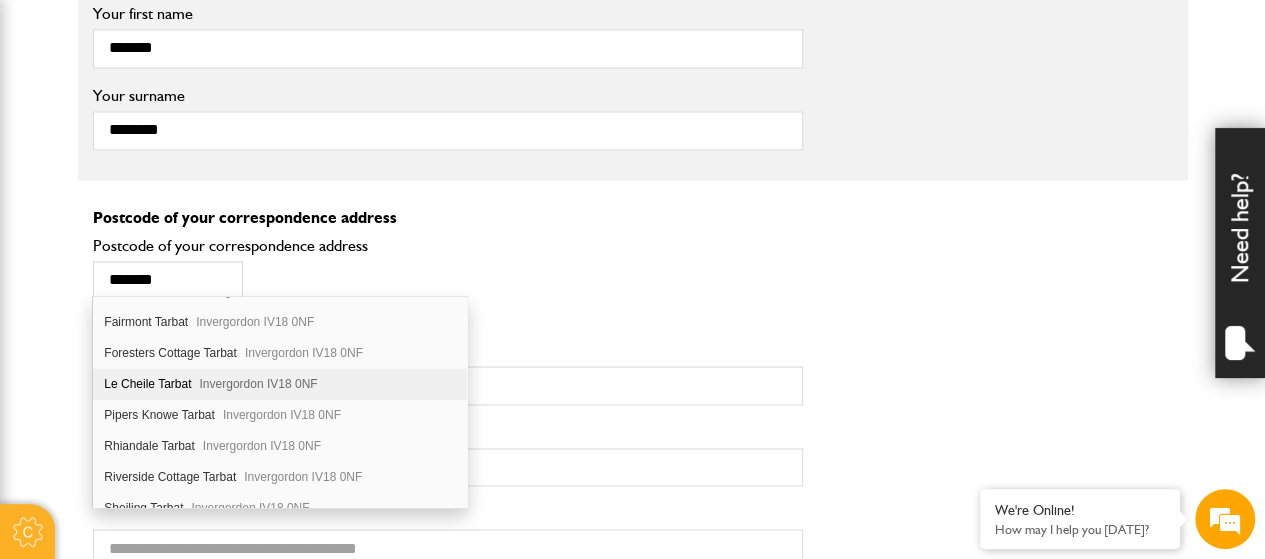 click on "Le Cheile Tarbat Invergordon IV18 0NF" at bounding box center (280, 384) 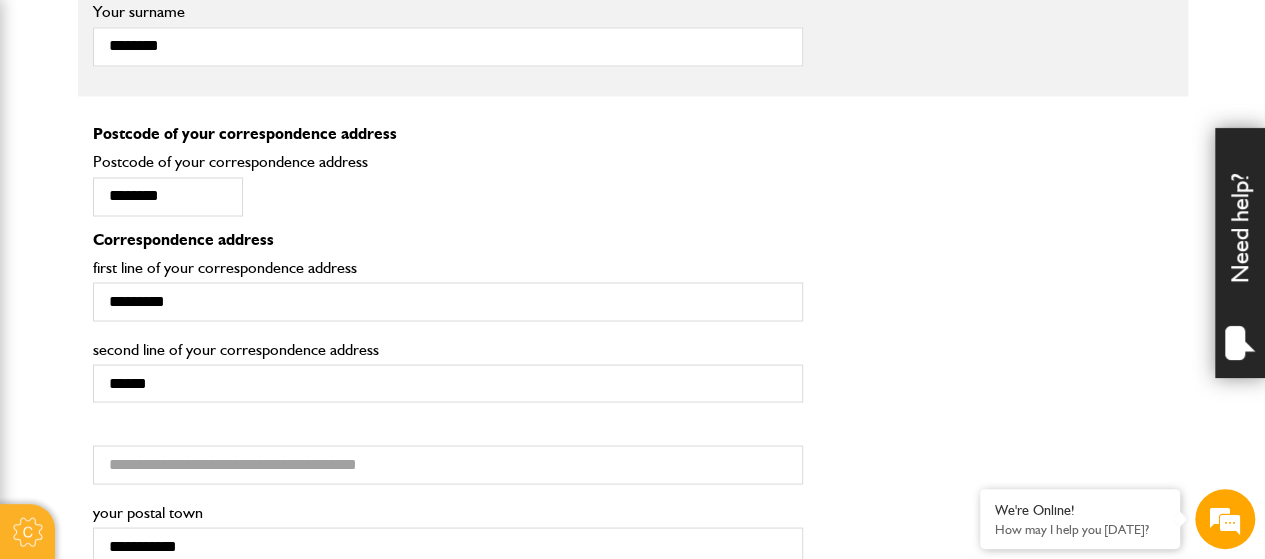 scroll, scrollTop: 1800, scrollLeft: 0, axis: vertical 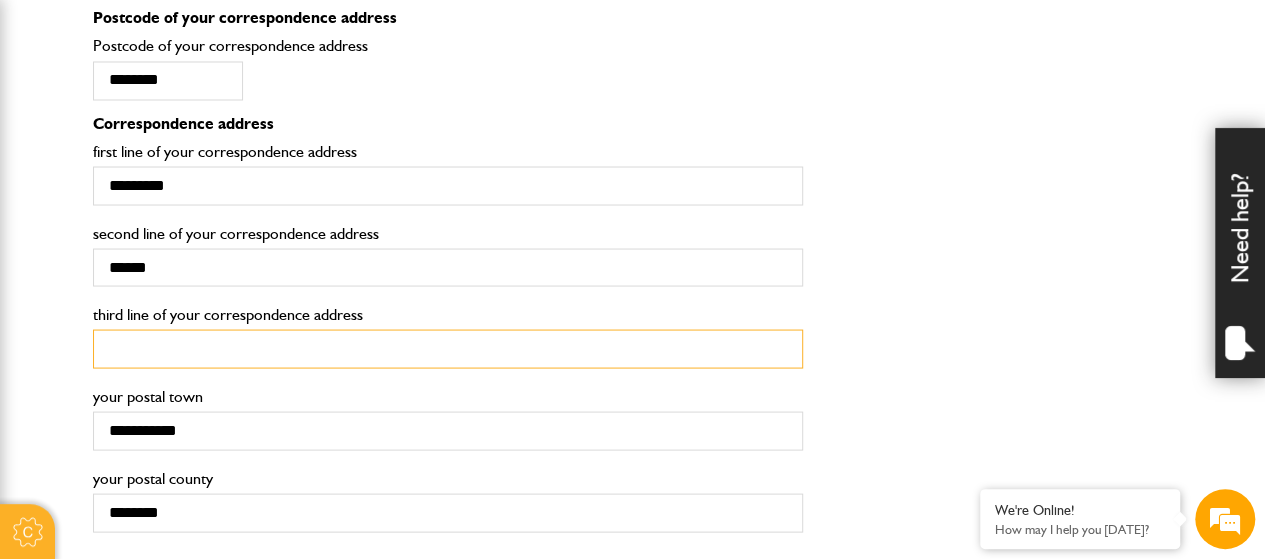 click on "third line of your correspondence address" at bounding box center [448, 348] 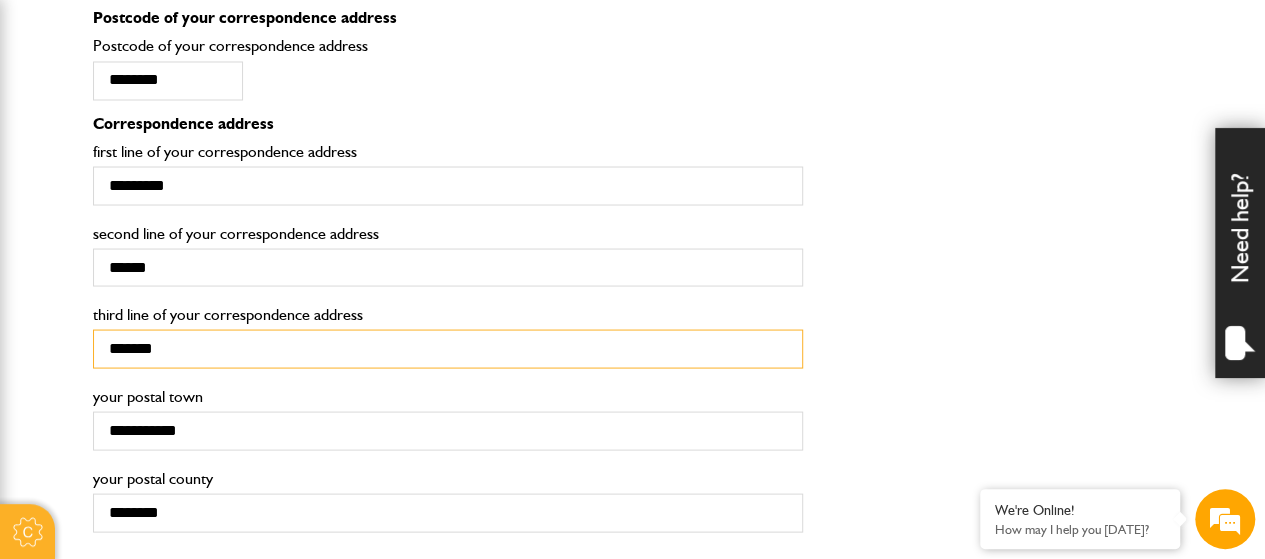 type on "*******" 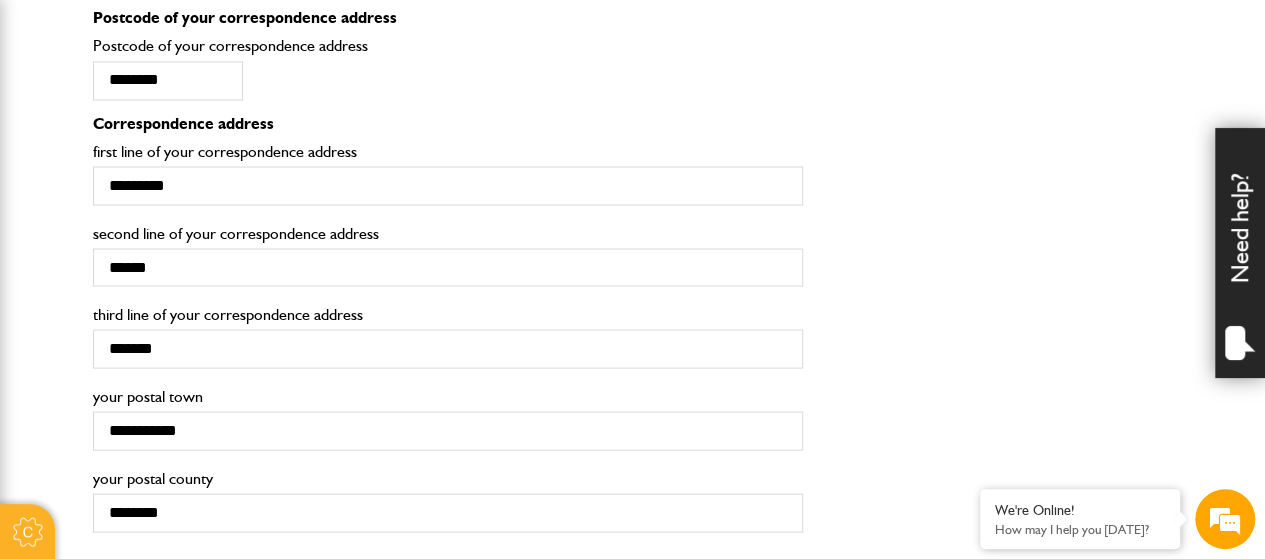 click on "*******
third line of your correspondence address" at bounding box center (633, 342) 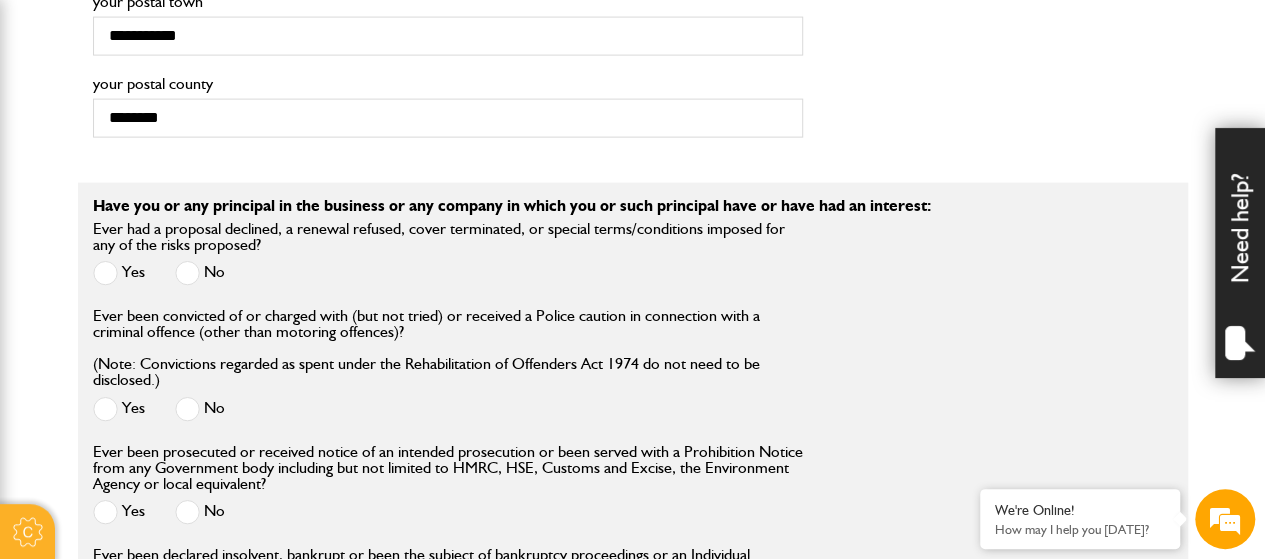 scroll, scrollTop: 2200, scrollLeft: 0, axis: vertical 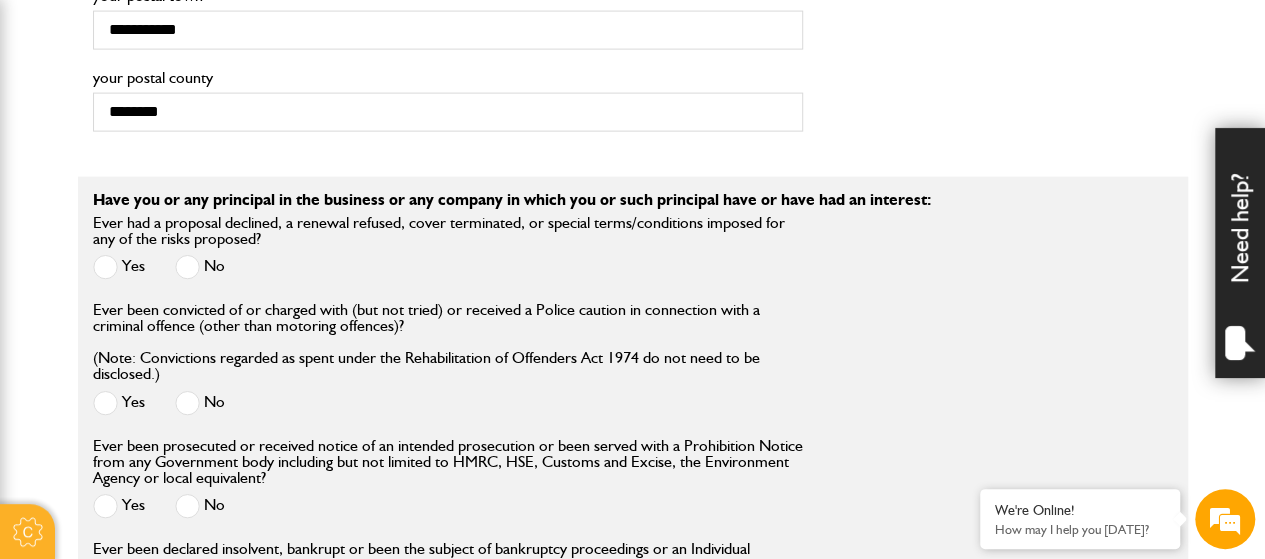 click at bounding box center [187, 267] 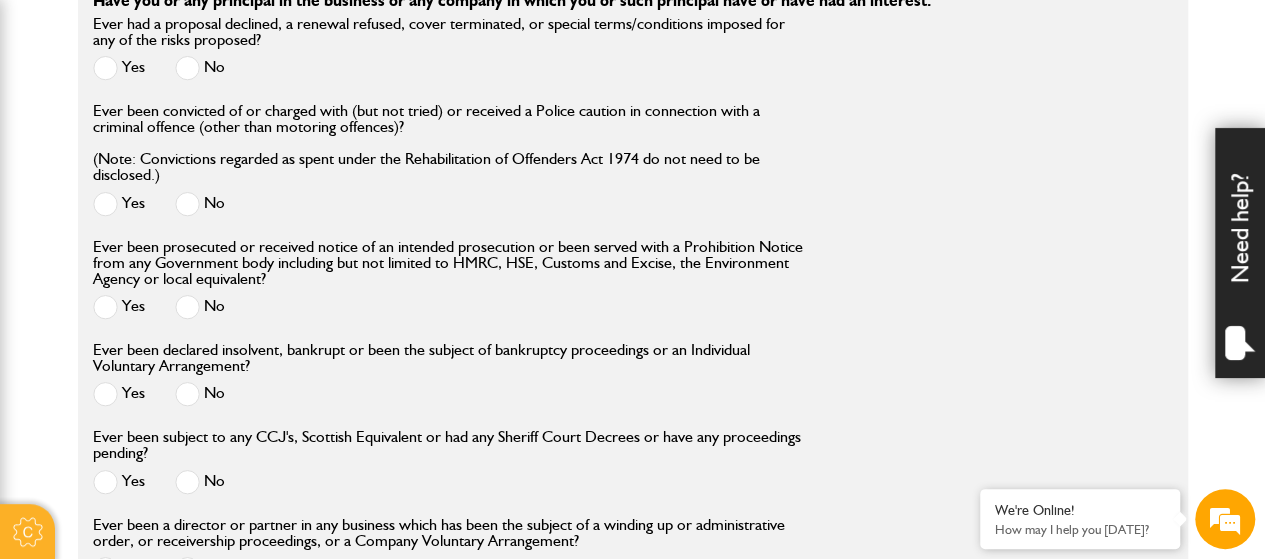 scroll, scrollTop: 2400, scrollLeft: 0, axis: vertical 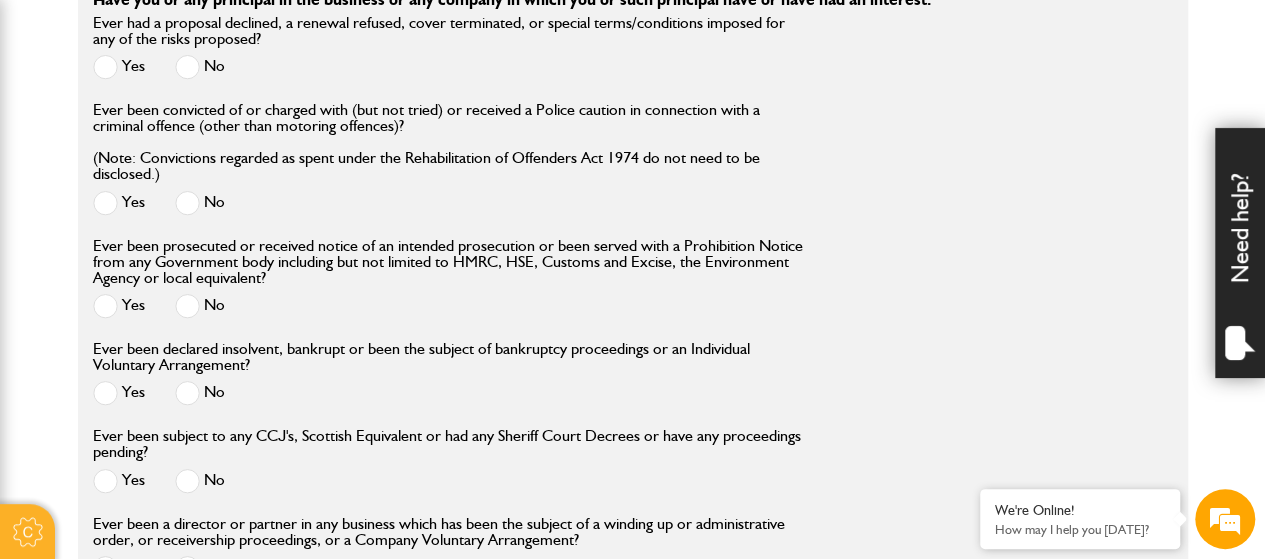 click at bounding box center (187, 306) 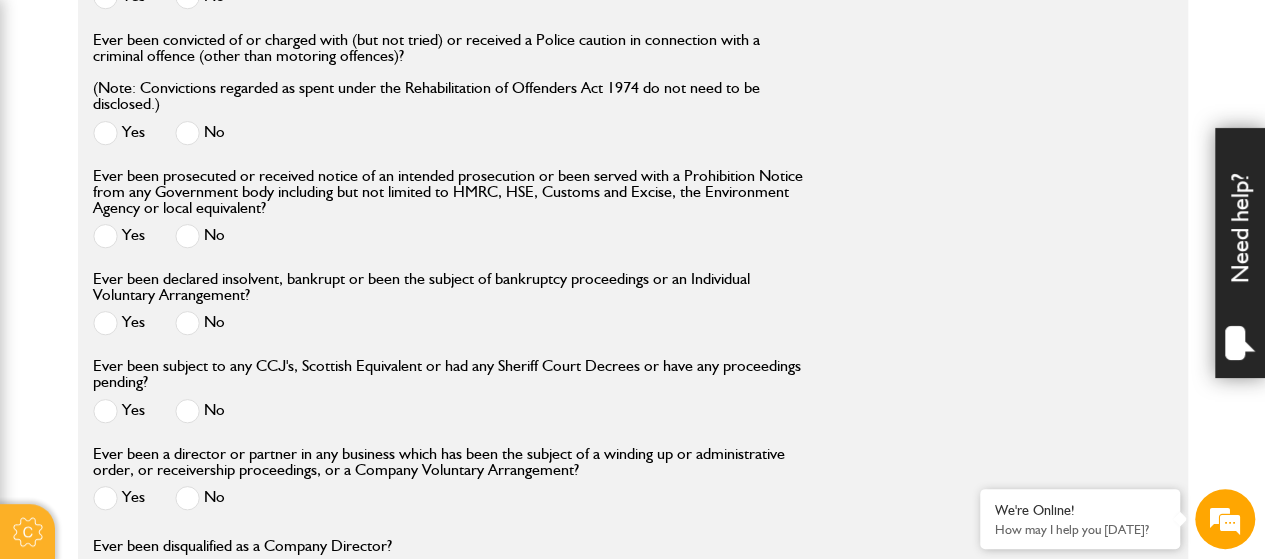 scroll, scrollTop: 2500, scrollLeft: 0, axis: vertical 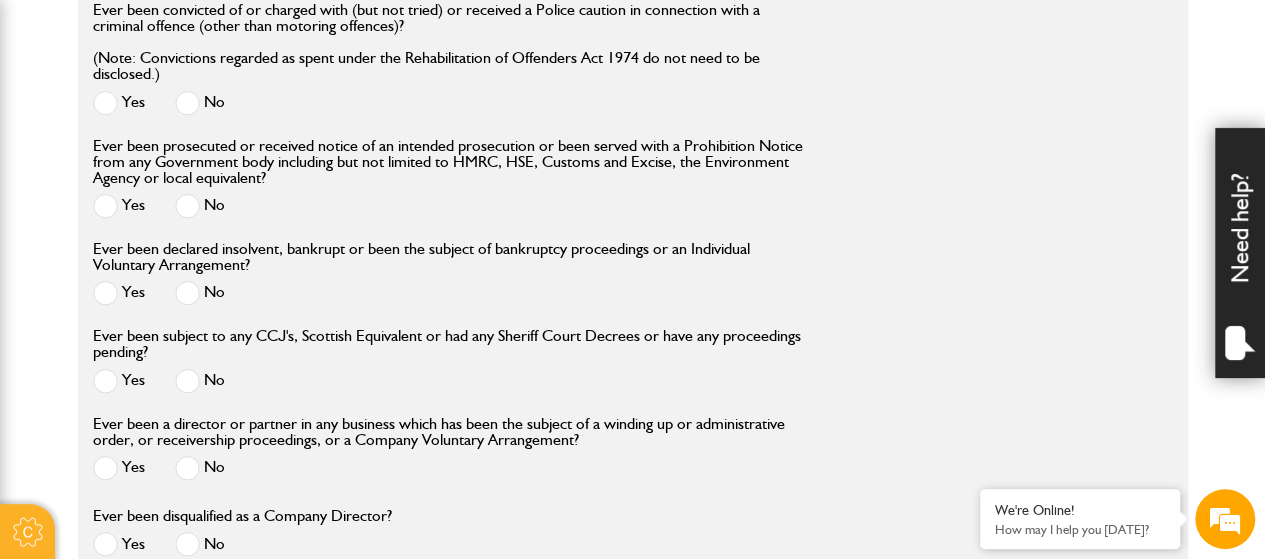 click at bounding box center [187, 293] 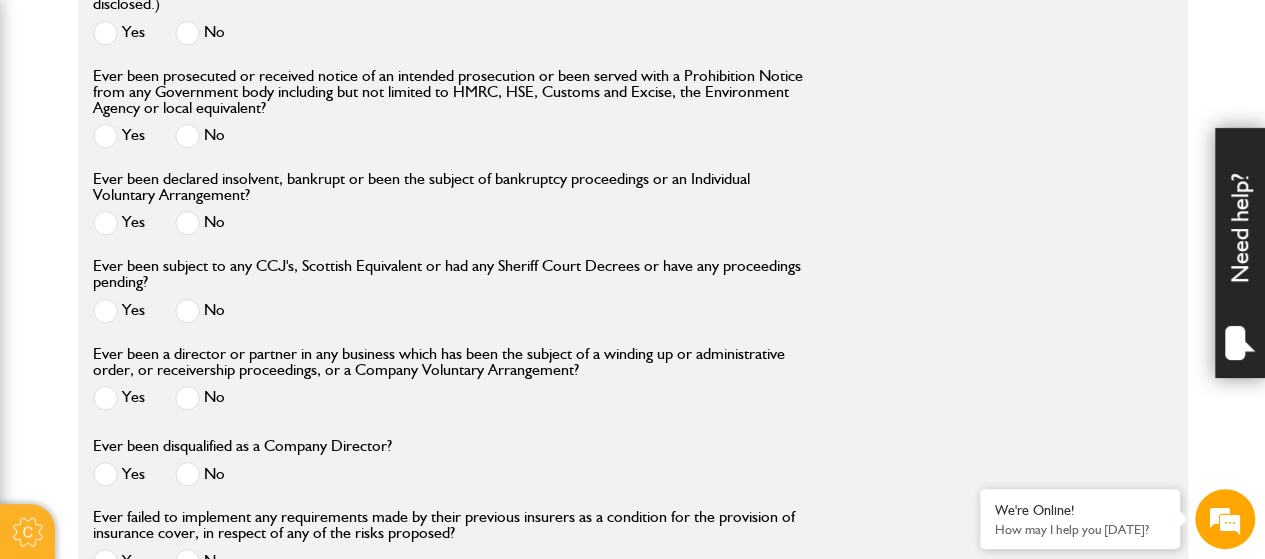 scroll, scrollTop: 2700, scrollLeft: 0, axis: vertical 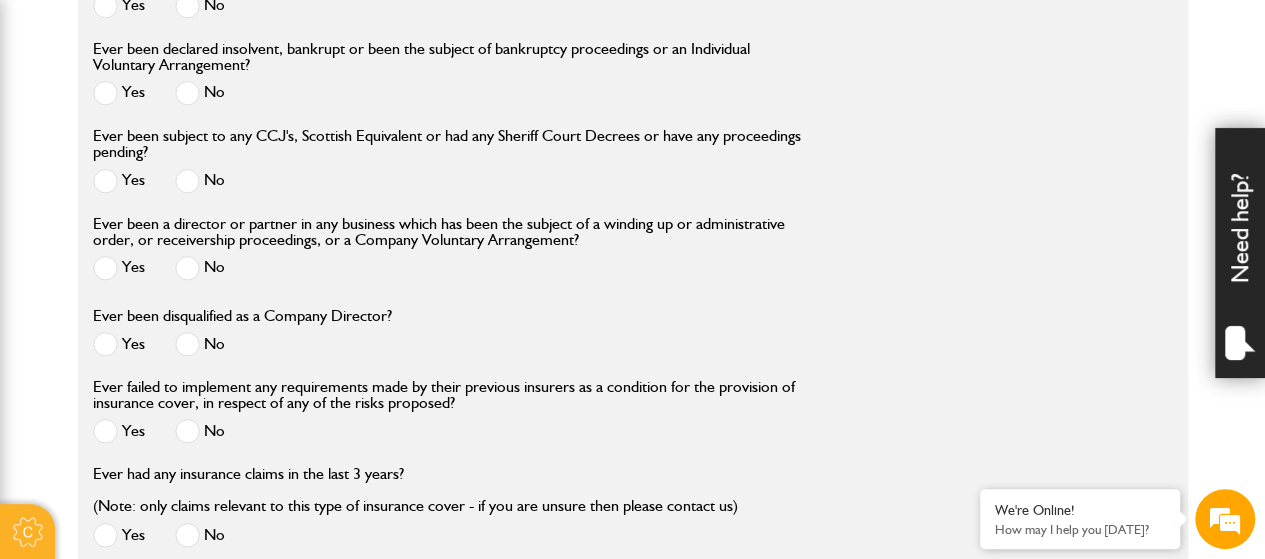 click at bounding box center [187, 268] 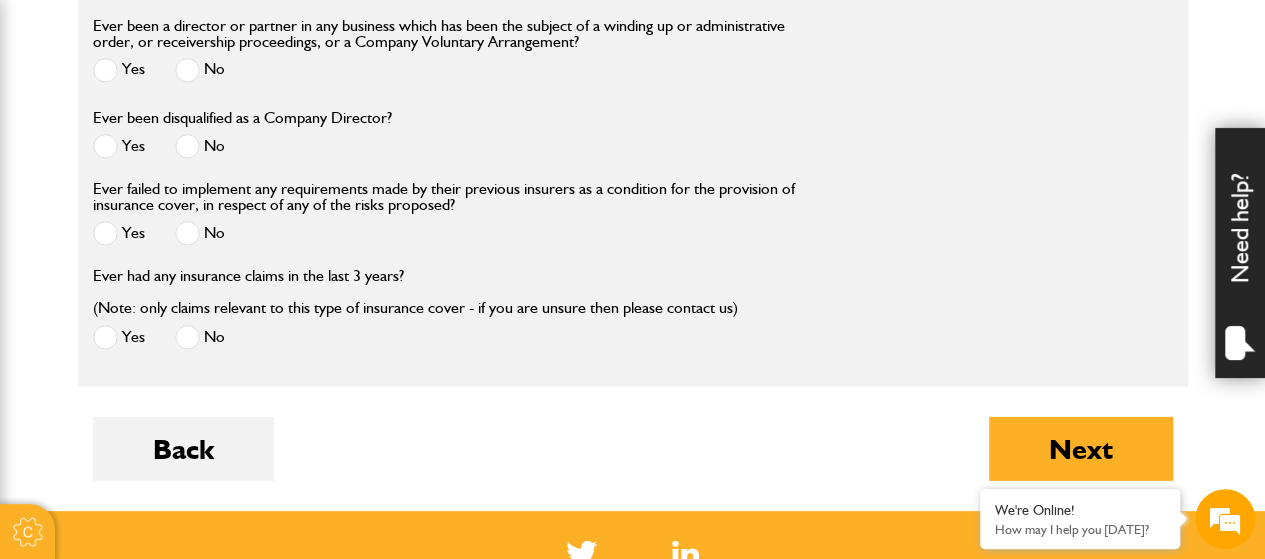scroll, scrollTop: 2900, scrollLeft: 0, axis: vertical 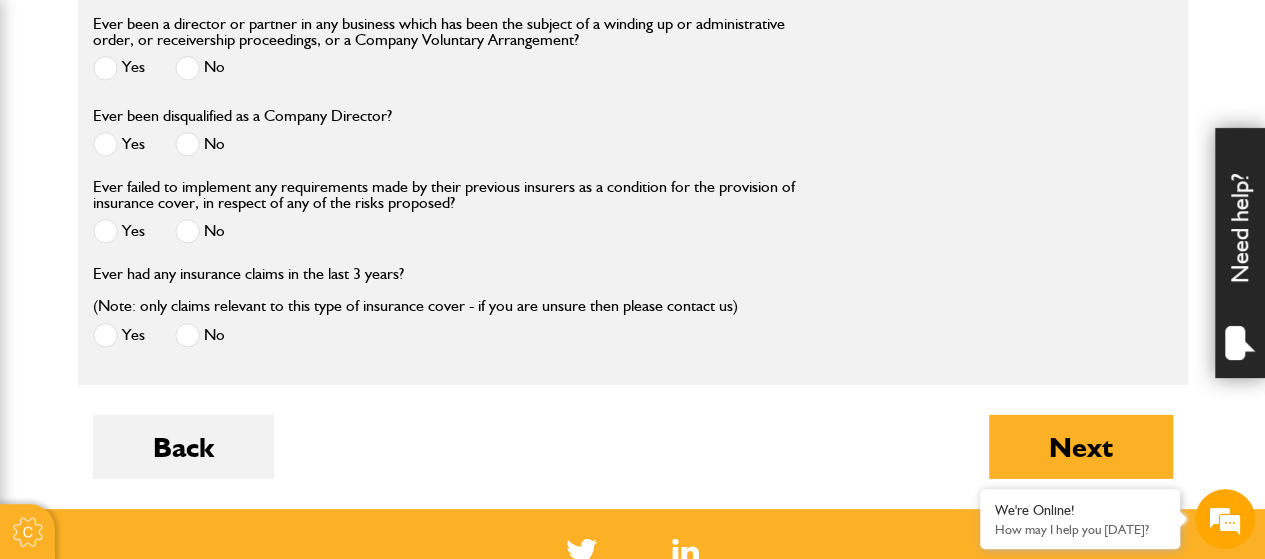 click at bounding box center (187, 231) 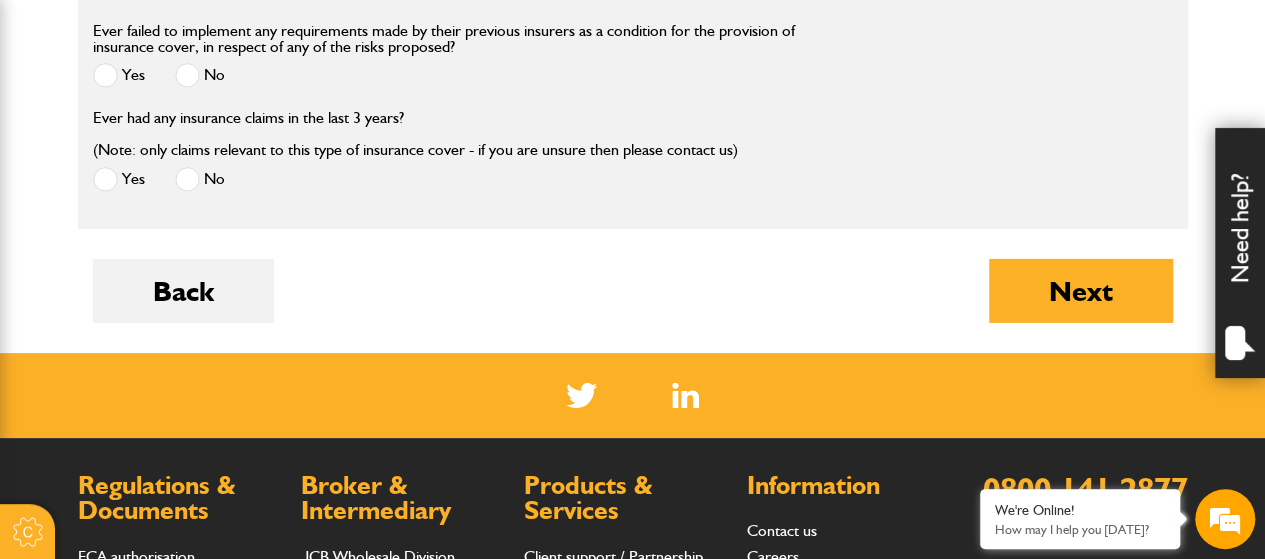 scroll, scrollTop: 3100, scrollLeft: 0, axis: vertical 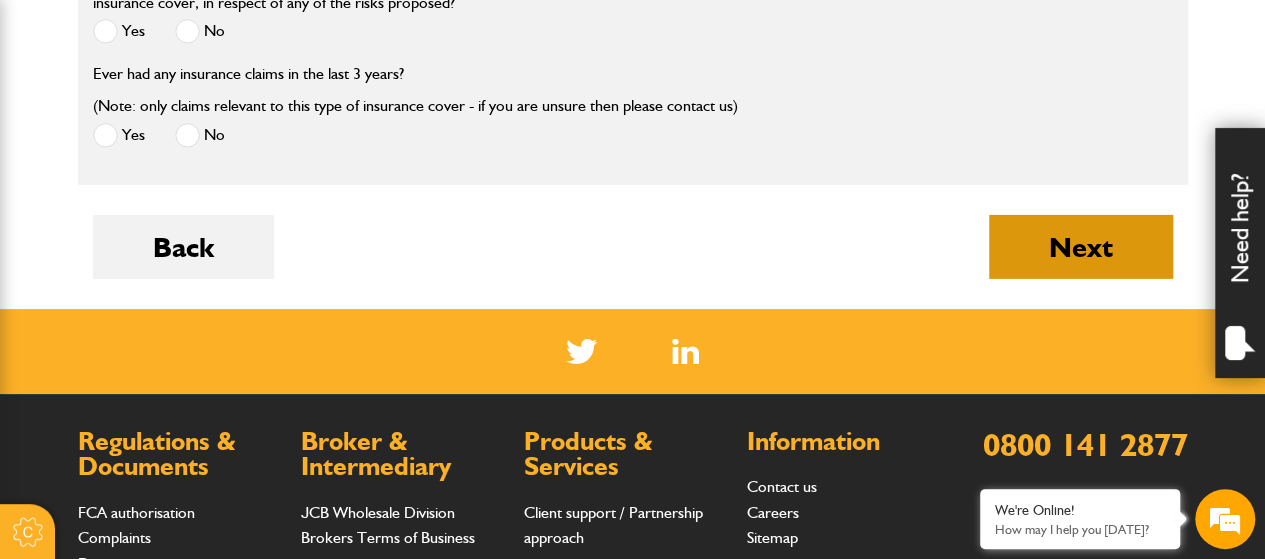click on "Next" at bounding box center (1081, 247) 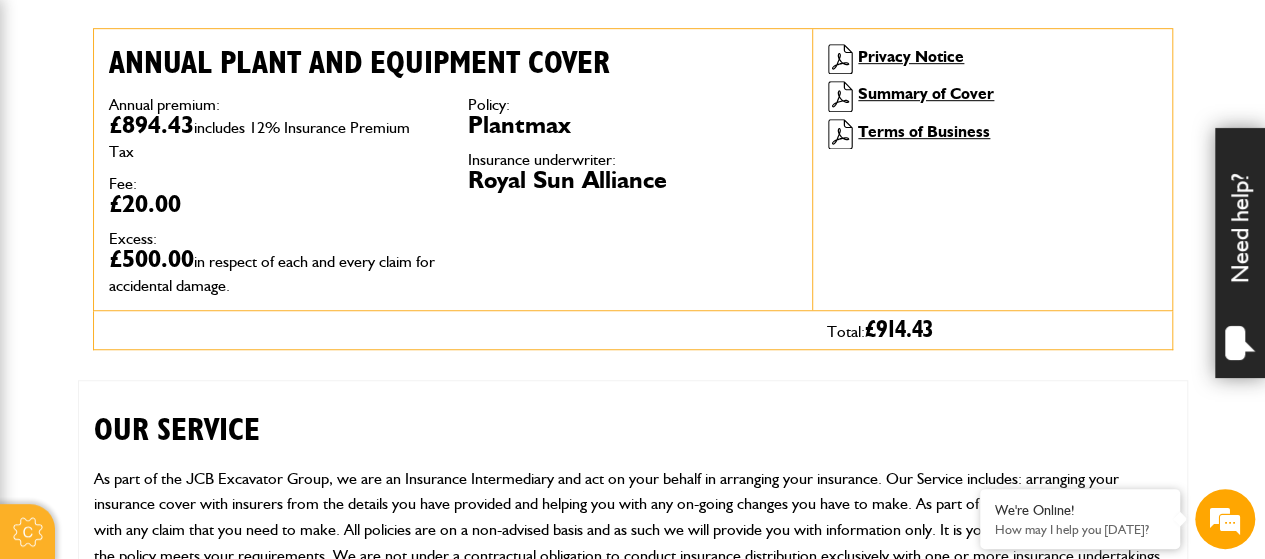 scroll, scrollTop: 600, scrollLeft: 0, axis: vertical 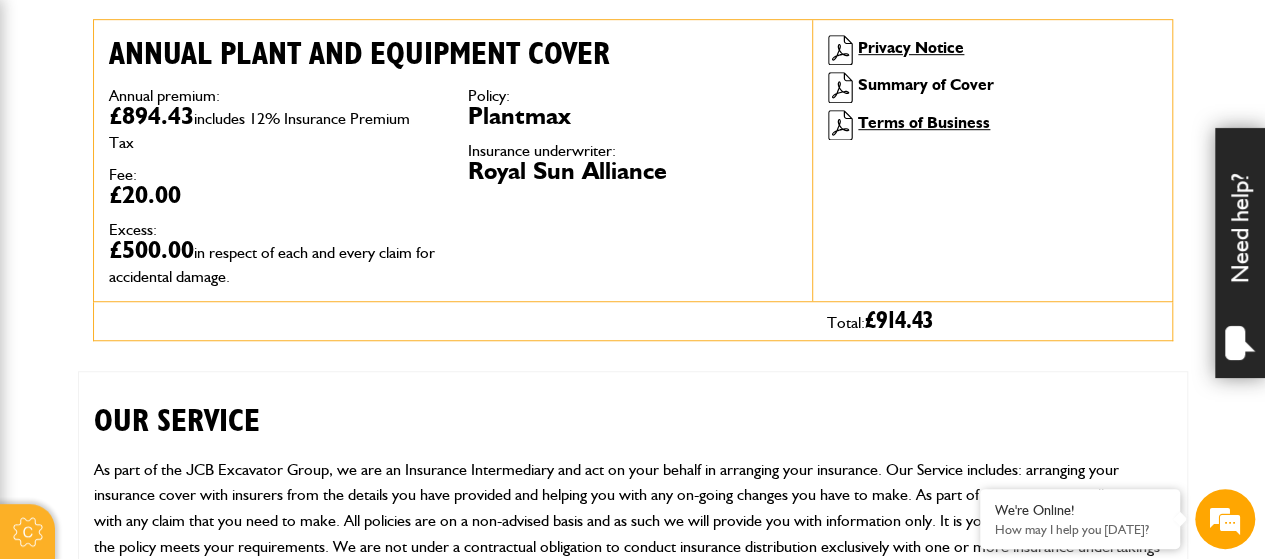 click on "Summary of Cover" at bounding box center [926, 84] 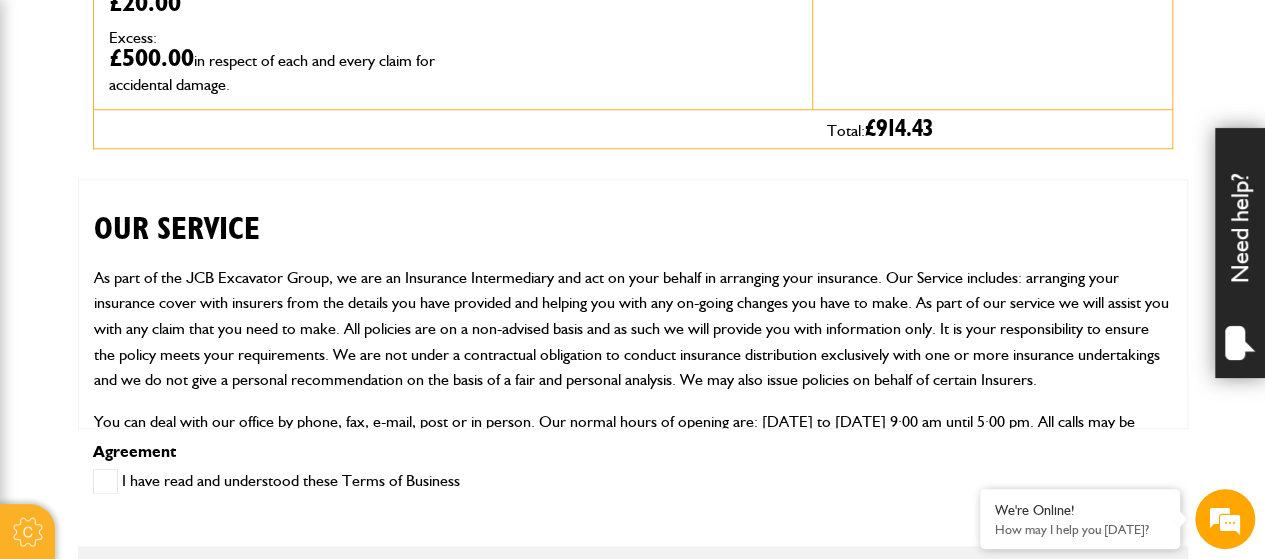 scroll, scrollTop: 900, scrollLeft: 0, axis: vertical 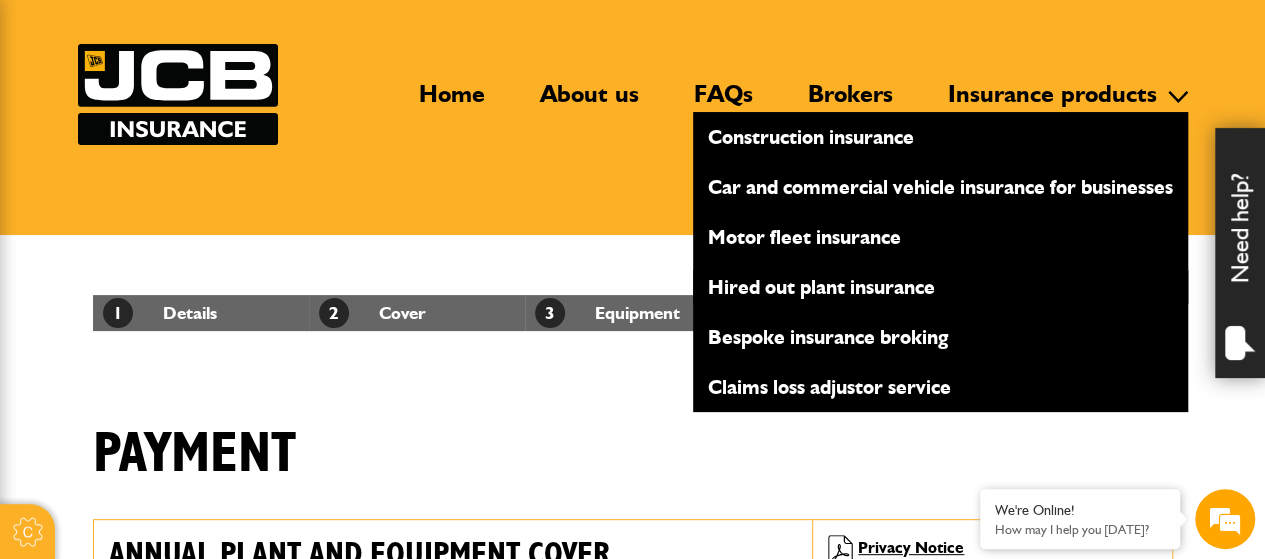 click on "Hired out plant insurance" at bounding box center (940, 287) 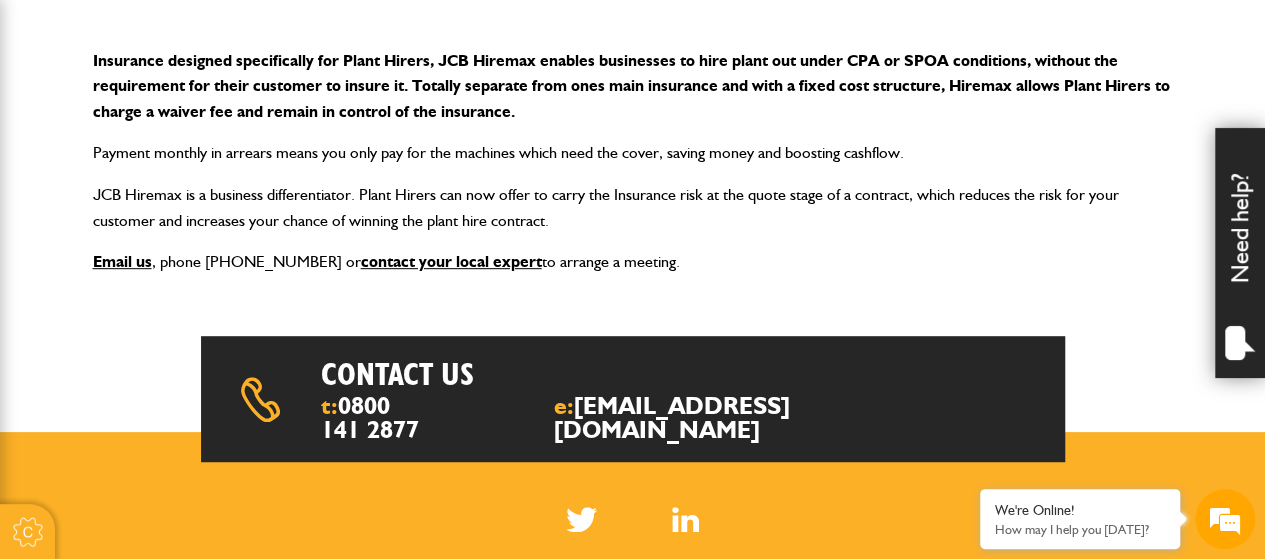 scroll, scrollTop: 400, scrollLeft: 0, axis: vertical 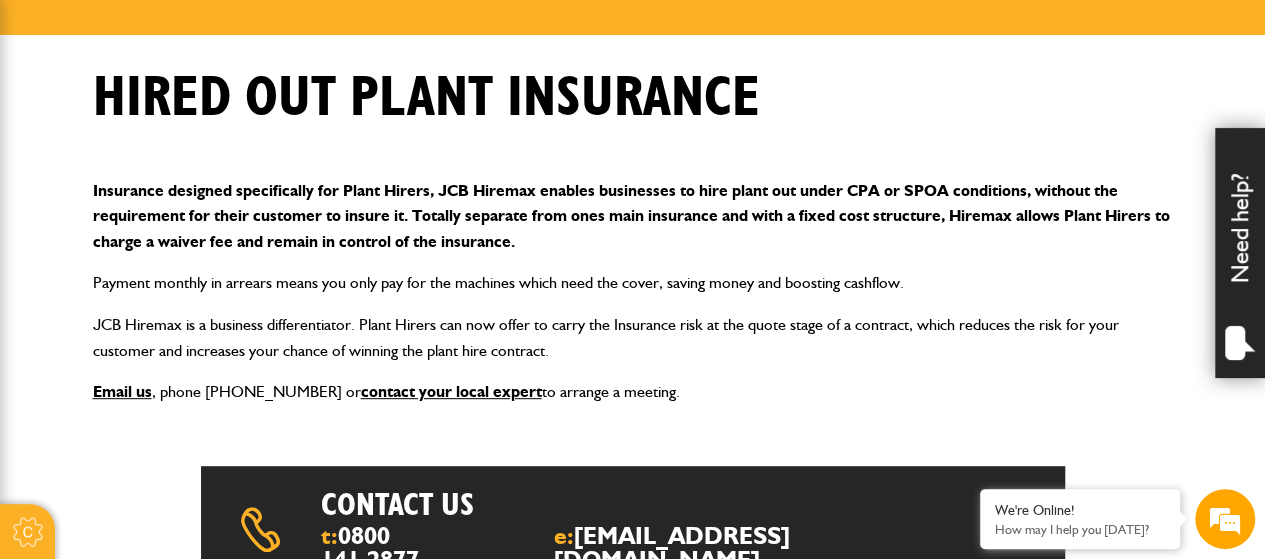 click on "Insurance designed specifically for Plant Hirers, JCB Hiremax enables businesses to hire plant out under CPA or SPOA conditions, without the requirement for their customer to insure it. Totally separate from ones main insurance and with a fixed cost structure, Hiremax allows Plant Hirers to charge a waiver fee and remain in control of the insurance." at bounding box center [633, 216] 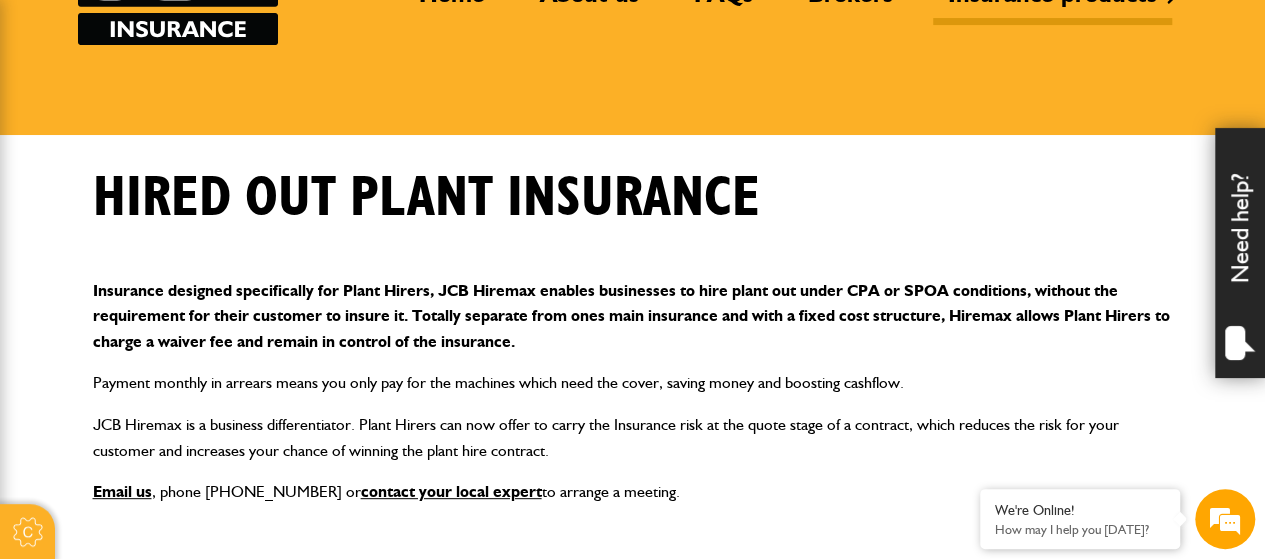 scroll, scrollTop: 0, scrollLeft: 0, axis: both 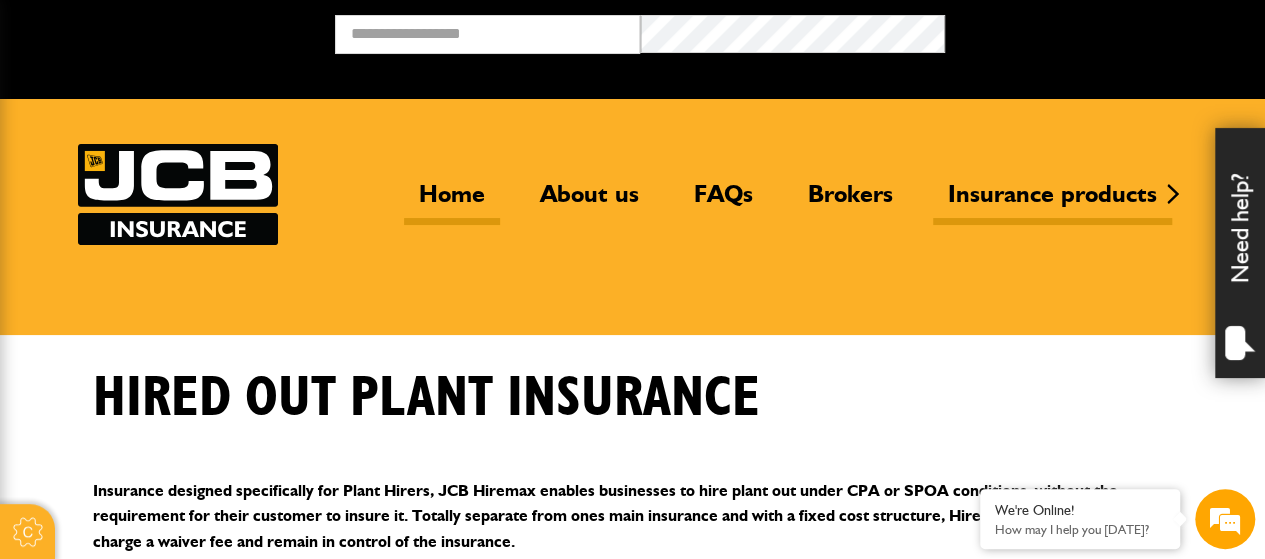 click on "Home" at bounding box center (452, 202) 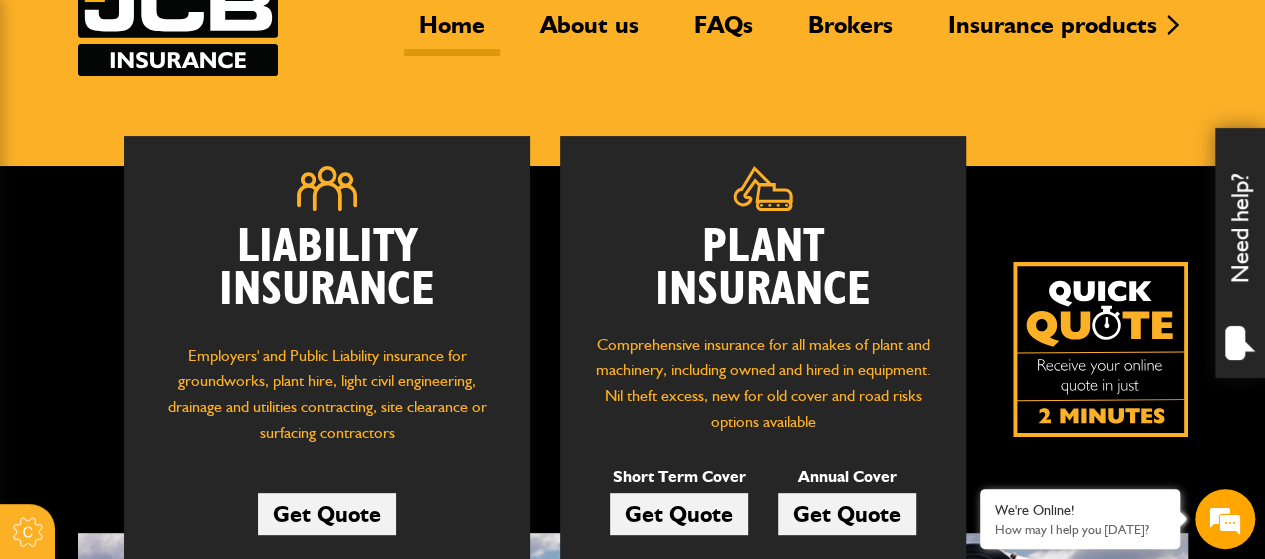 scroll, scrollTop: 200, scrollLeft: 0, axis: vertical 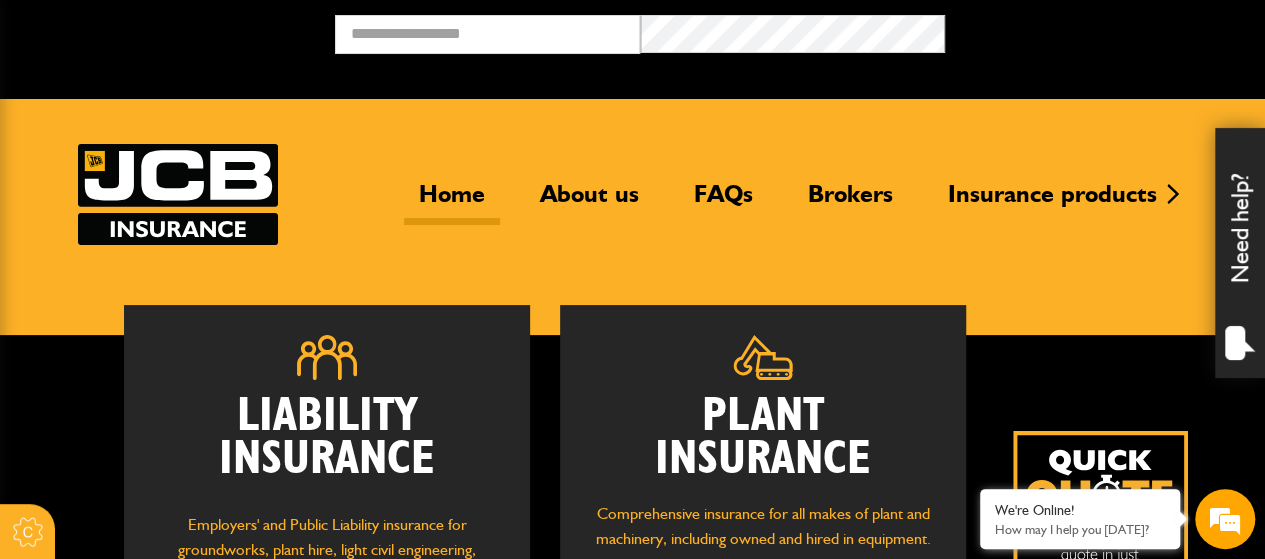 click on "Home" at bounding box center (452, 202) 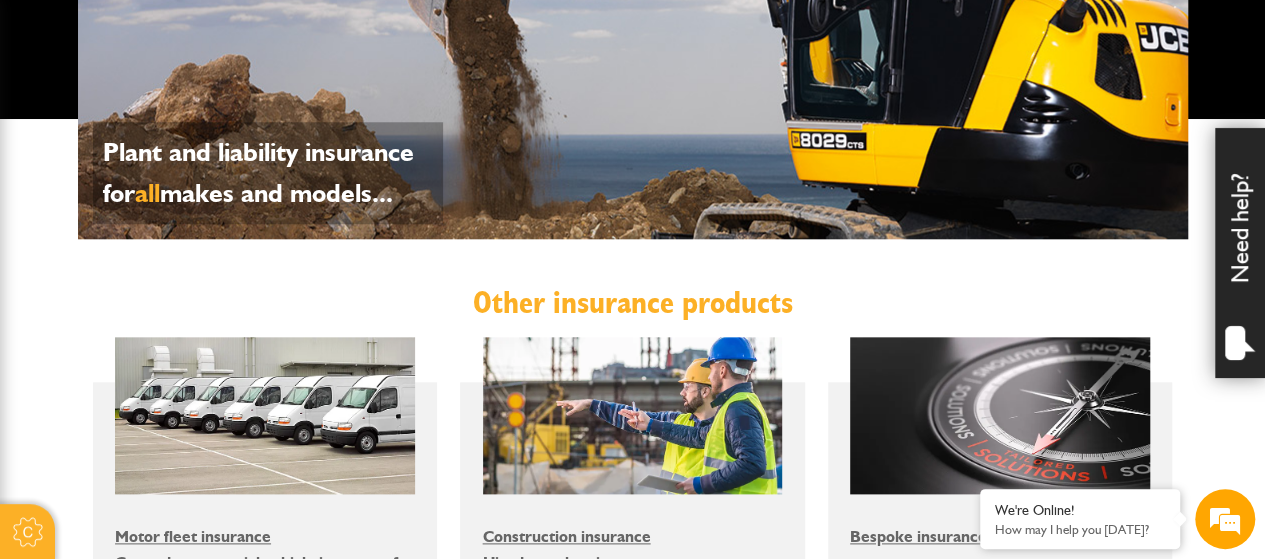 scroll, scrollTop: 1200, scrollLeft: 0, axis: vertical 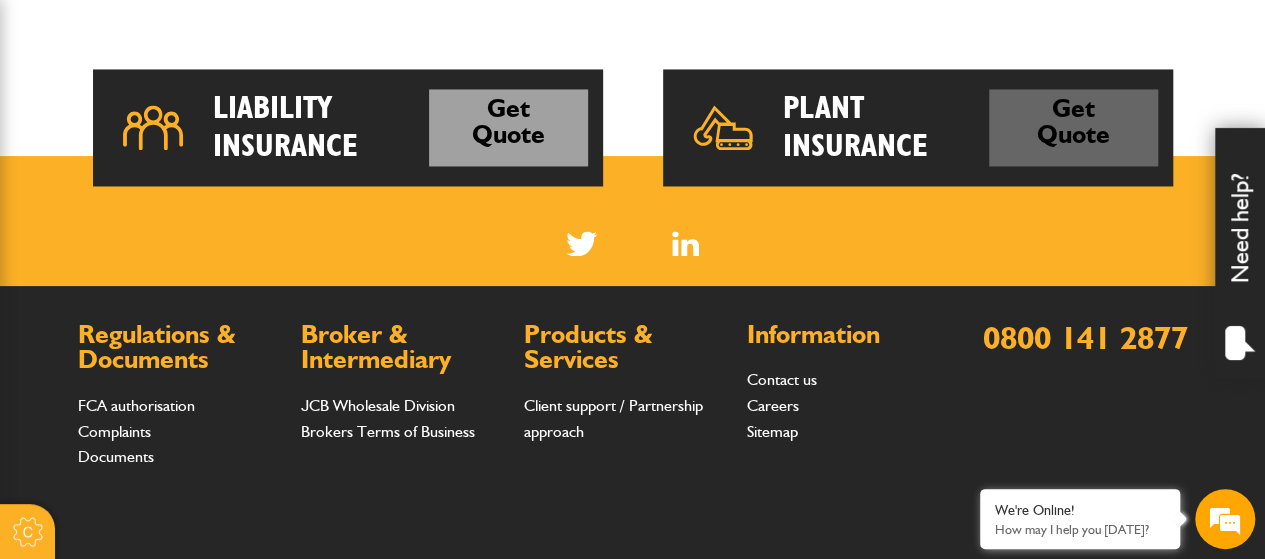click on "Get Quote" at bounding box center (1073, 127) 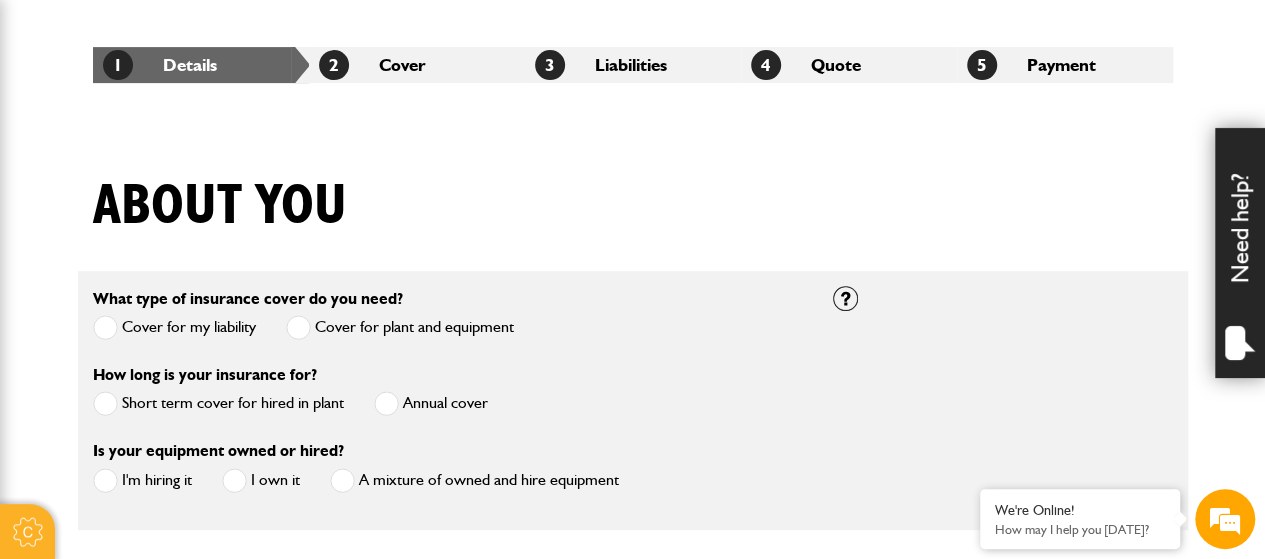 scroll, scrollTop: 400, scrollLeft: 0, axis: vertical 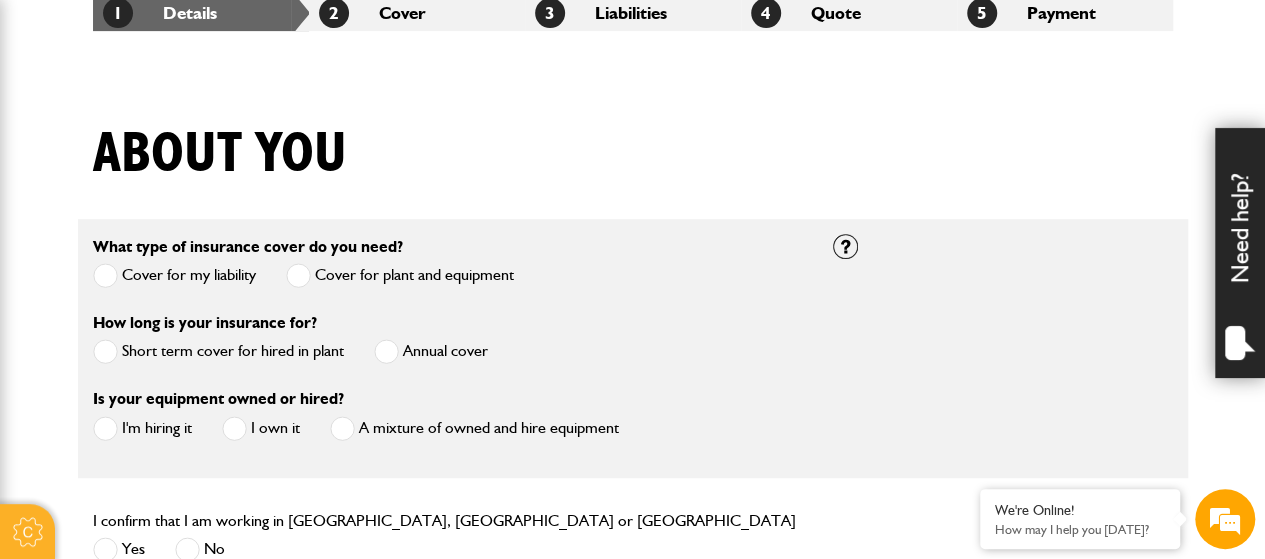 click at bounding box center (105, 275) 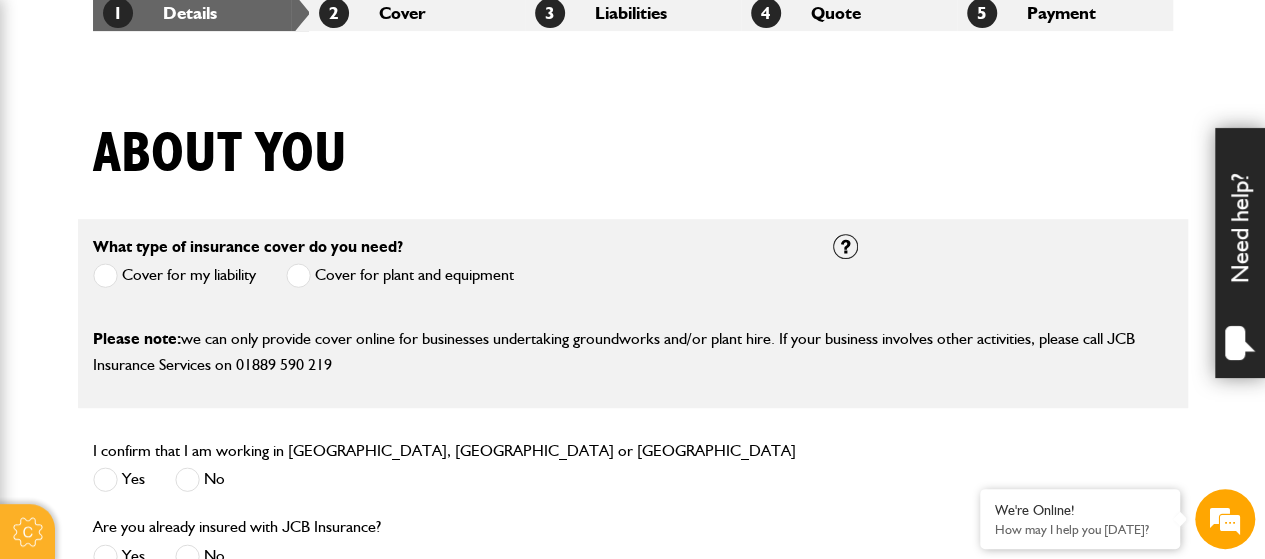 scroll, scrollTop: 0, scrollLeft: 0, axis: both 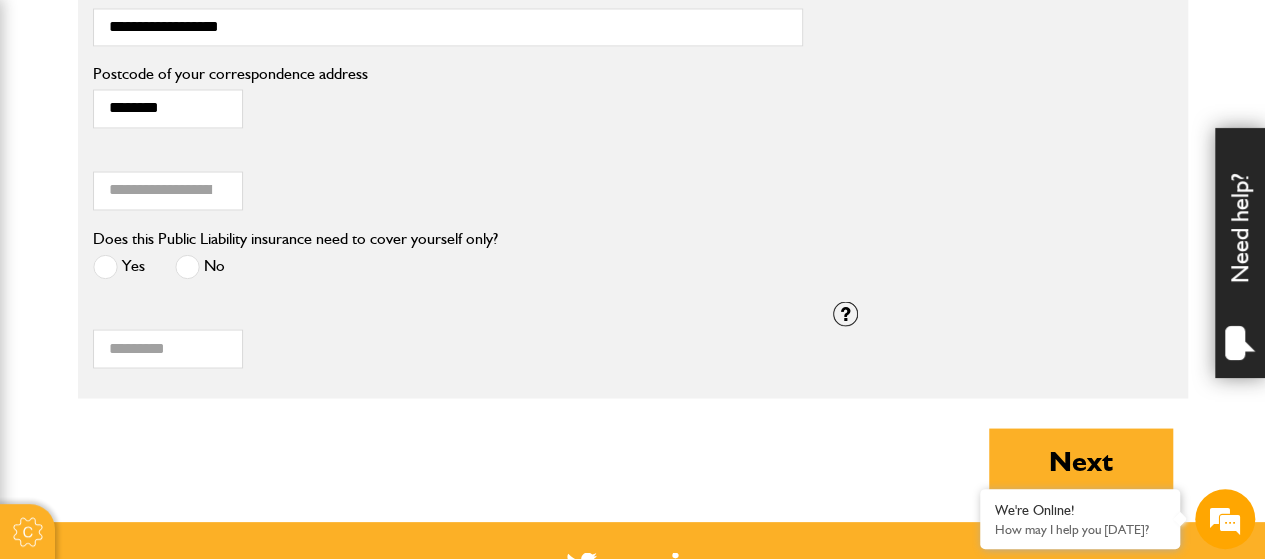 click at bounding box center (105, 266) 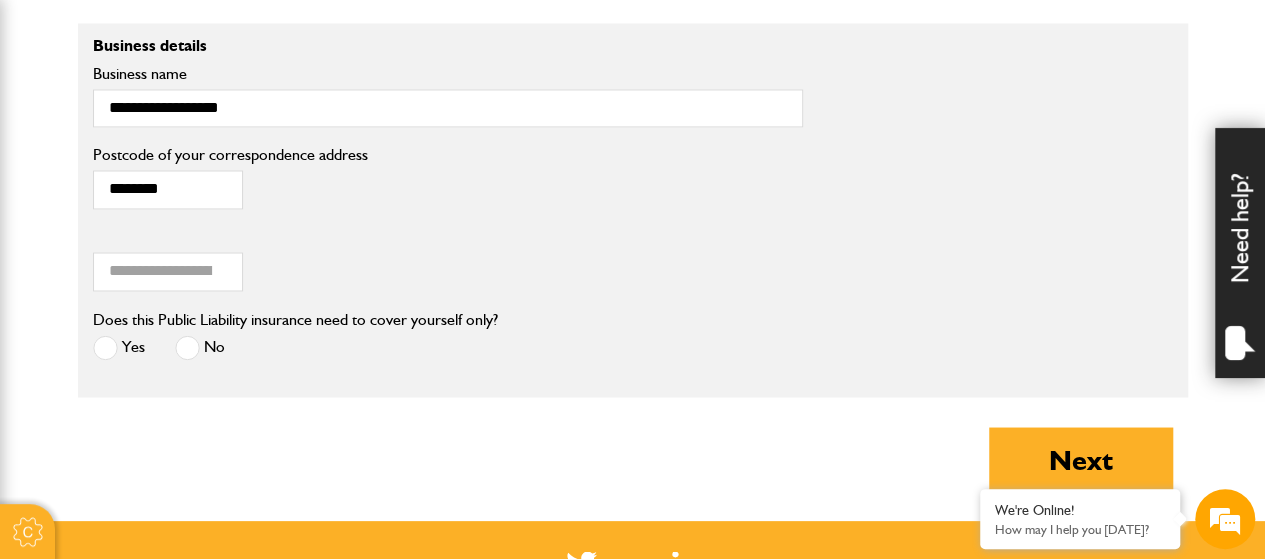 scroll, scrollTop: 1719, scrollLeft: 0, axis: vertical 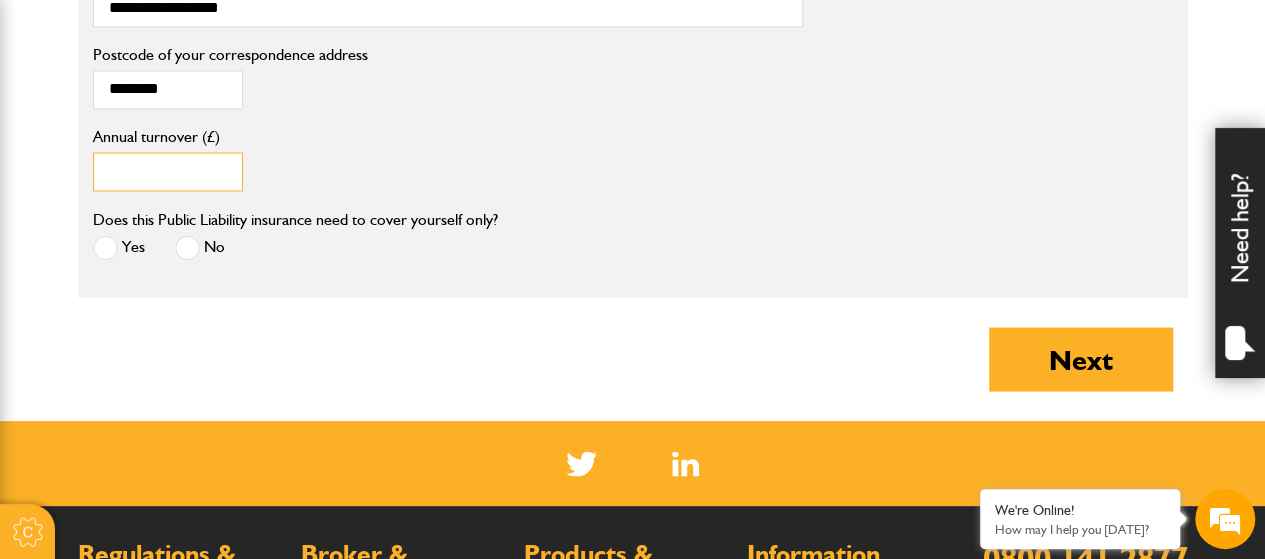 click on "*" at bounding box center (168, 171) 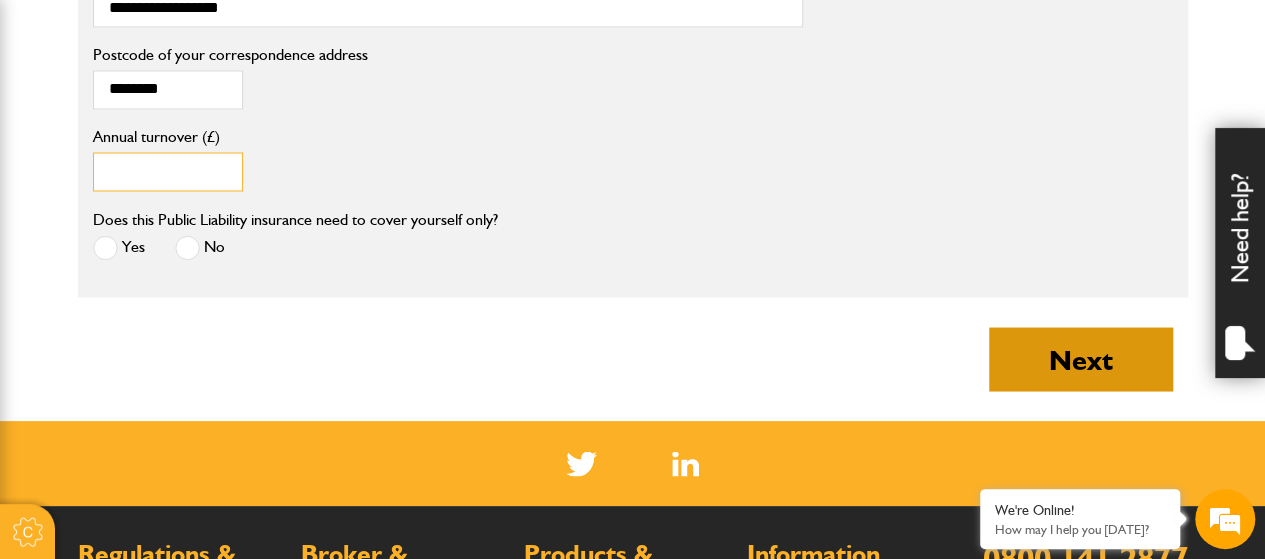 type on "****" 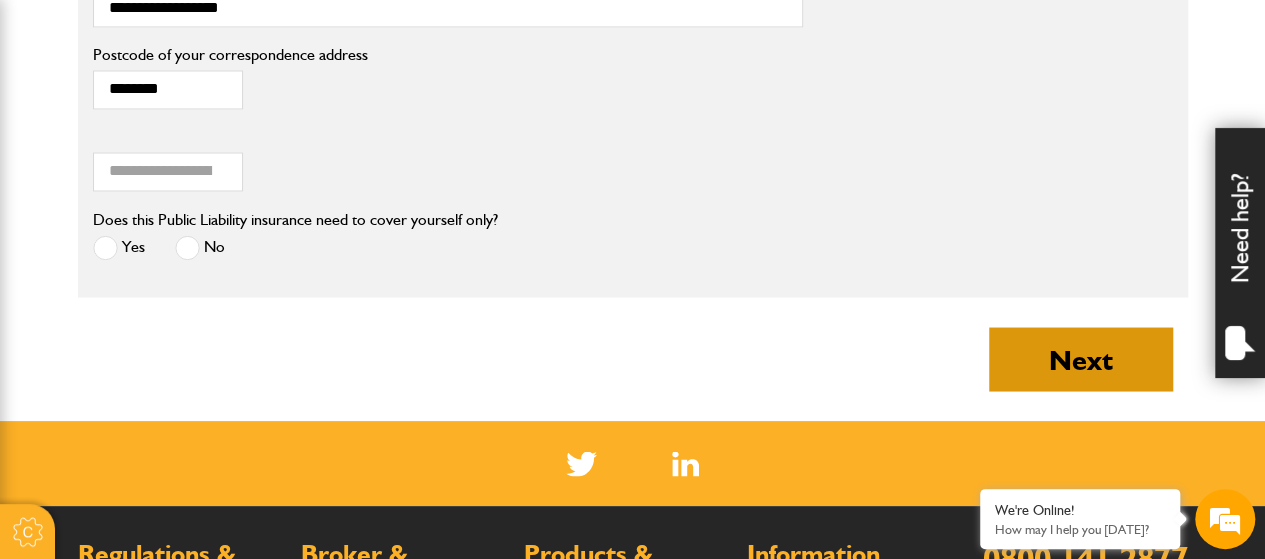 click on "Next" at bounding box center (1081, 359) 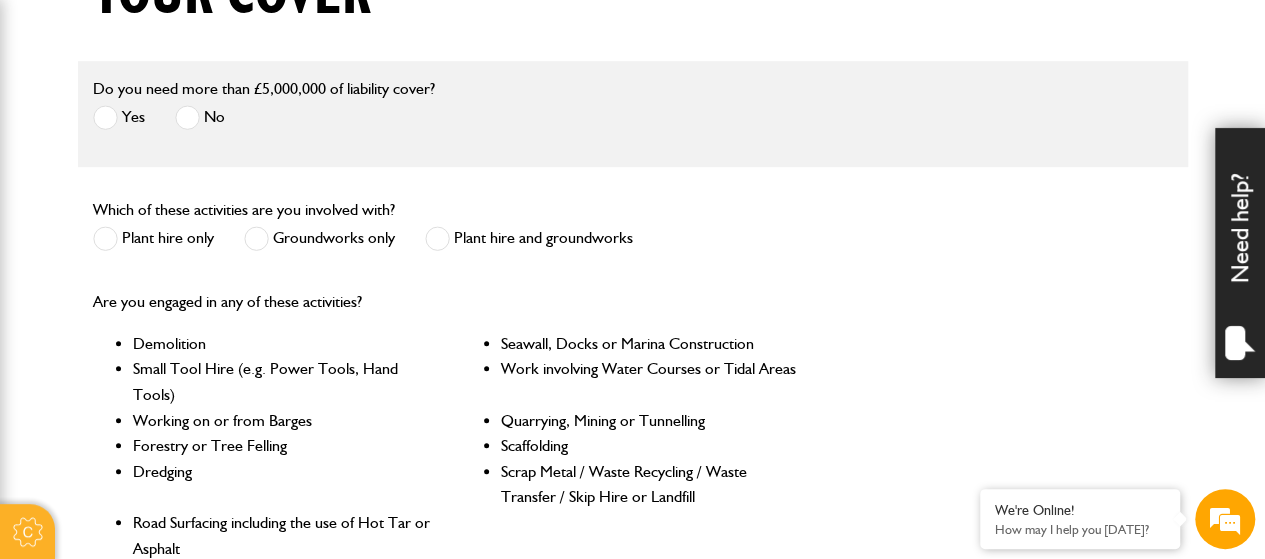scroll, scrollTop: 600, scrollLeft: 0, axis: vertical 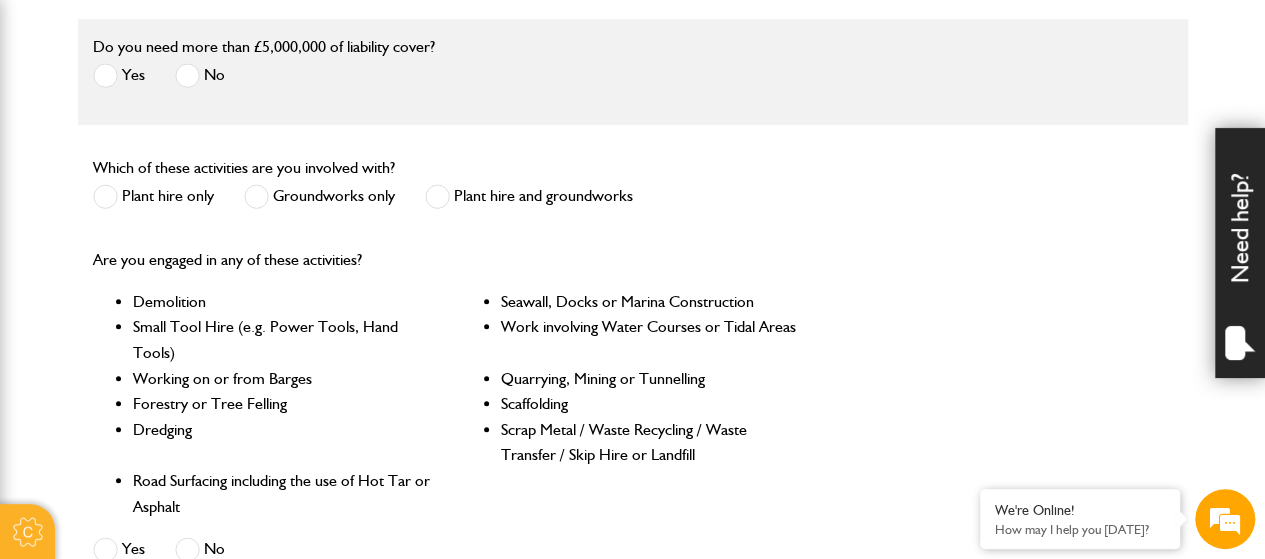 click at bounding box center (437, 196) 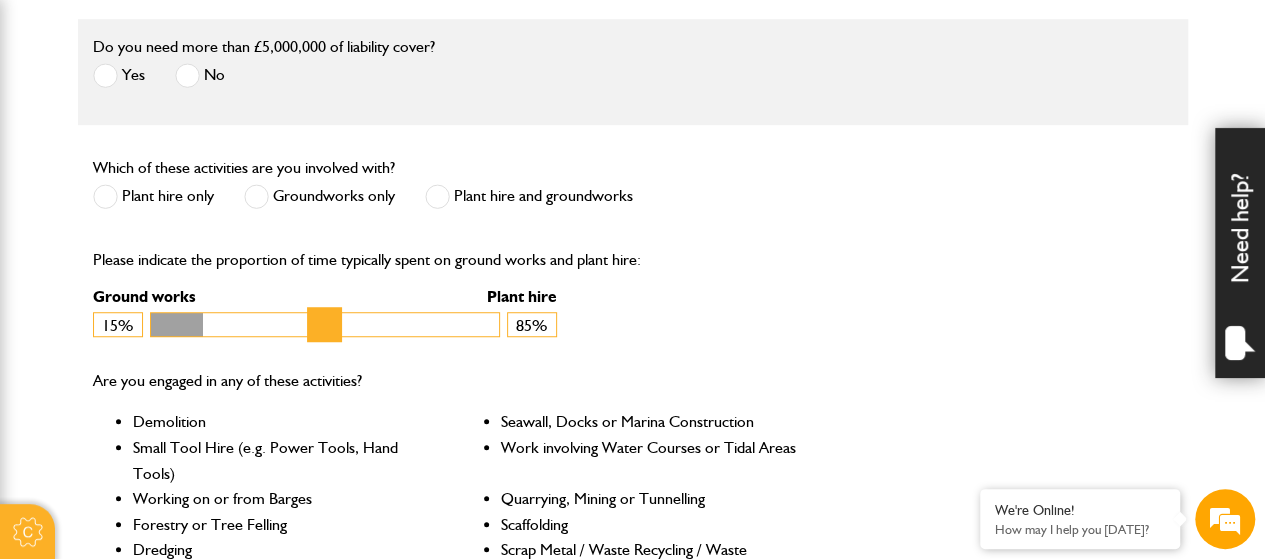 drag, startPoint x: 482, startPoint y: 319, endPoint x: 215, endPoint y: 324, distance: 267.0468 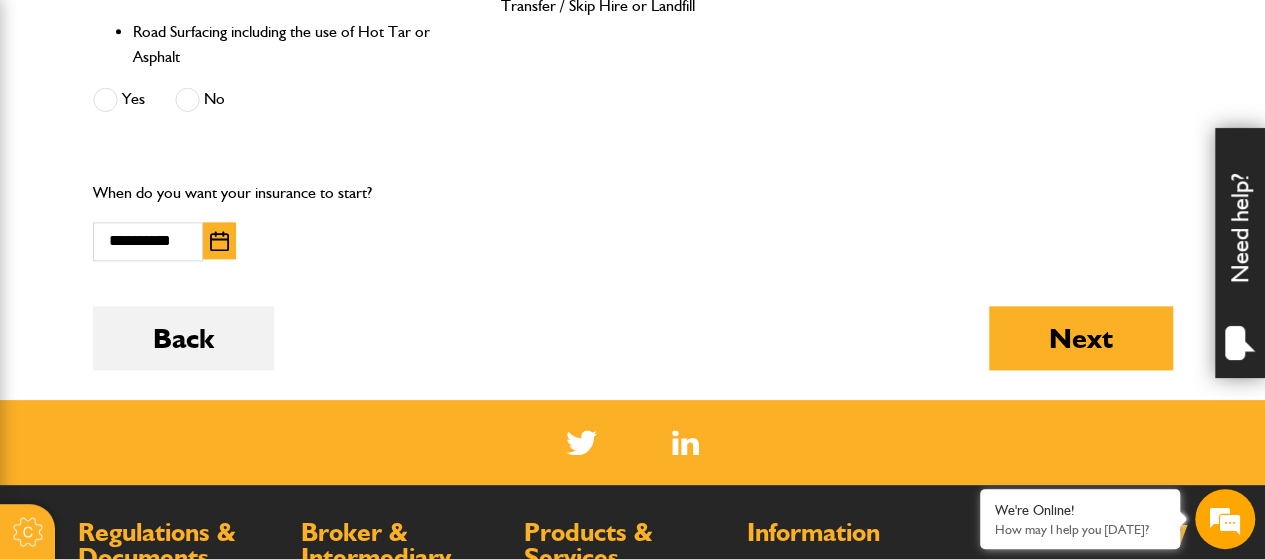 scroll, scrollTop: 1200, scrollLeft: 0, axis: vertical 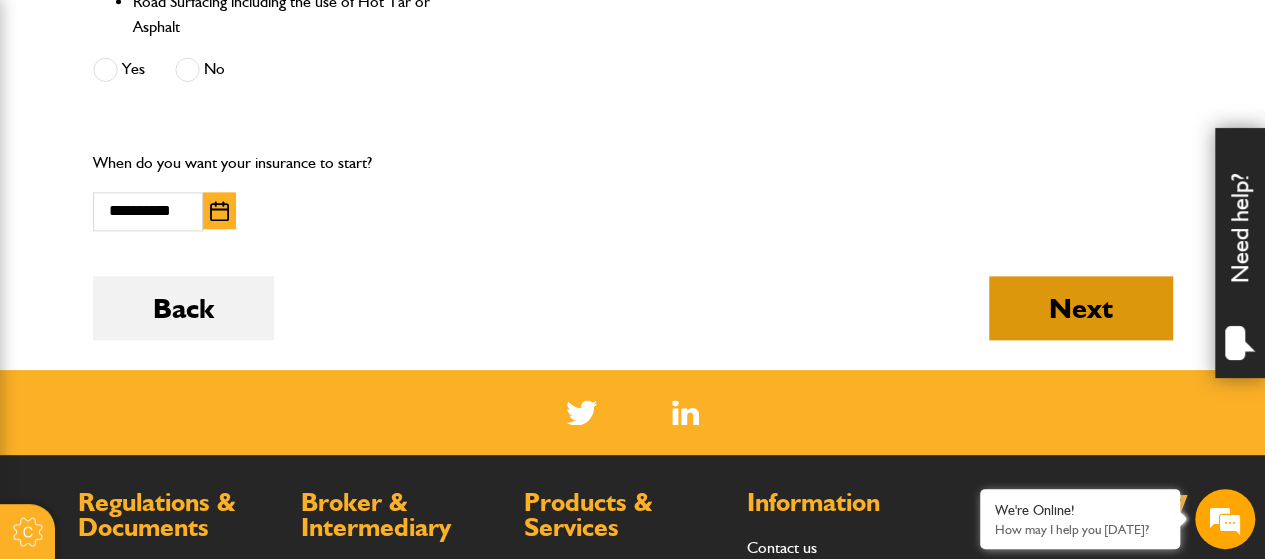 click on "Next" at bounding box center (1081, 308) 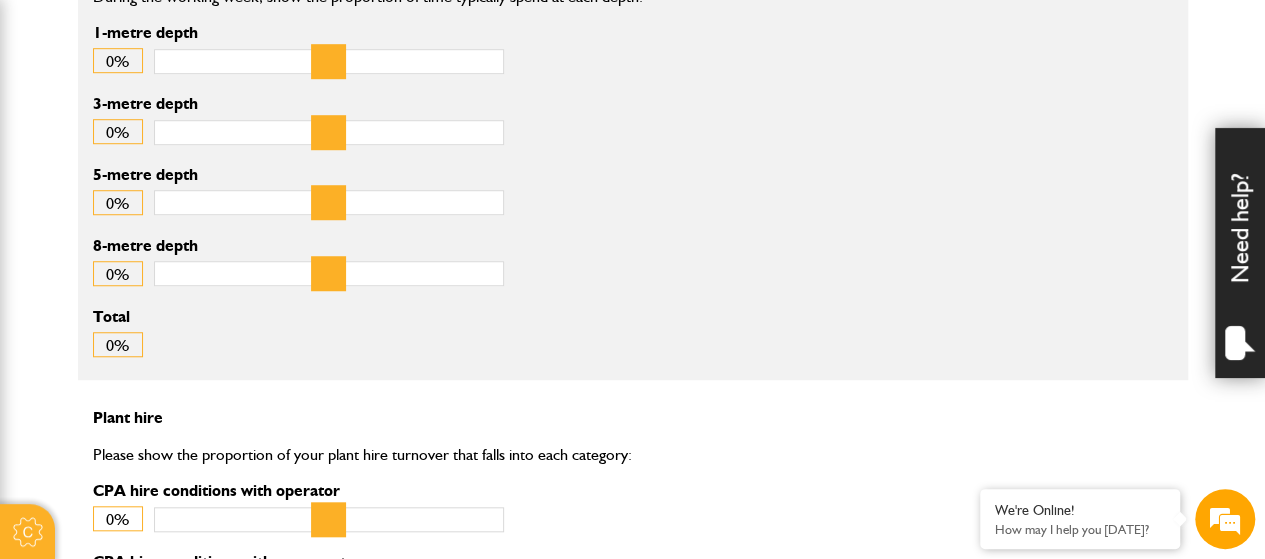 scroll, scrollTop: 700, scrollLeft: 0, axis: vertical 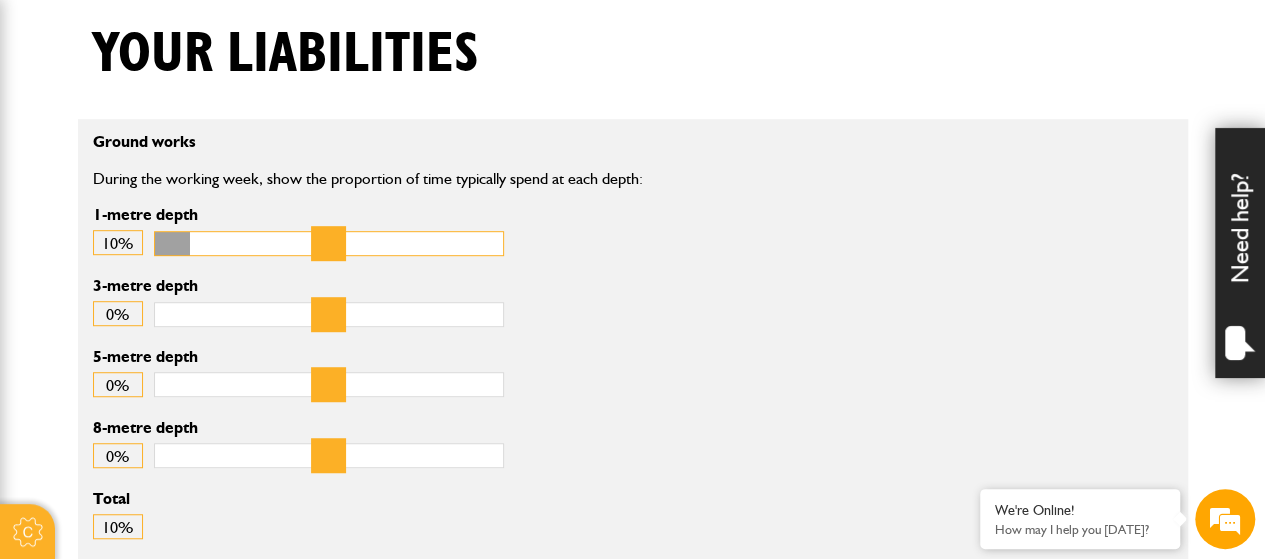 drag, startPoint x: 170, startPoint y: 241, endPoint x: 196, endPoint y: 241, distance: 26 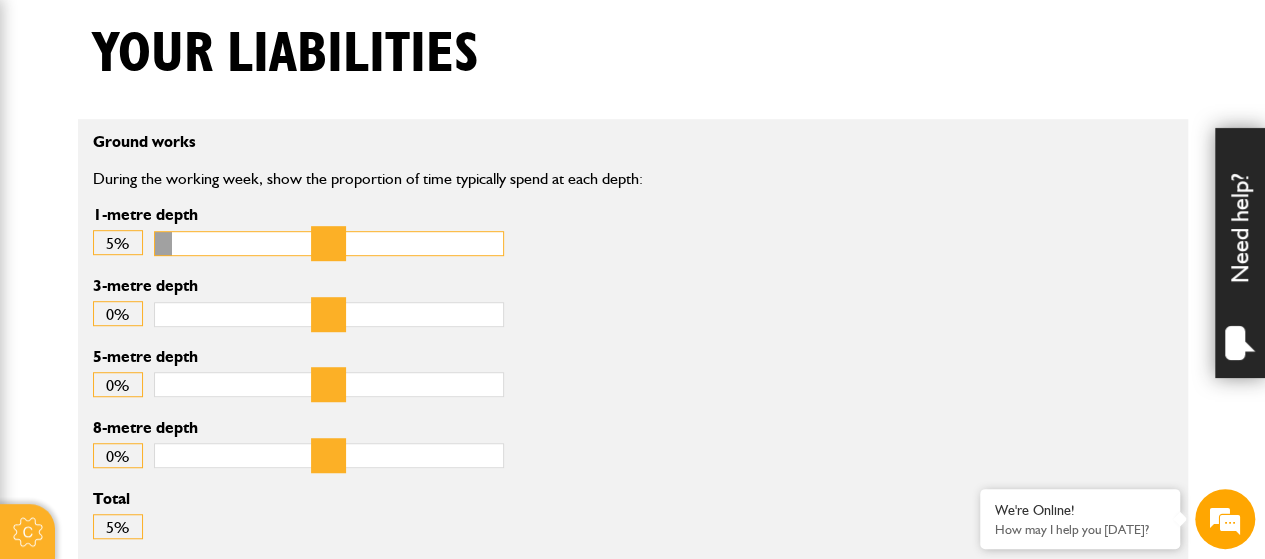 drag, startPoint x: 207, startPoint y: 239, endPoint x: 192, endPoint y: 238, distance: 15.033297 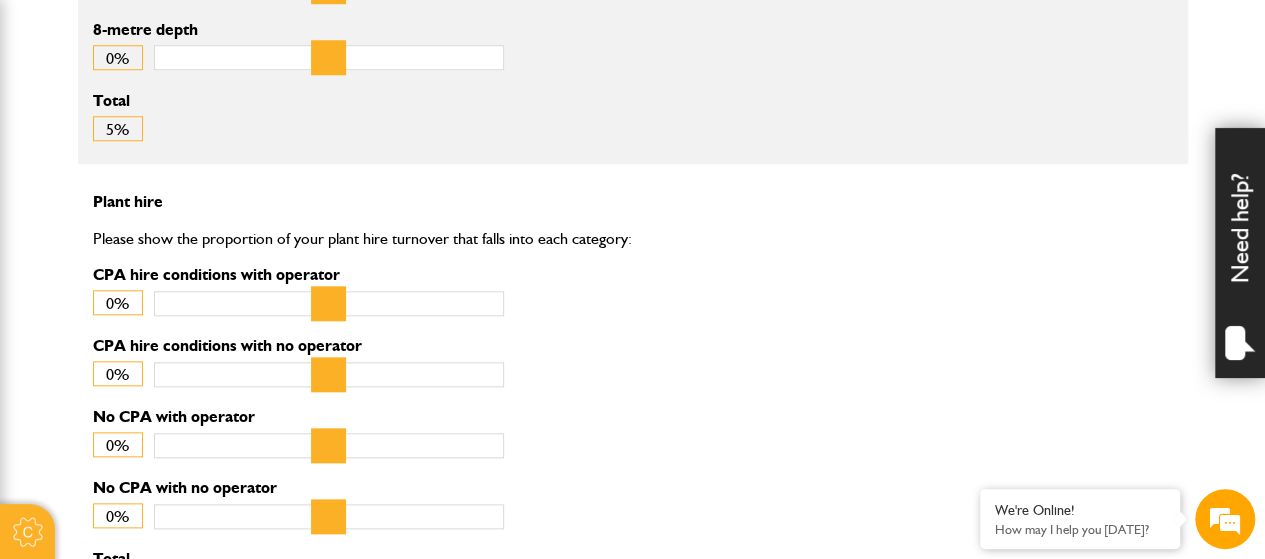 scroll, scrollTop: 900, scrollLeft: 0, axis: vertical 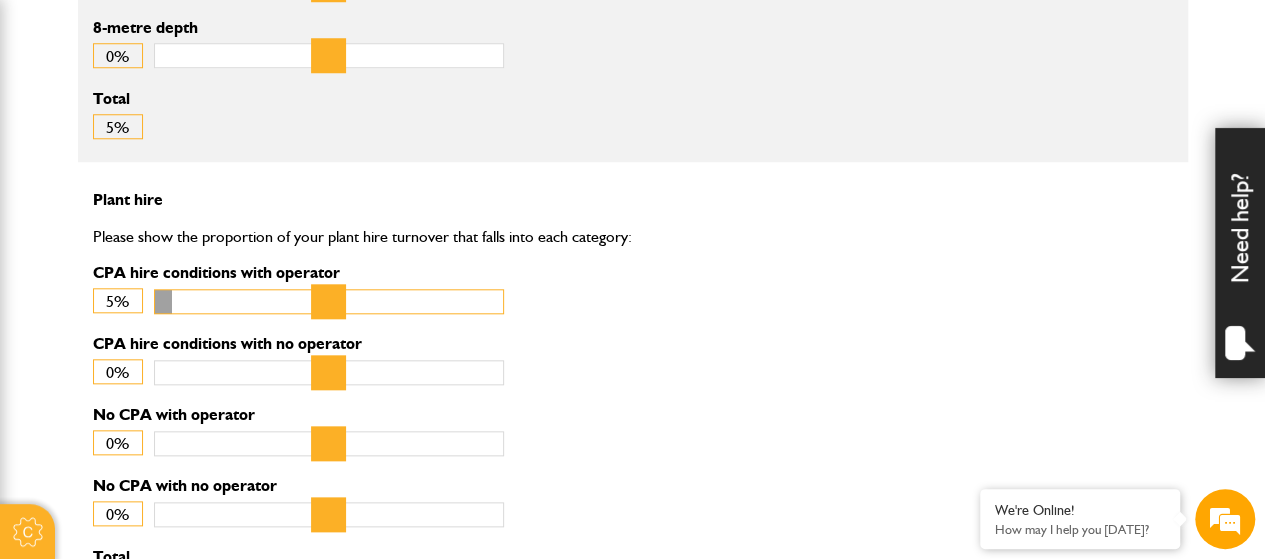 drag, startPoint x: 179, startPoint y: 295, endPoint x: 192, endPoint y: 295, distance: 13 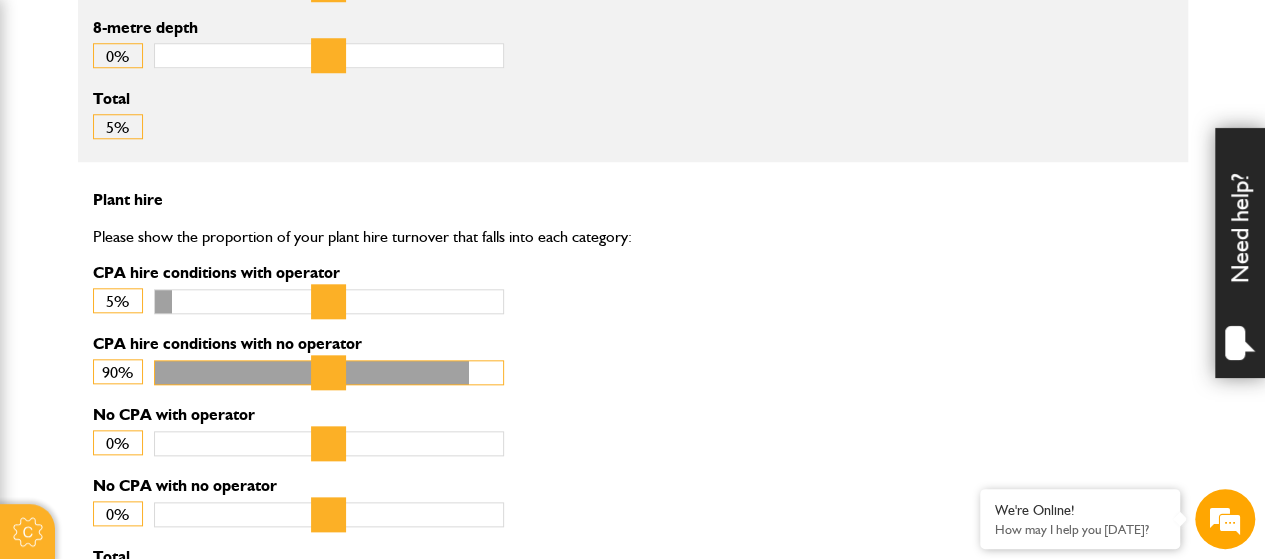 drag, startPoint x: 172, startPoint y: 363, endPoint x: 454, endPoint y: 365, distance: 282.00708 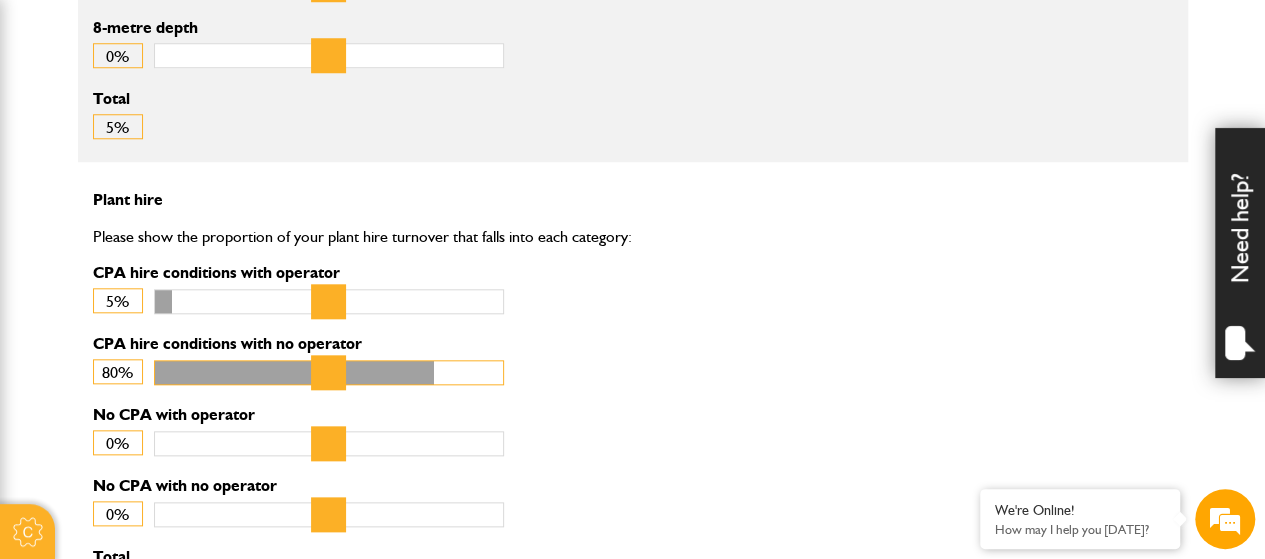 drag, startPoint x: 450, startPoint y: 369, endPoint x: 430, endPoint y: 369, distance: 20 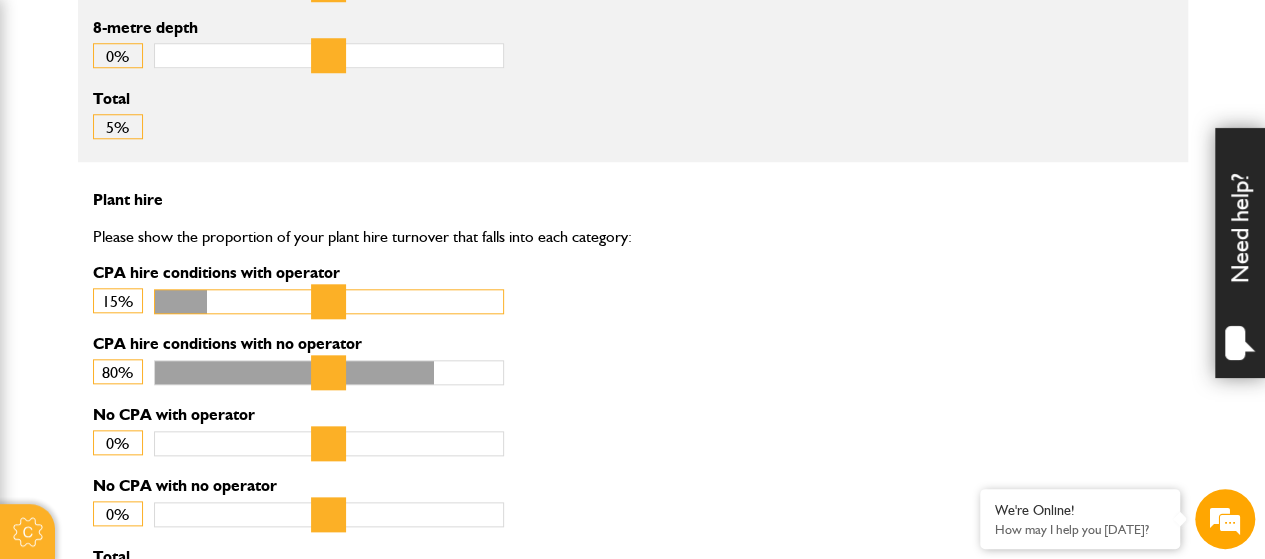 drag, startPoint x: 182, startPoint y: 291, endPoint x: 218, endPoint y: 293, distance: 36.05551 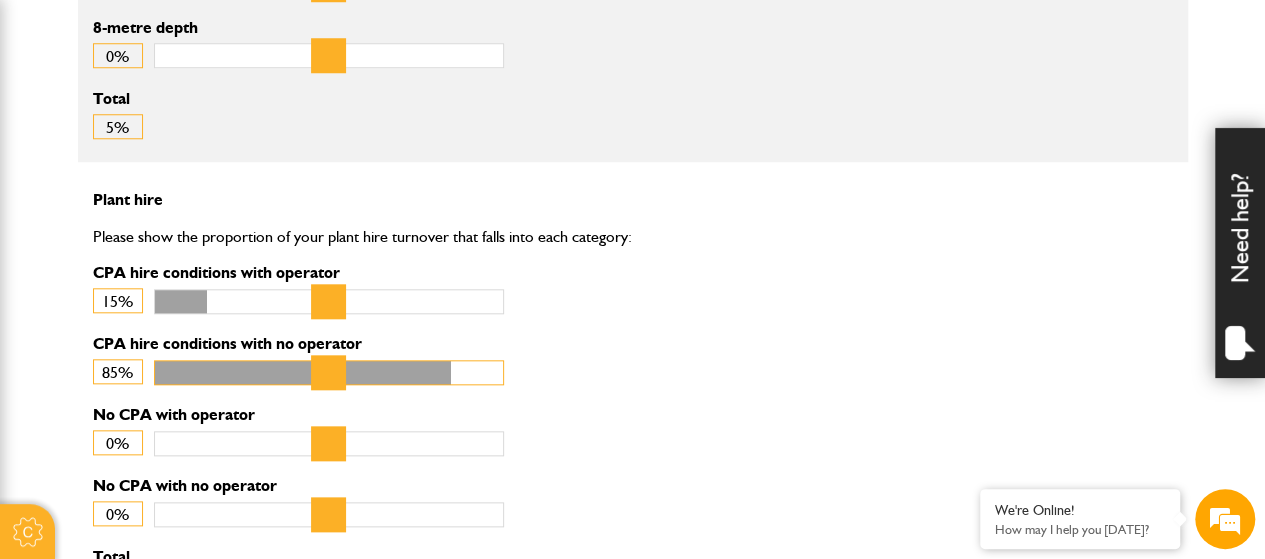 drag, startPoint x: 415, startPoint y: 368, endPoint x: 432, endPoint y: 369, distance: 17.029387 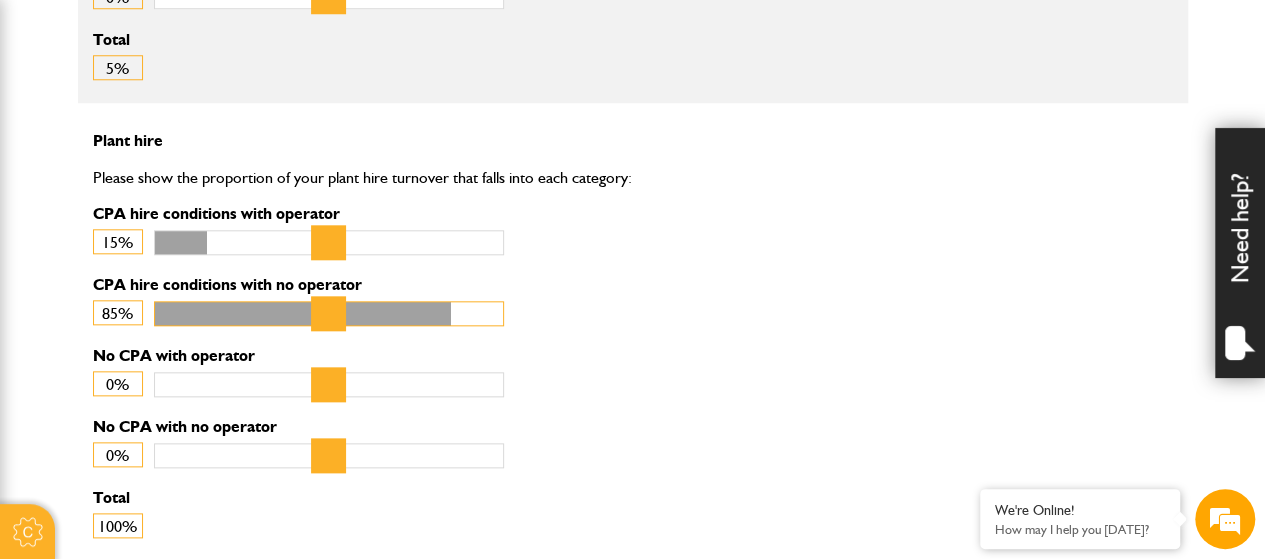 scroll, scrollTop: 1000, scrollLeft: 0, axis: vertical 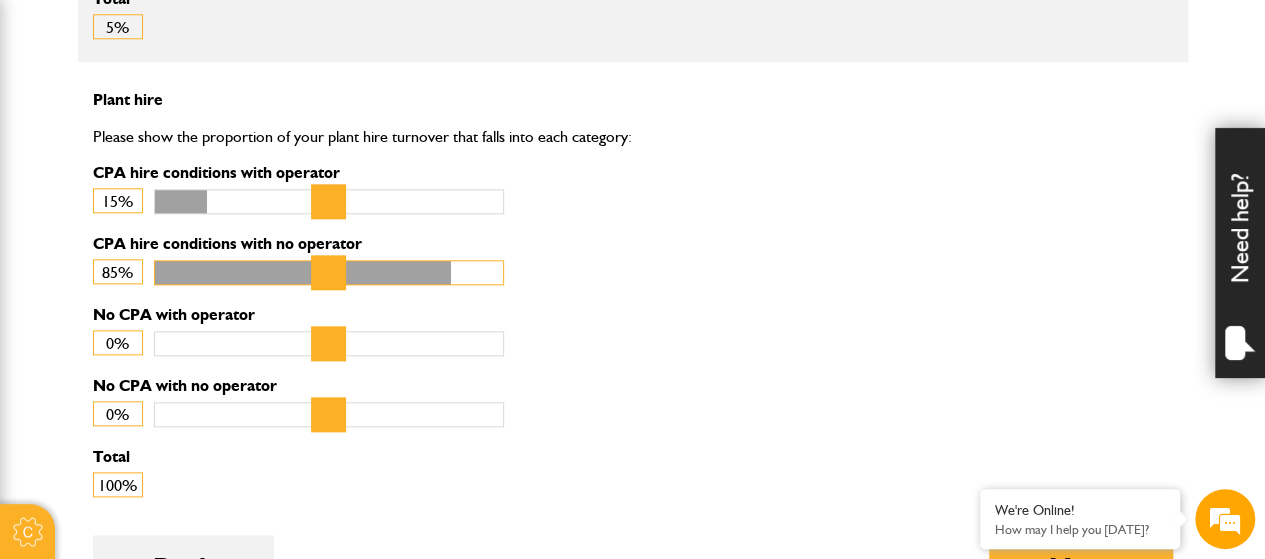 drag, startPoint x: 444, startPoint y: 271, endPoint x: 482, endPoint y: 273, distance: 38.052597 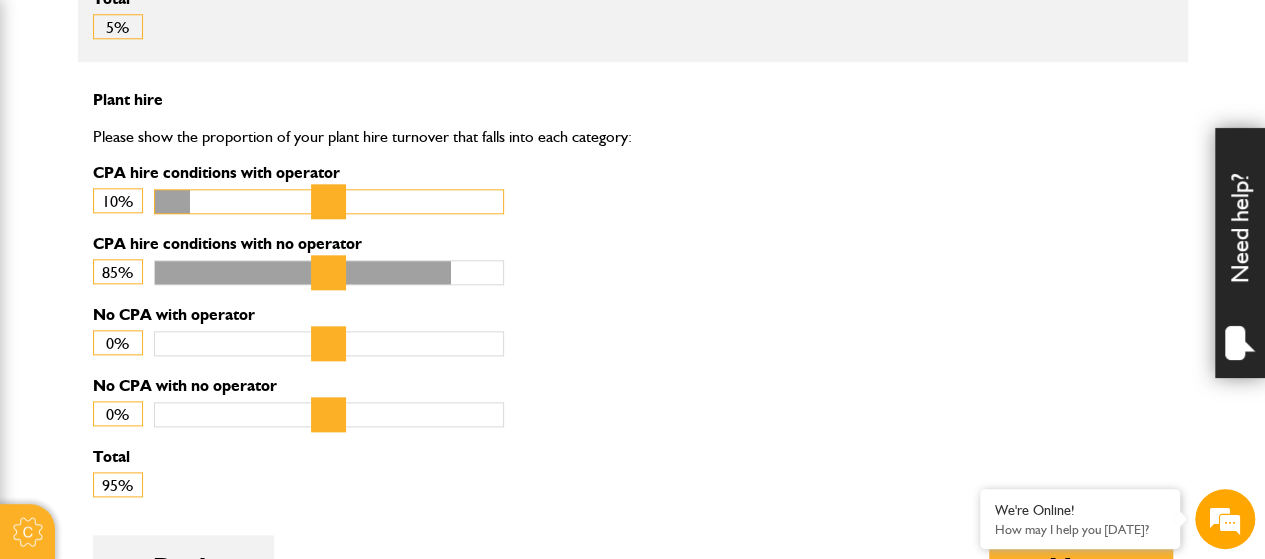 drag, startPoint x: 224, startPoint y: 197, endPoint x: 206, endPoint y: 200, distance: 18.248287 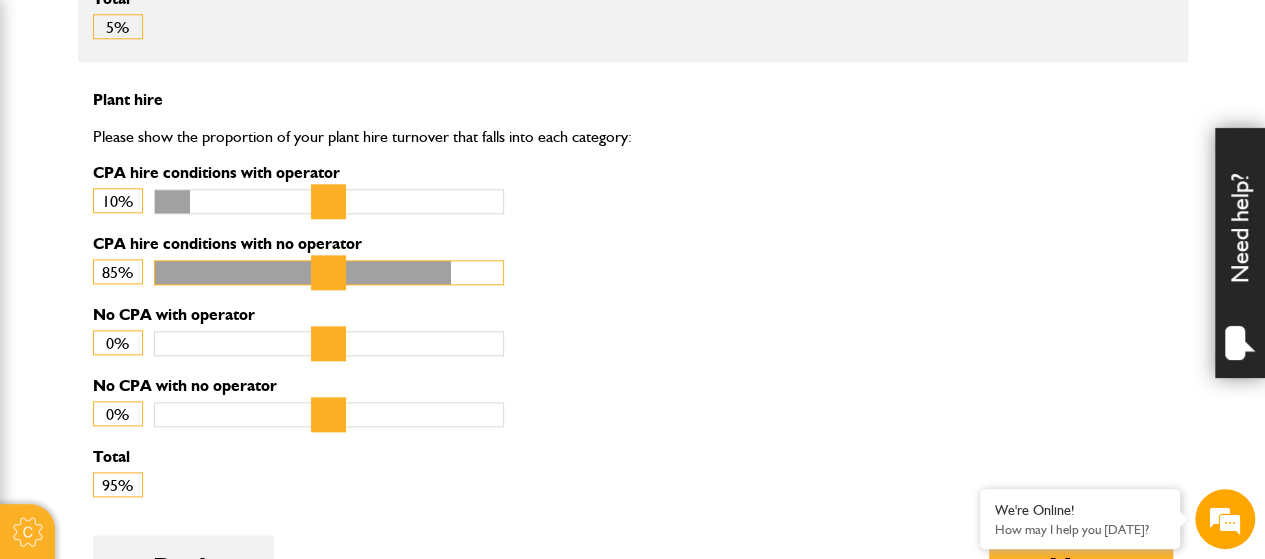 click on "CPA hire conditions with no operator" at bounding box center (329, 272) 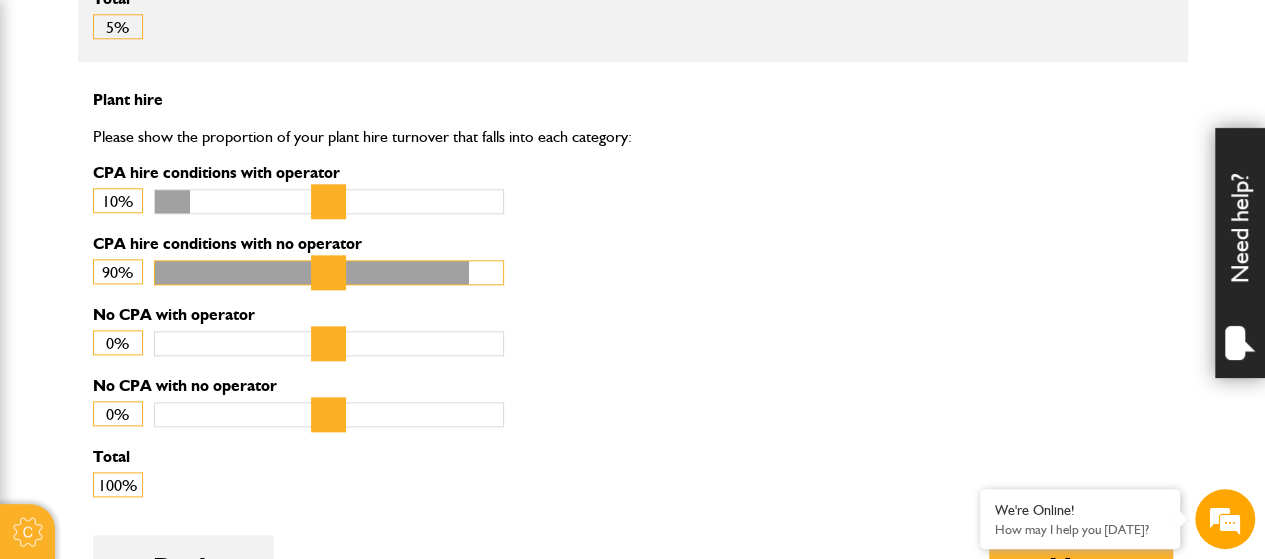 drag, startPoint x: 438, startPoint y: 269, endPoint x: 458, endPoint y: 269, distance: 20 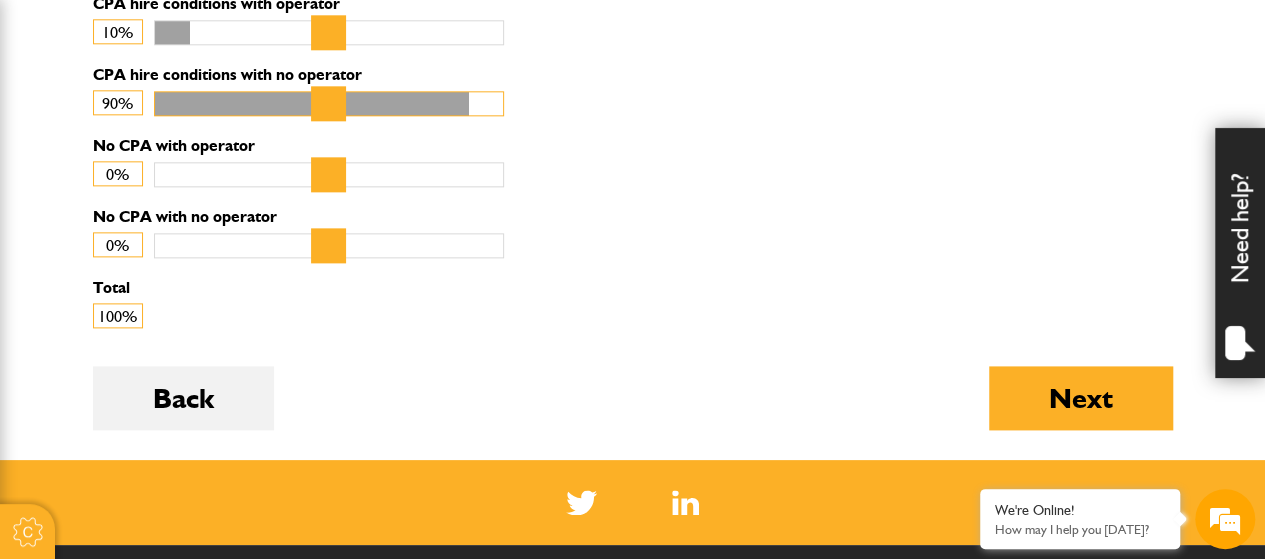 scroll, scrollTop: 1200, scrollLeft: 0, axis: vertical 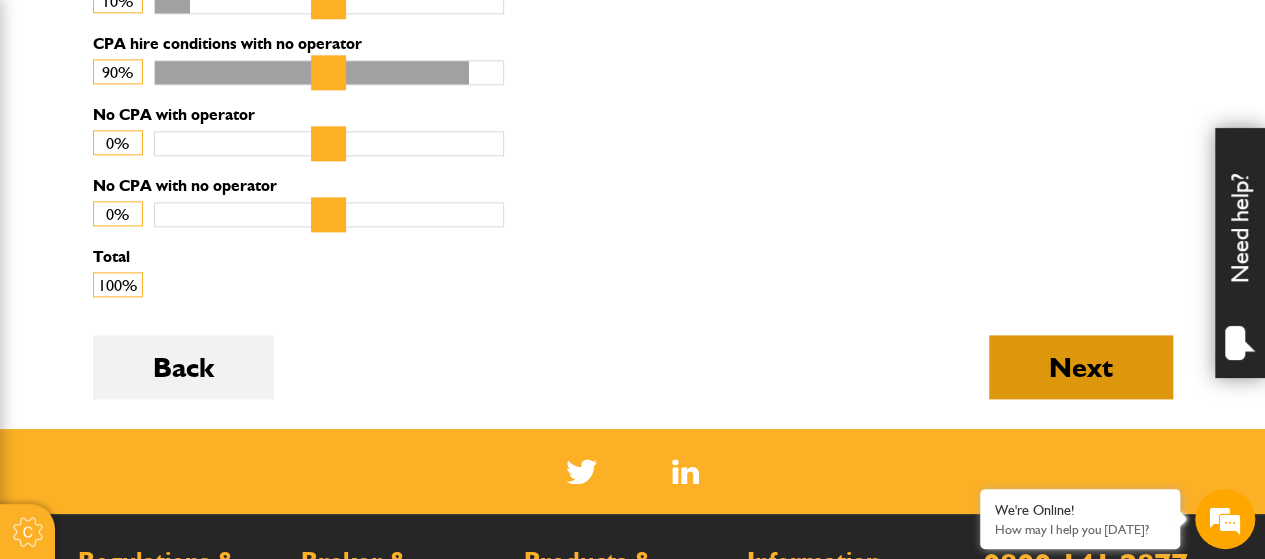 click on "Next" at bounding box center [1081, 367] 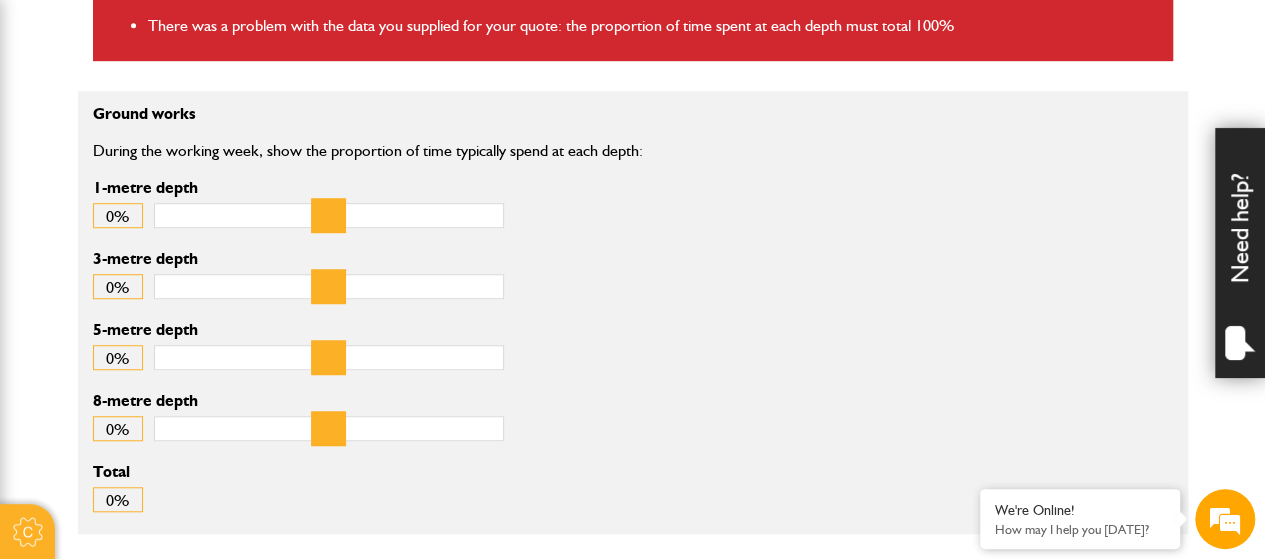 scroll, scrollTop: 600, scrollLeft: 0, axis: vertical 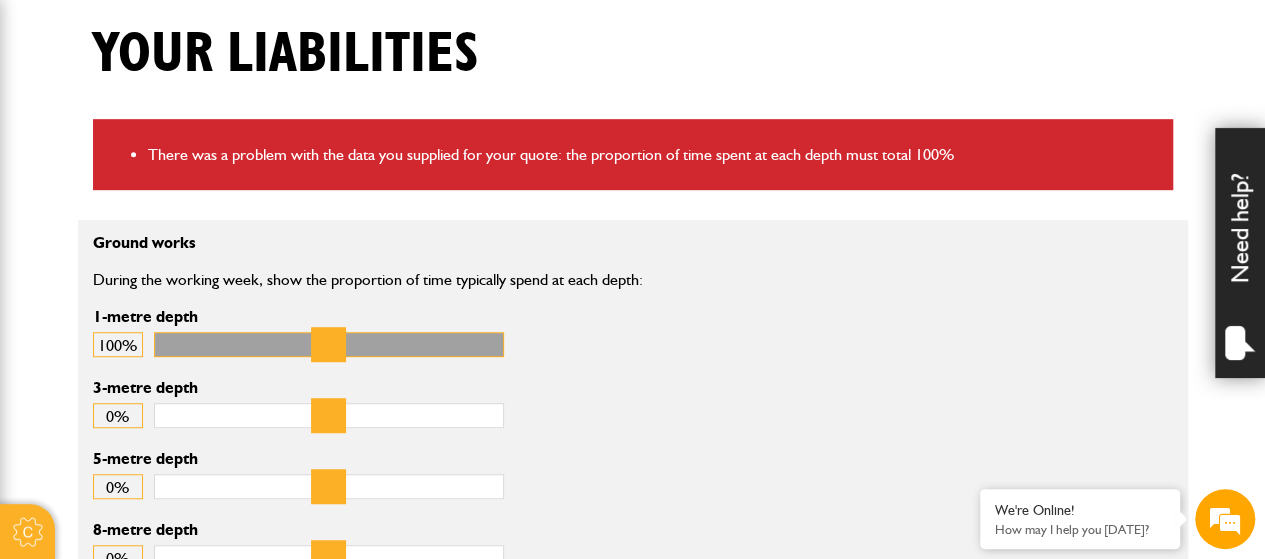 drag, startPoint x: 171, startPoint y: 336, endPoint x: 547, endPoint y: 354, distance: 376.4306 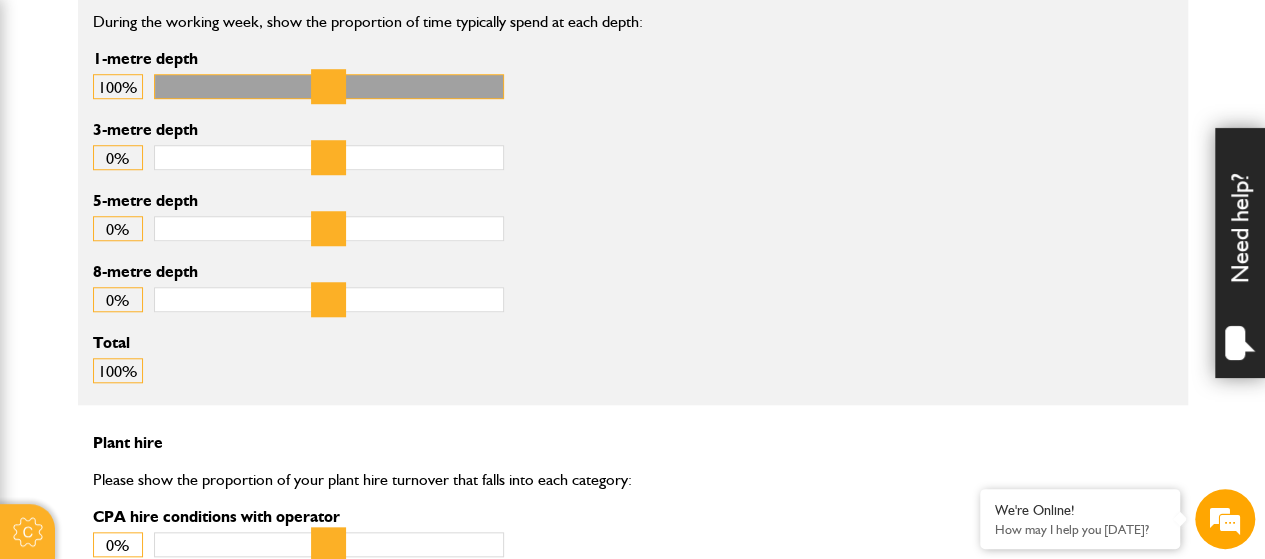scroll, scrollTop: 800, scrollLeft: 0, axis: vertical 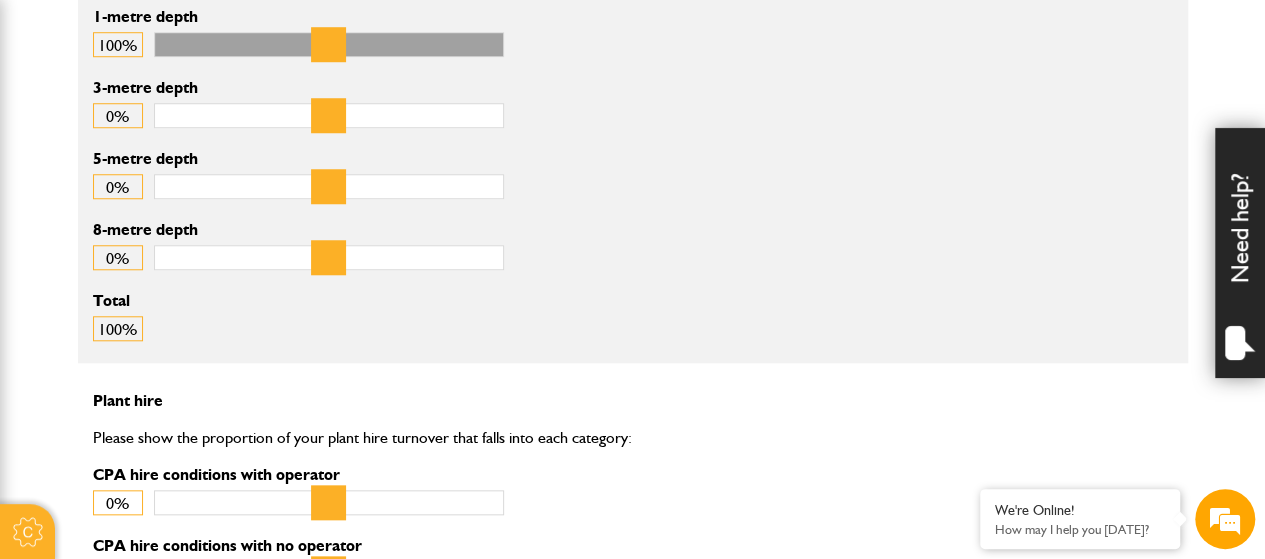 click on "5-metre depth
0%" at bounding box center [448, 186] 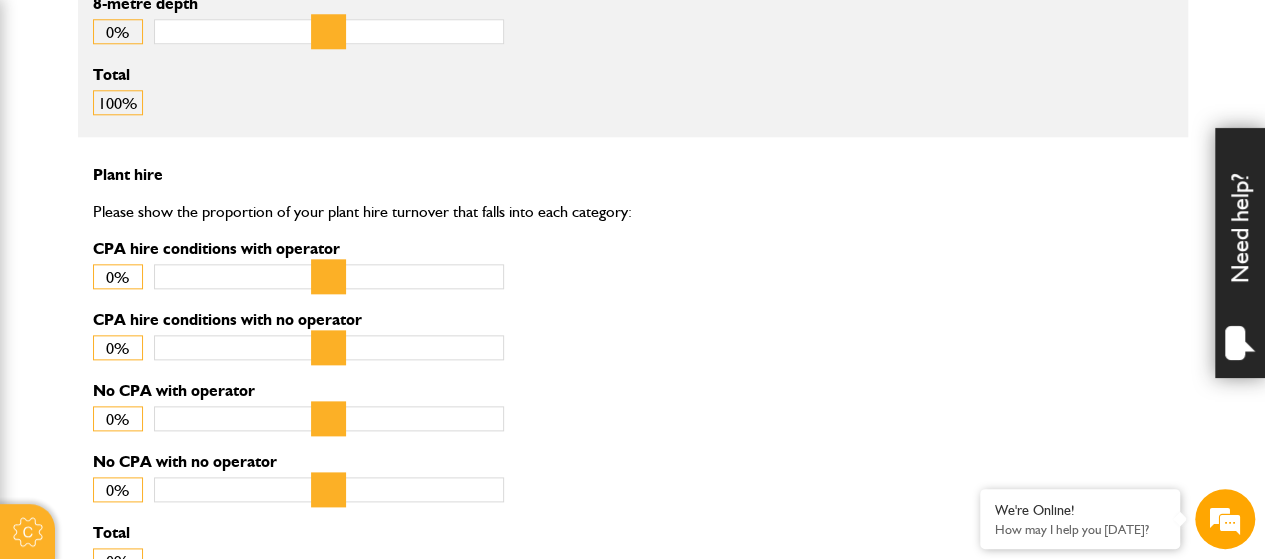 scroll, scrollTop: 1000, scrollLeft: 0, axis: vertical 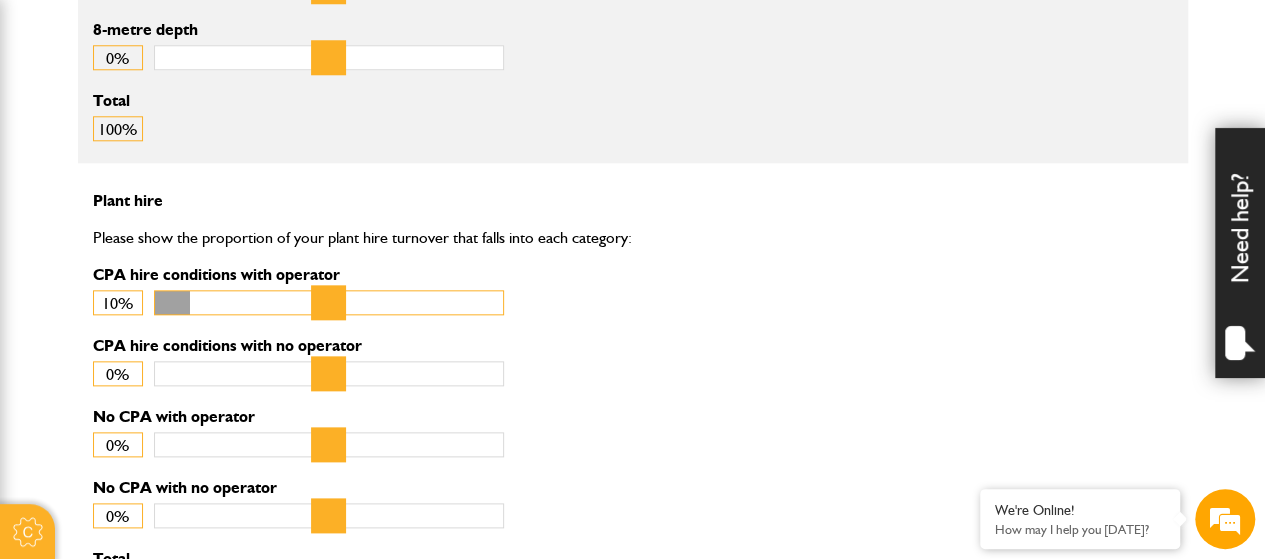 drag, startPoint x: 176, startPoint y: 295, endPoint x: 195, endPoint y: 292, distance: 19.235384 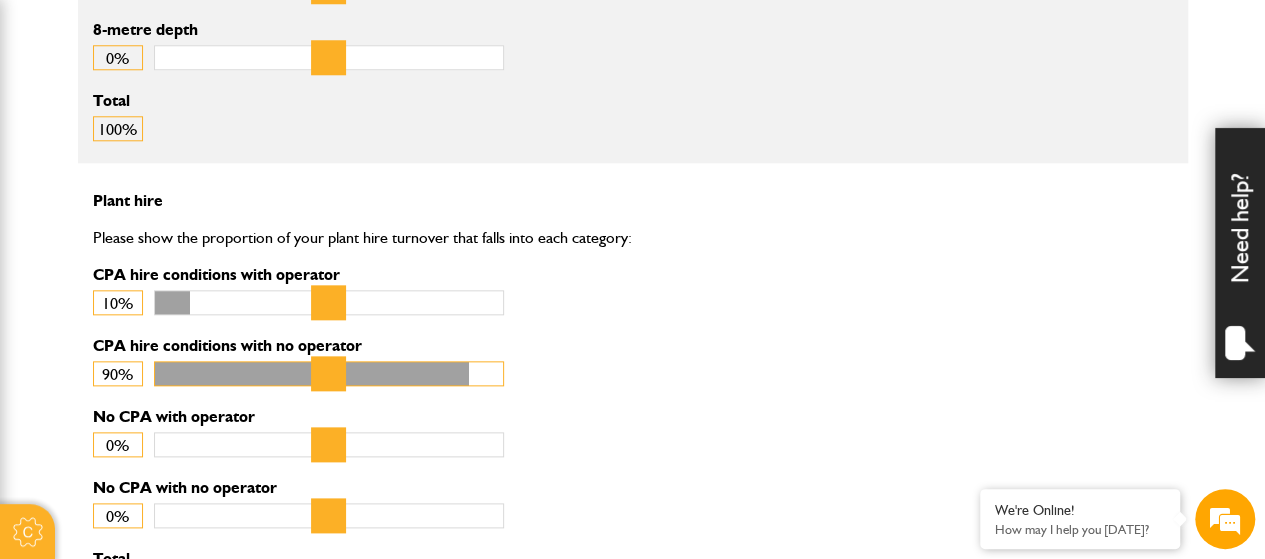 drag, startPoint x: 169, startPoint y: 371, endPoint x: 460, endPoint y: 383, distance: 291.2473 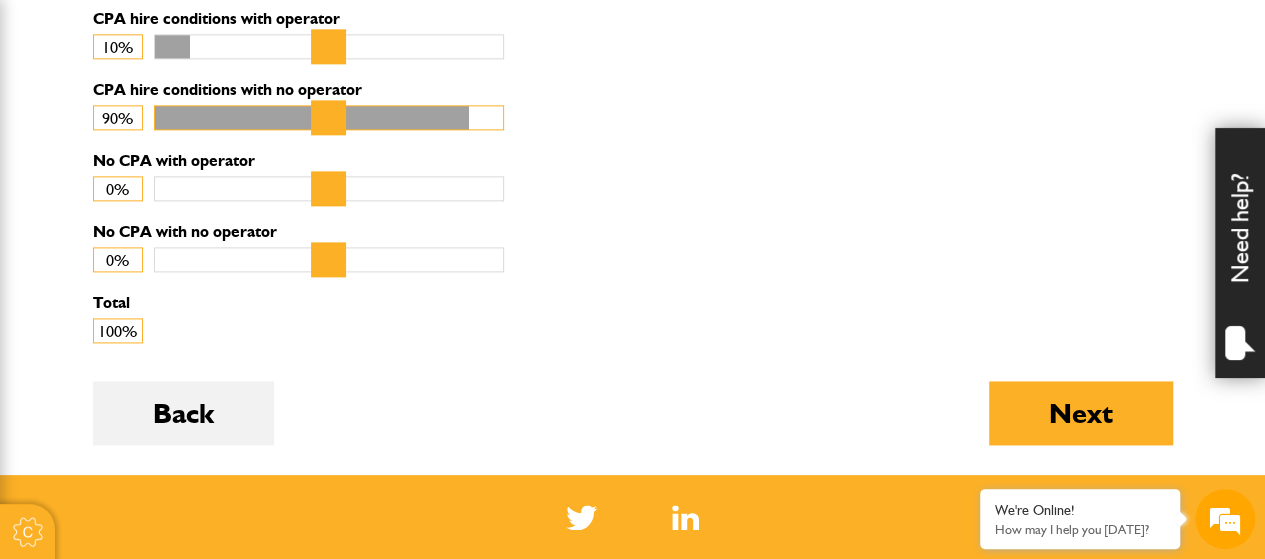 scroll, scrollTop: 1300, scrollLeft: 0, axis: vertical 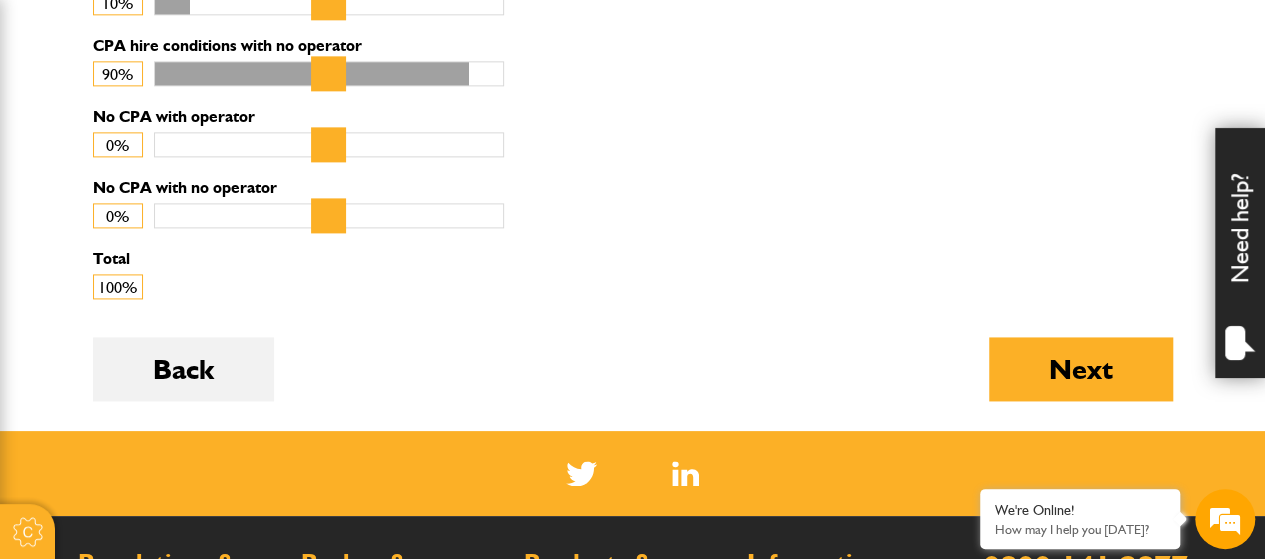 click on "No CPA with no operator
0%" at bounding box center [448, 215] 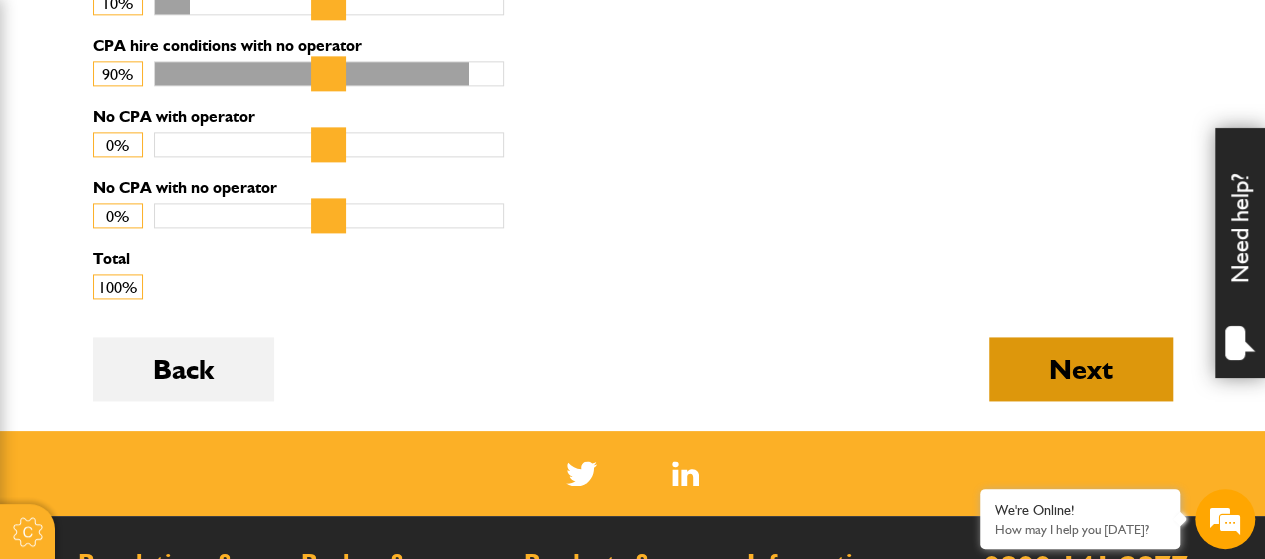 click on "Next" at bounding box center [1081, 369] 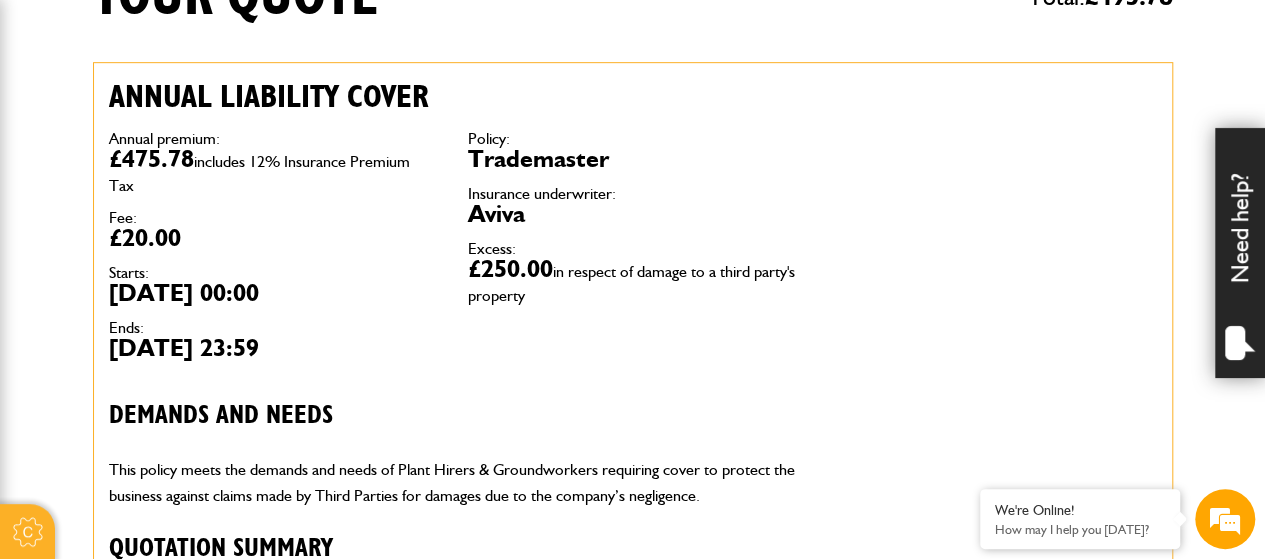 scroll, scrollTop: 600, scrollLeft: 0, axis: vertical 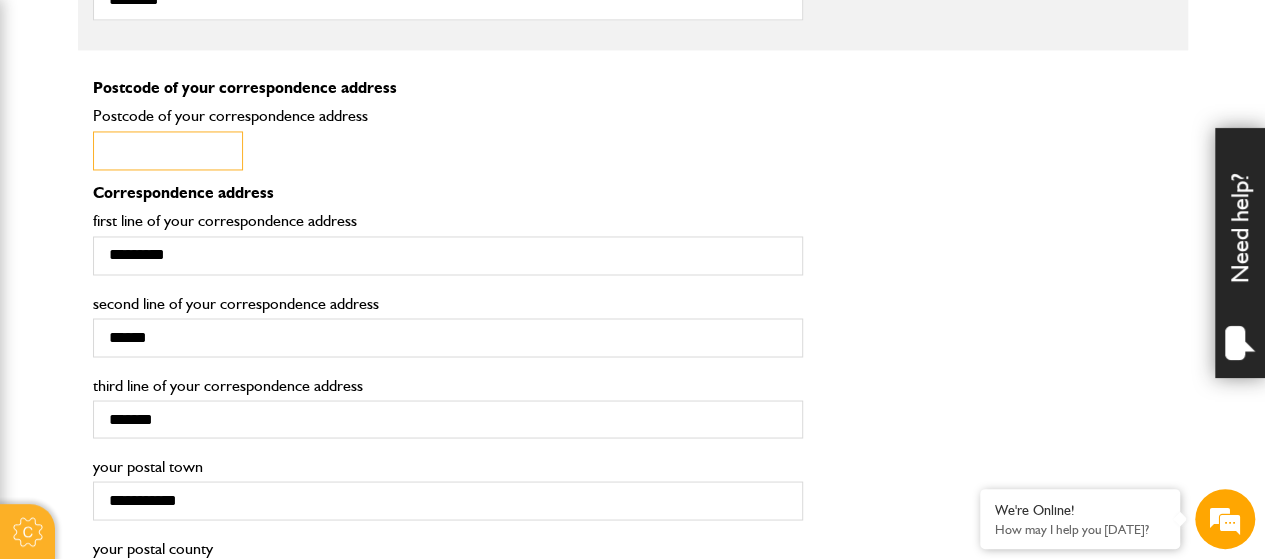 click on "Postcode of your correspondence address" at bounding box center [168, 150] 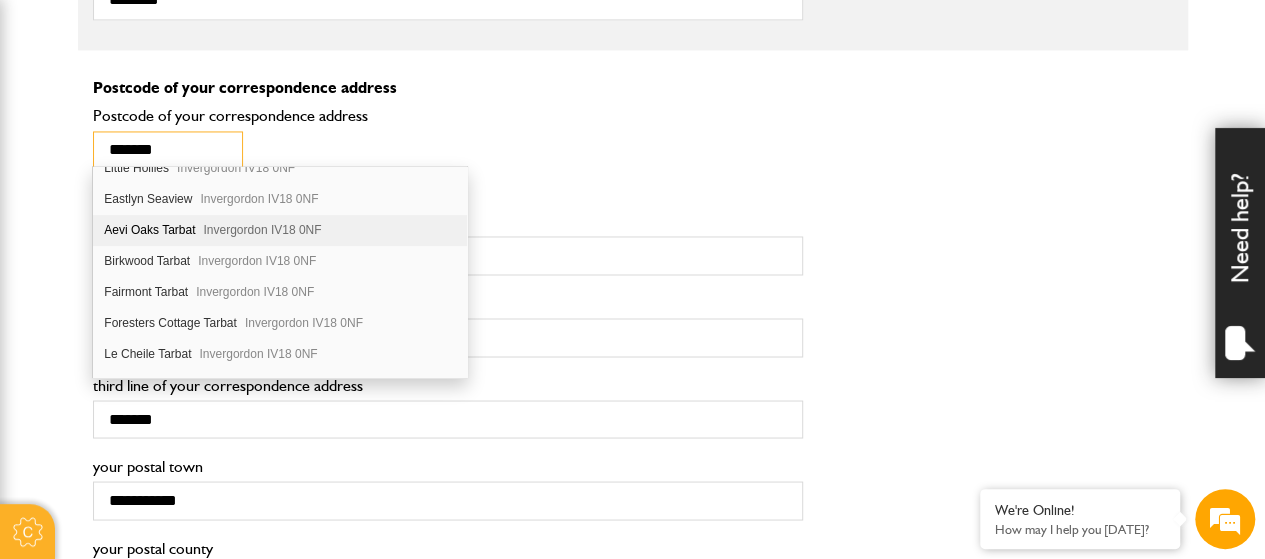 scroll, scrollTop: 300, scrollLeft: 0, axis: vertical 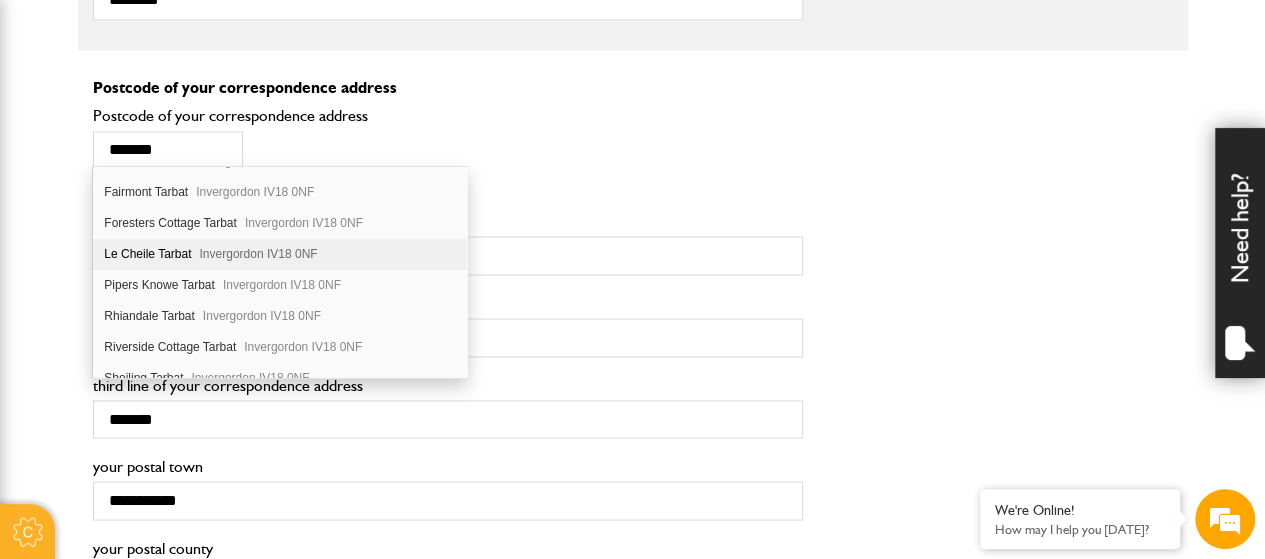 click on "Le Cheile Tarbat Invergordon IV18 0NF" at bounding box center [280, 254] 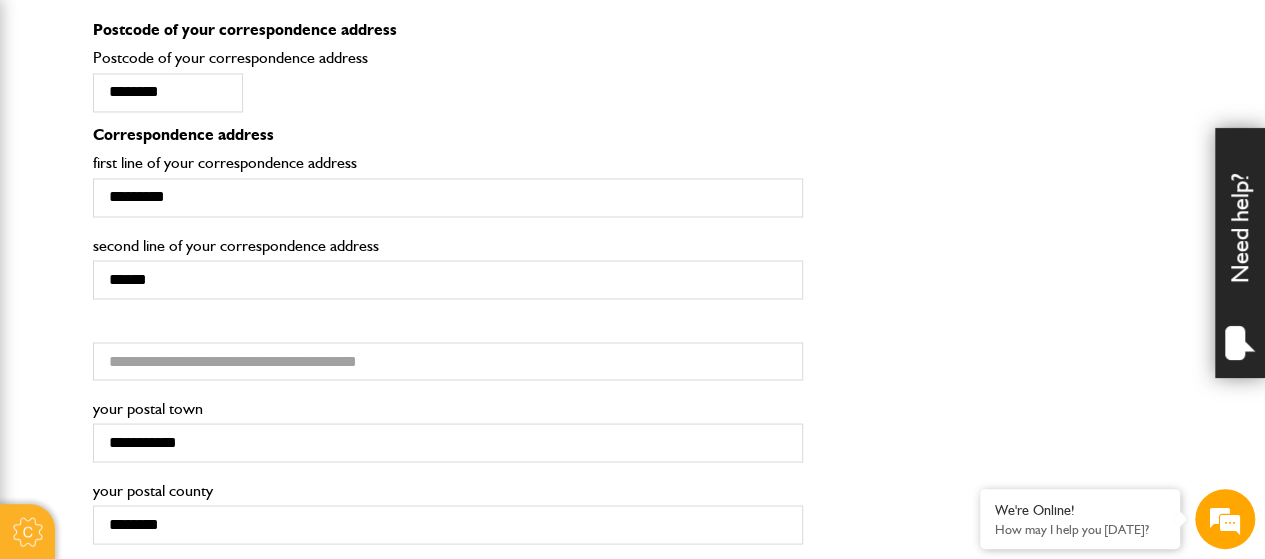 scroll, scrollTop: 1700, scrollLeft: 0, axis: vertical 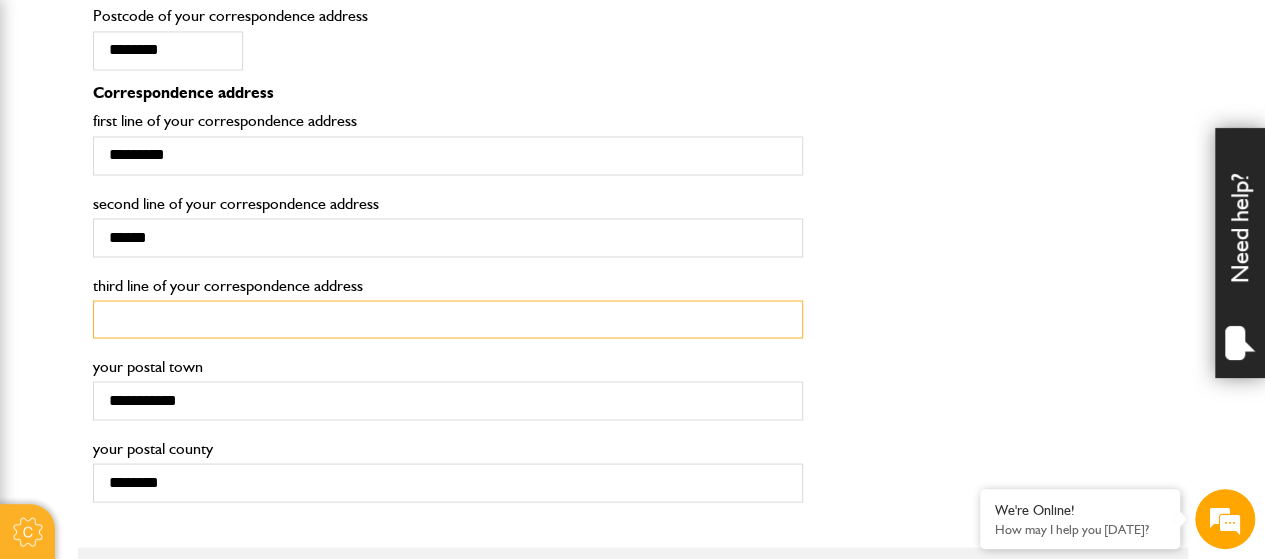 click on "third line of your correspondence address" at bounding box center (448, 319) 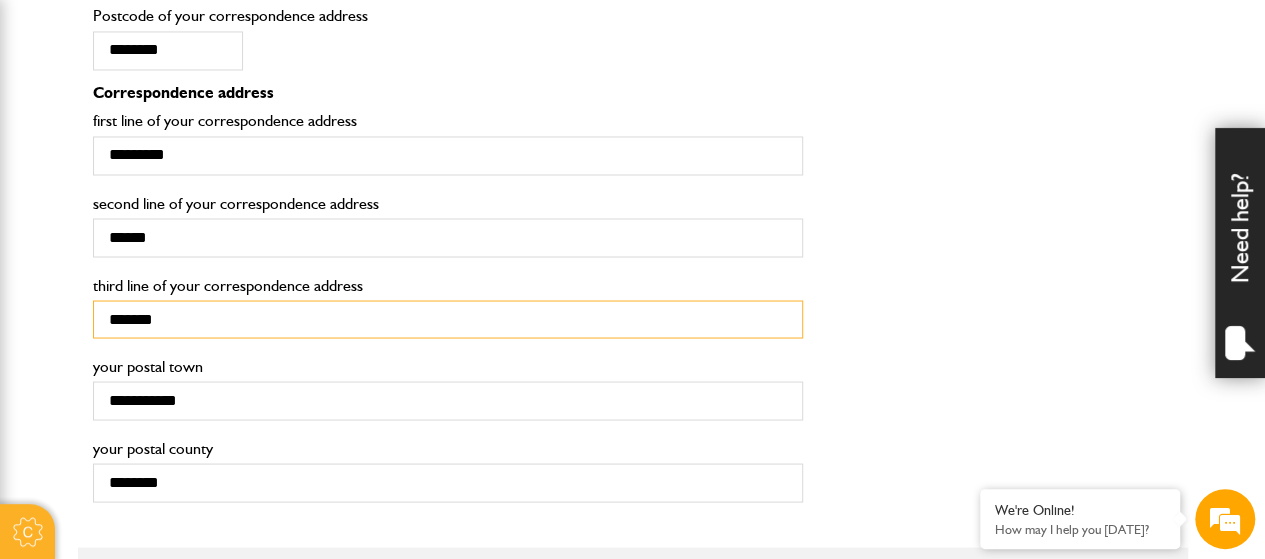 type on "*******" 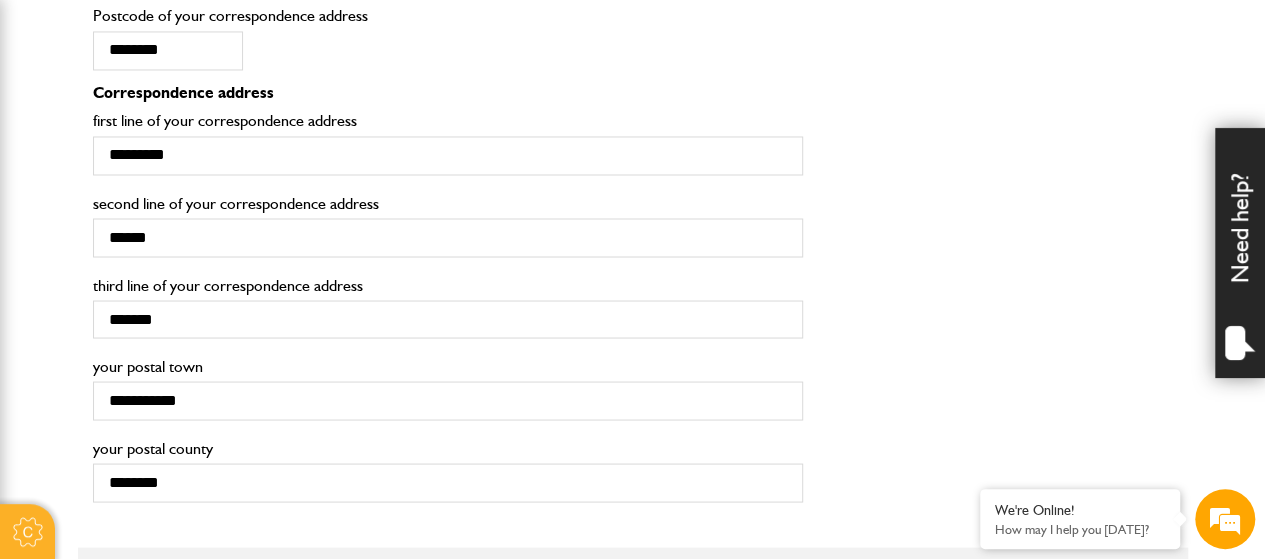 click on "*******
third line of your correspondence address" at bounding box center (633, 313) 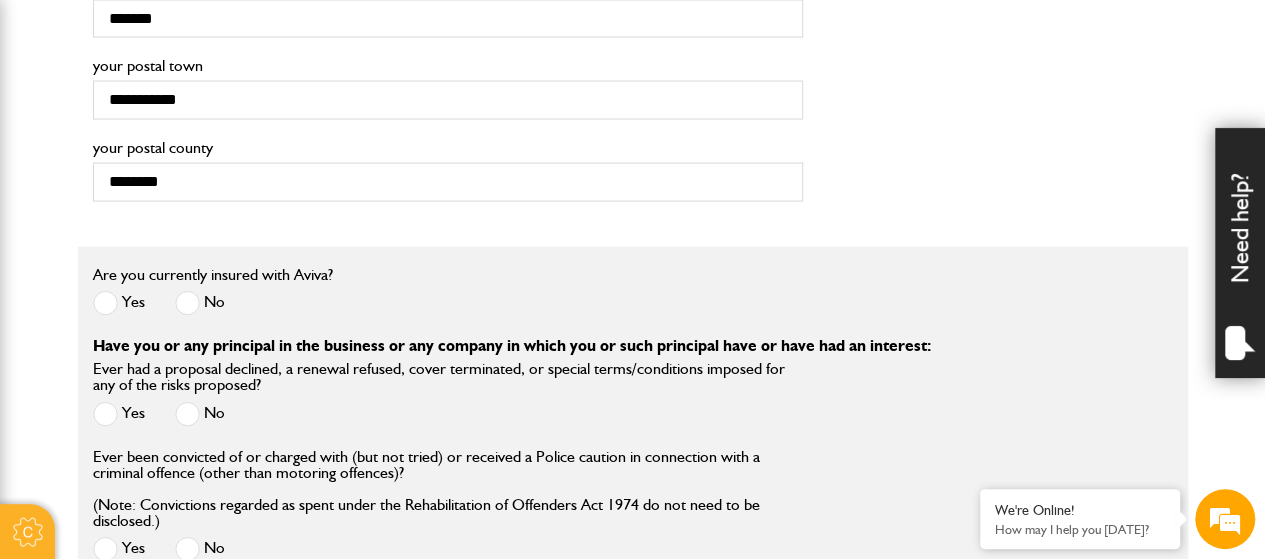 scroll, scrollTop: 2100, scrollLeft: 0, axis: vertical 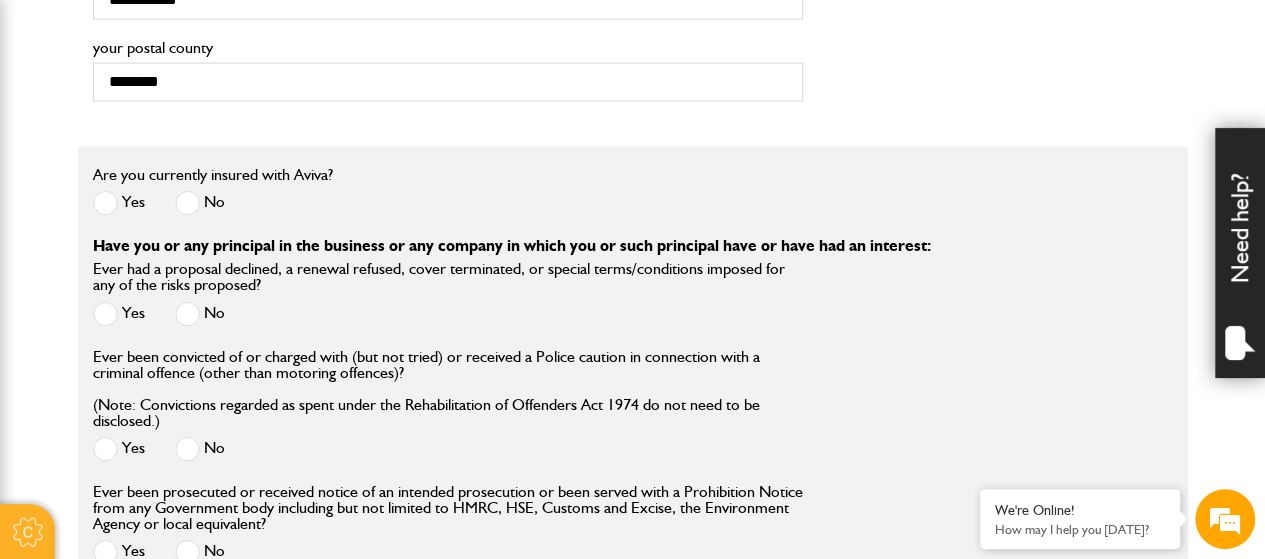 click at bounding box center [187, 203] 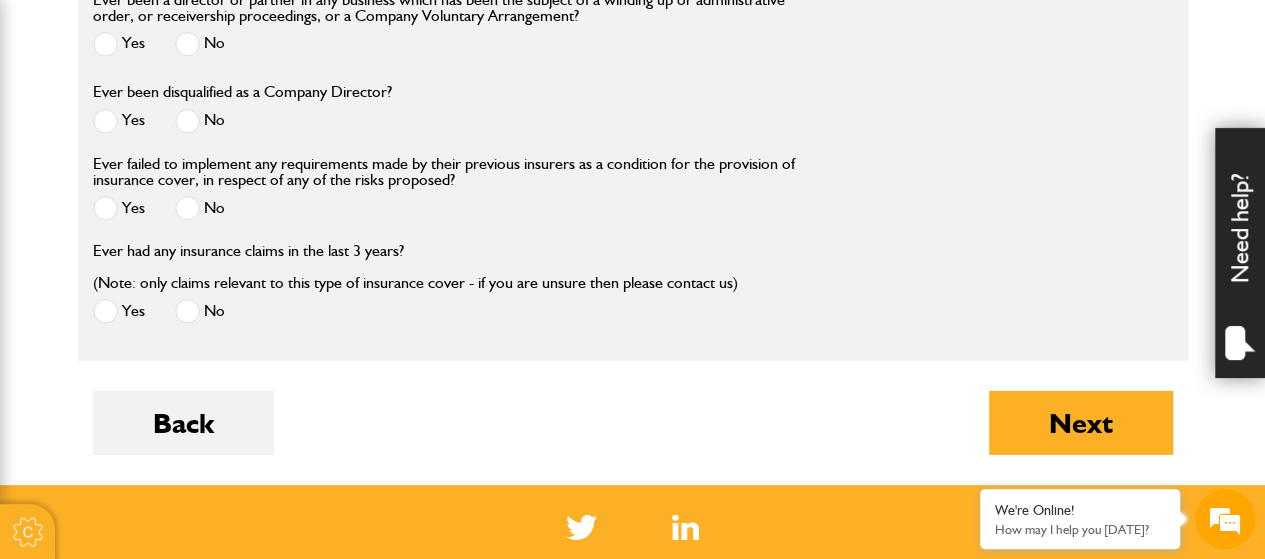 scroll, scrollTop: 2900, scrollLeft: 0, axis: vertical 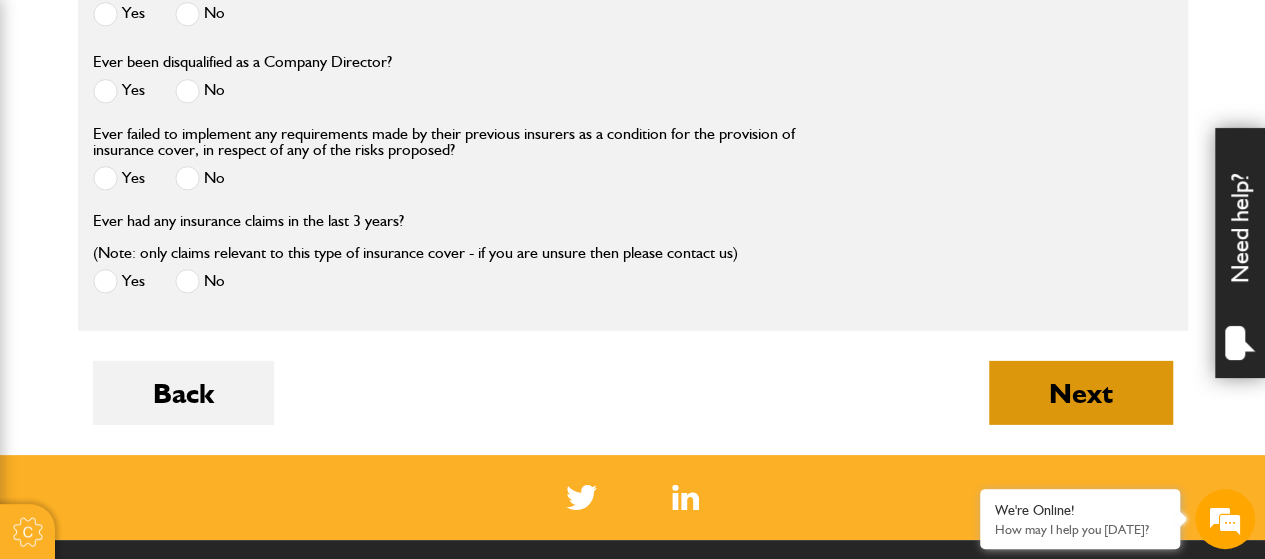 click on "Next" at bounding box center (1081, 393) 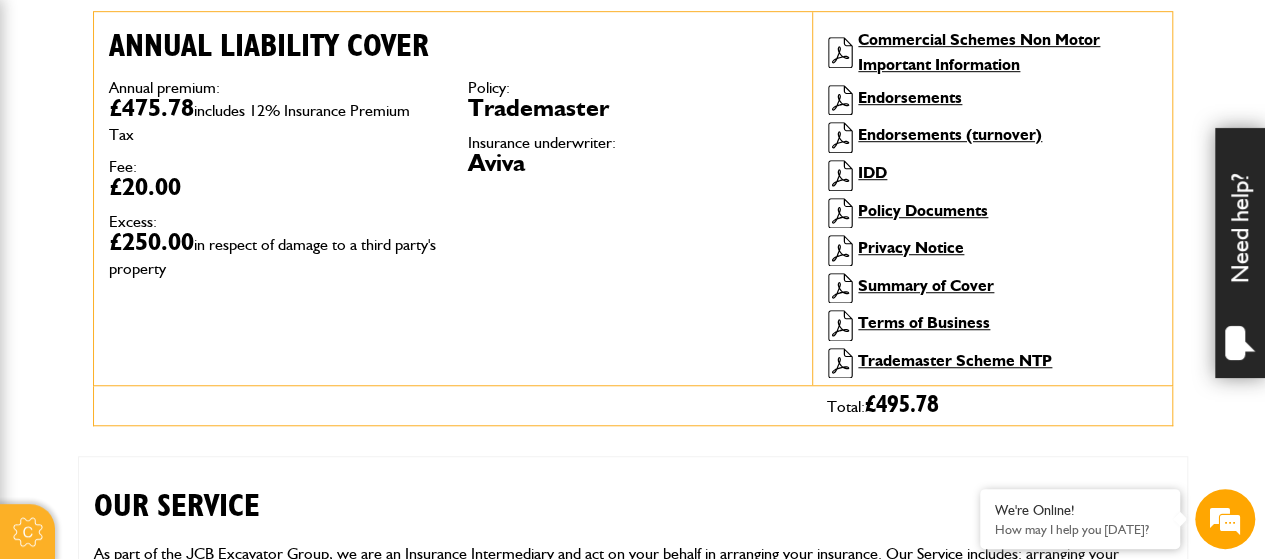 scroll, scrollTop: 500, scrollLeft: 0, axis: vertical 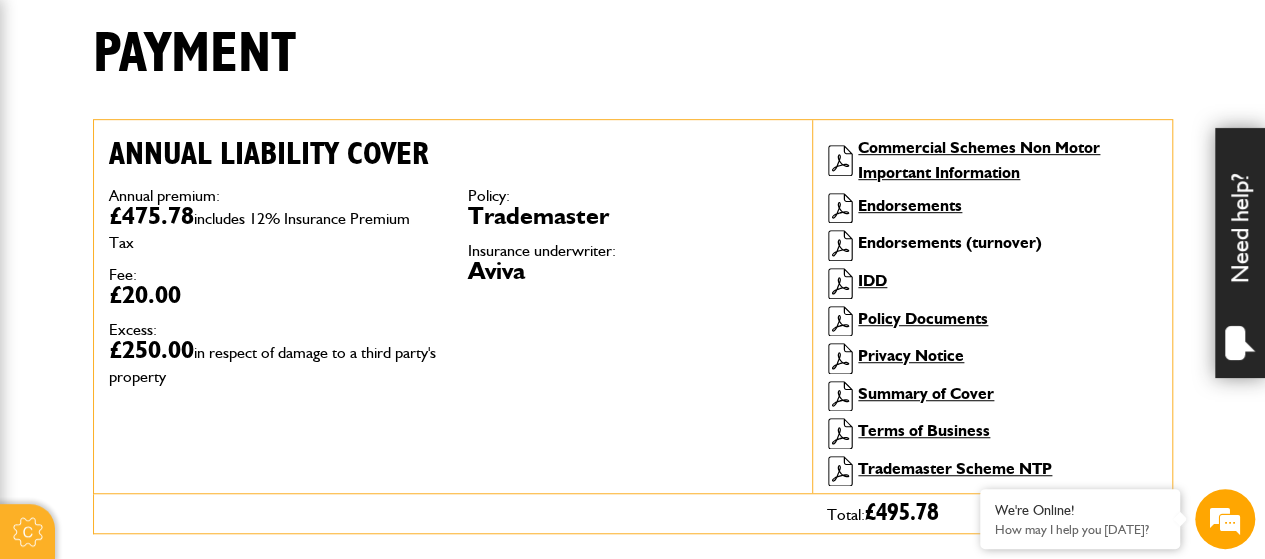 click on "Endorsements (turnover)" at bounding box center (950, 242) 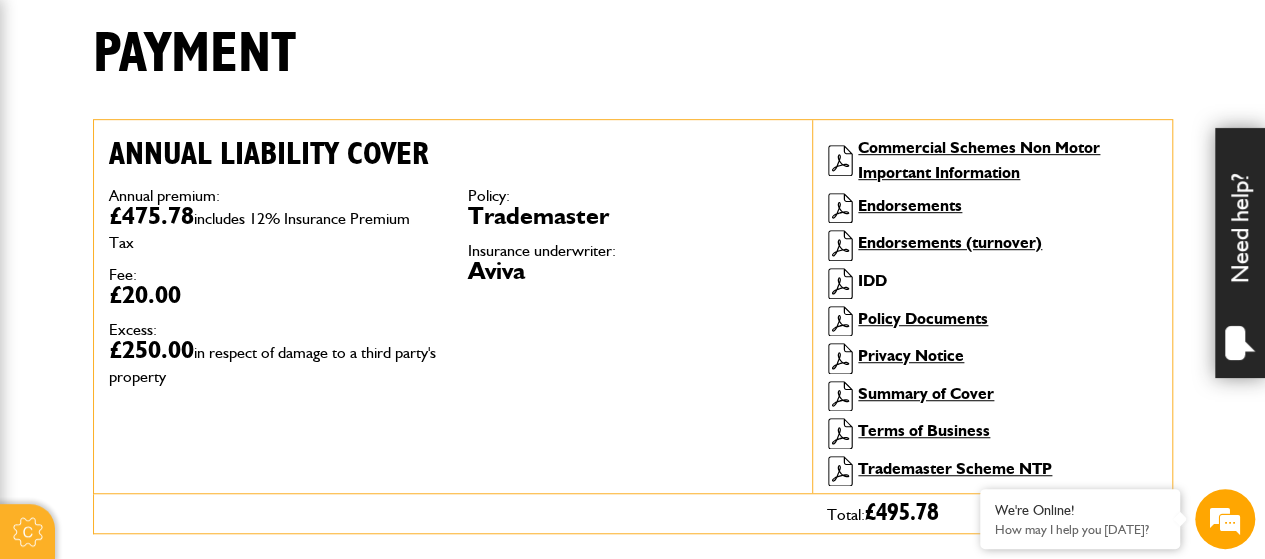 click on "IDD" at bounding box center [872, 280] 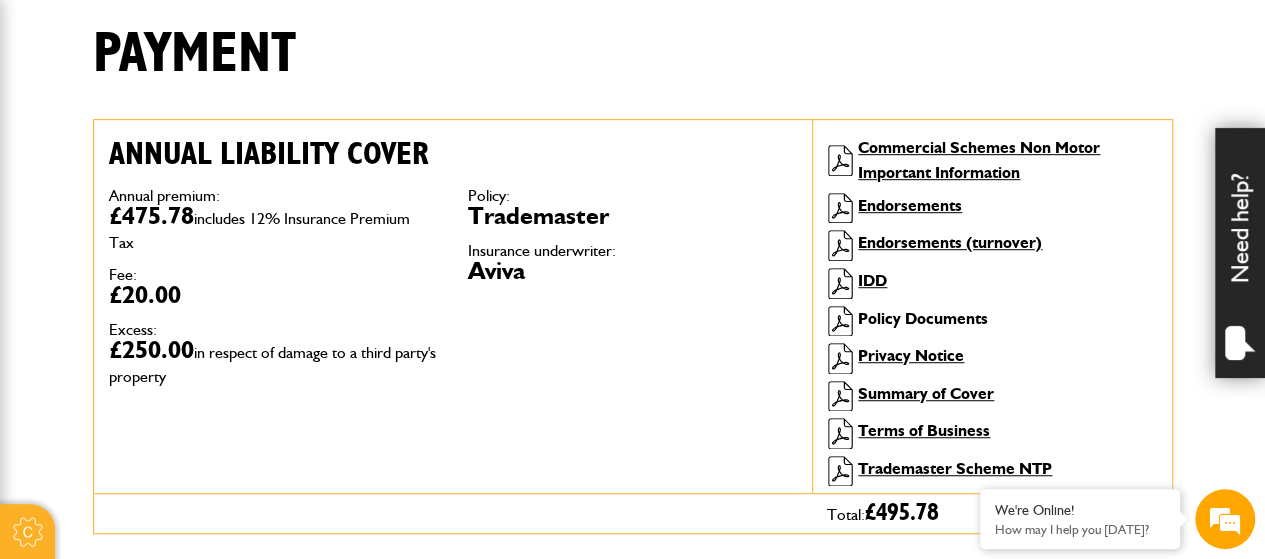 click on "Policy Documents" at bounding box center [923, 318] 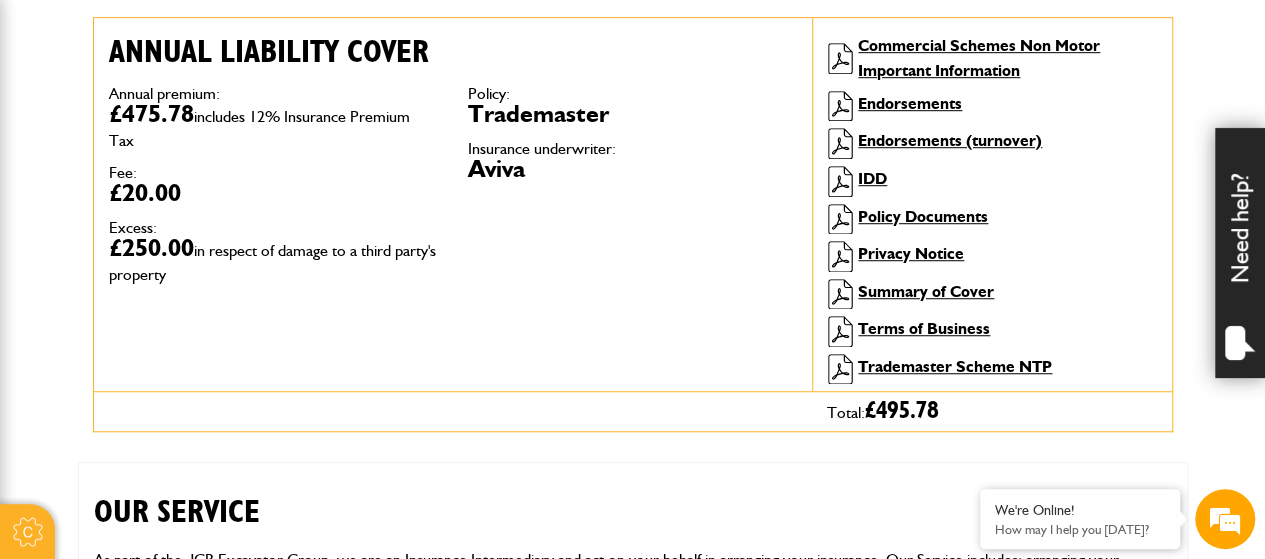 scroll, scrollTop: 700, scrollLeft: 0, axis: vertical 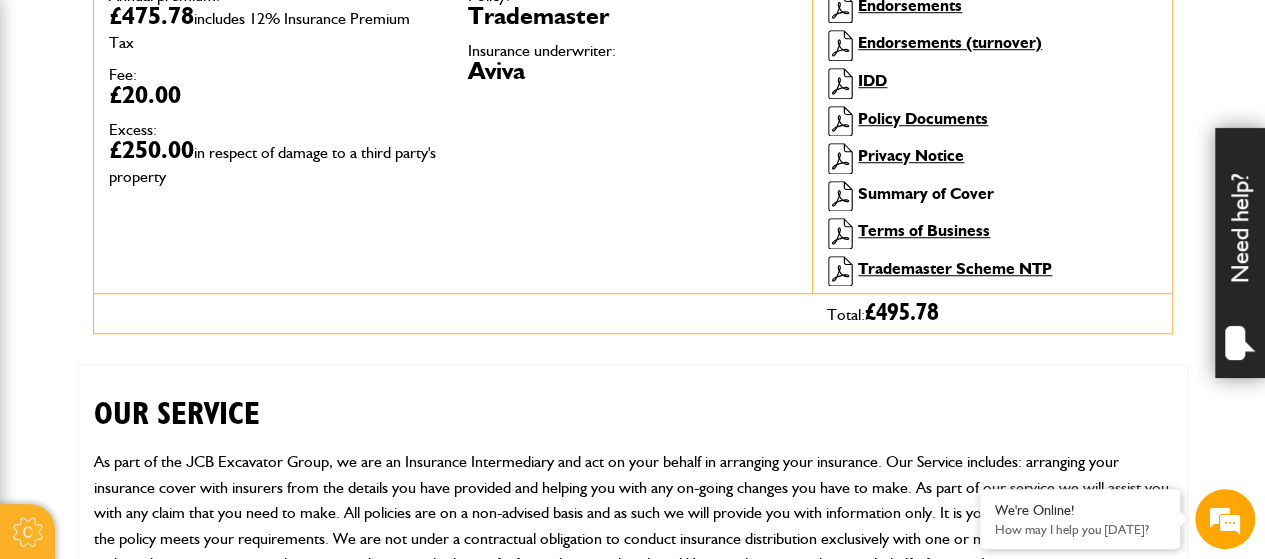 click on "Summary of Cover" at bounding box center (926, 193) 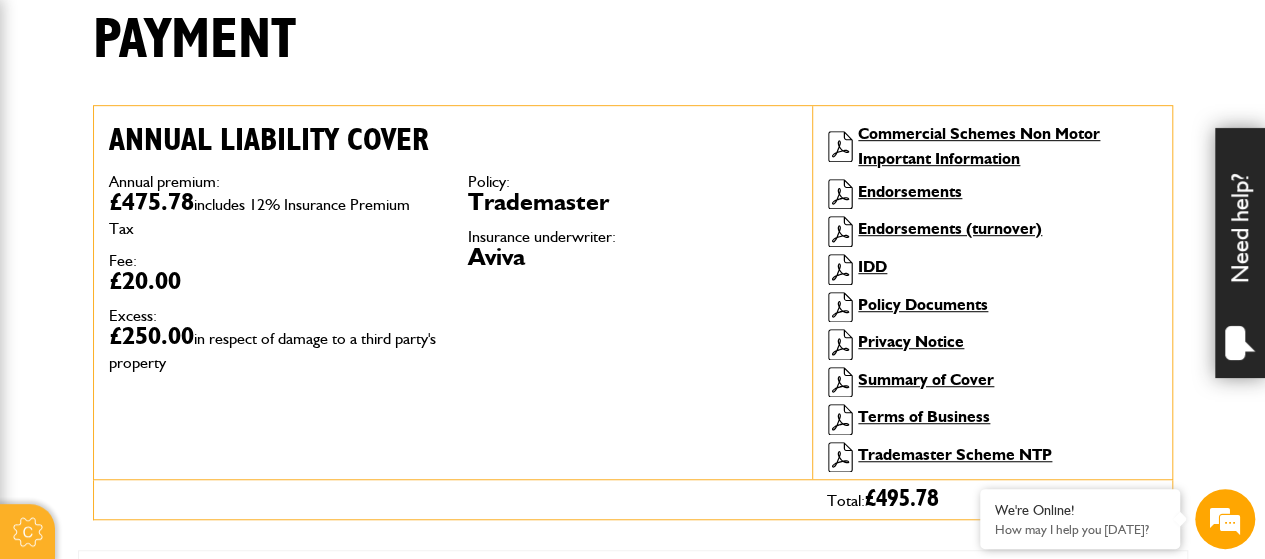 scroll, scrollTop: 500, scrollLeft: 0, axis: vertical 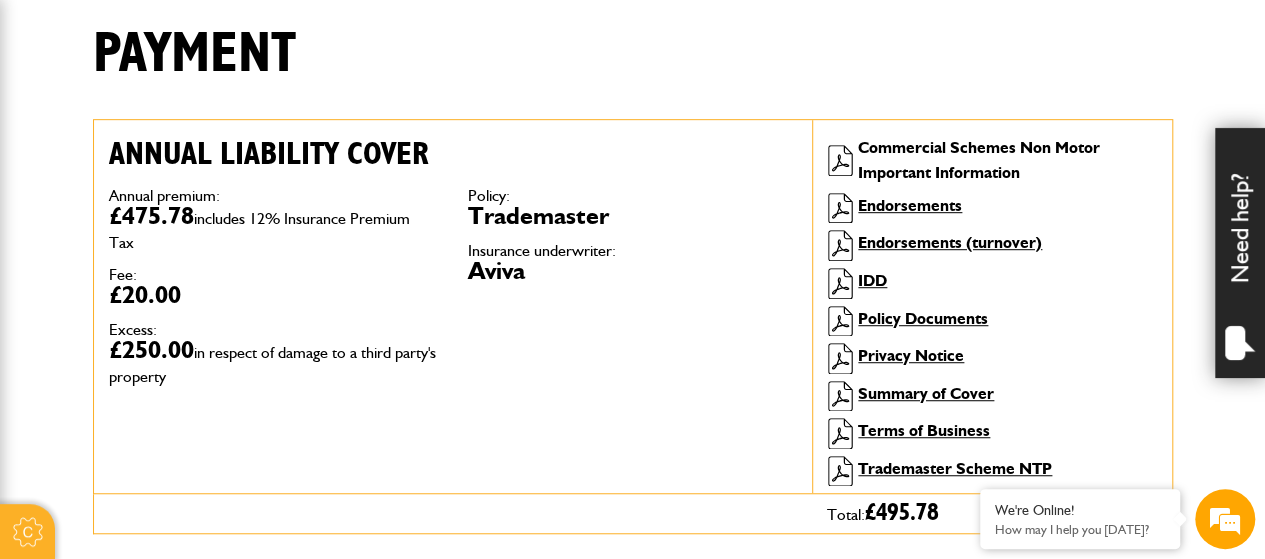 click on "Commercial Schemes Non Motor Important Information" at bounding box center [979, 160] 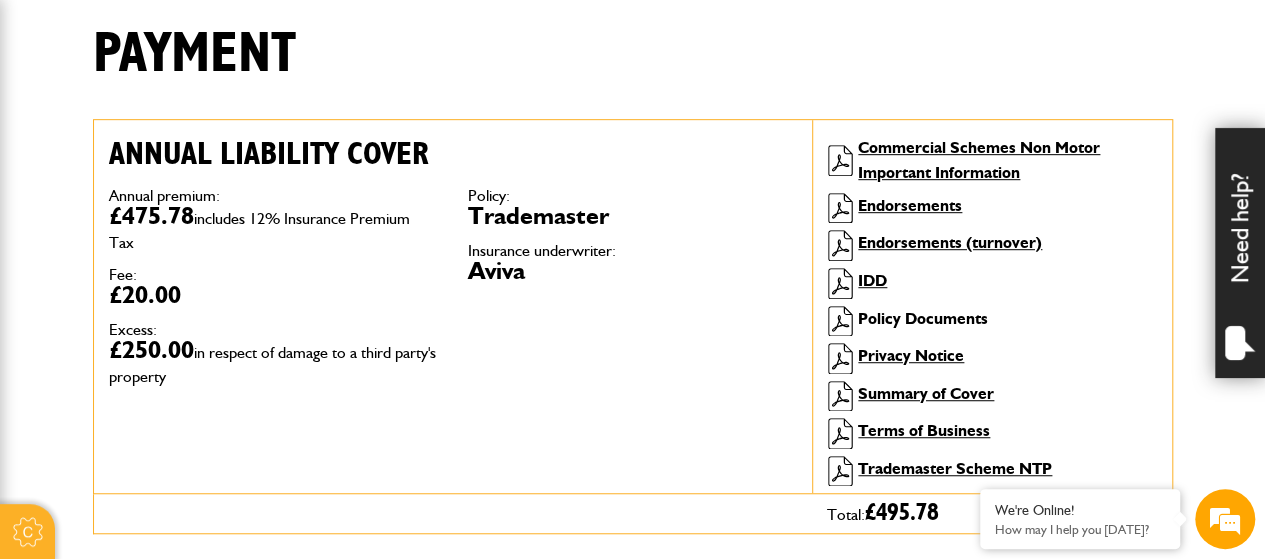 click on "Policy Documents" at bounding box center [923, 318] 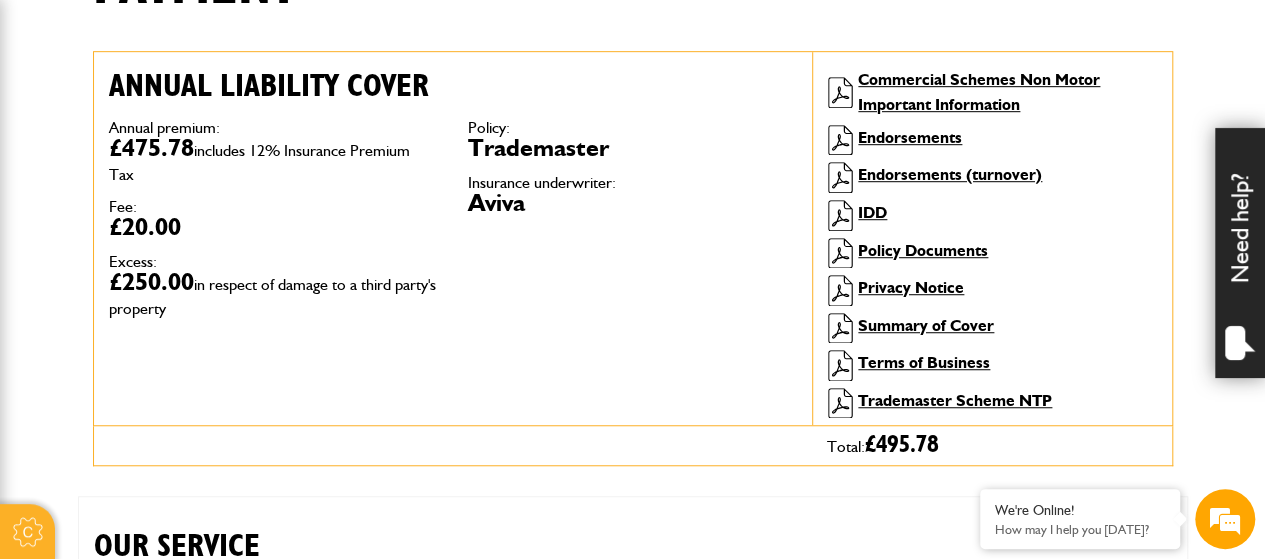 scroll, scrollTop: 600, scrollLeft: 0, axis: vertical 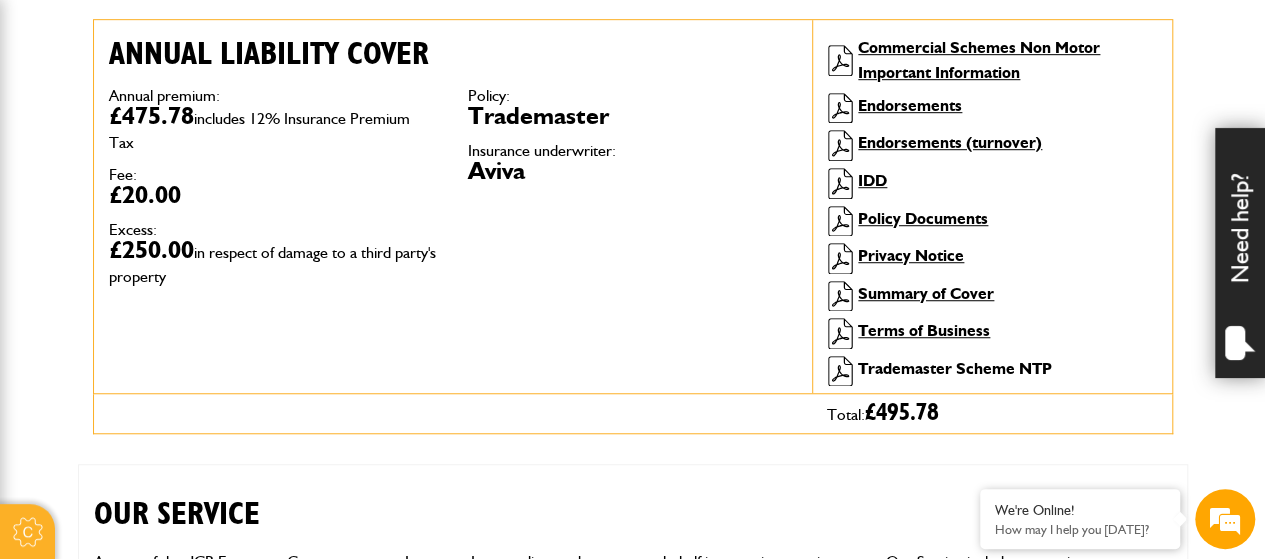 click on "Trademaster Scheme NTP" at bounding box center (955, 368) 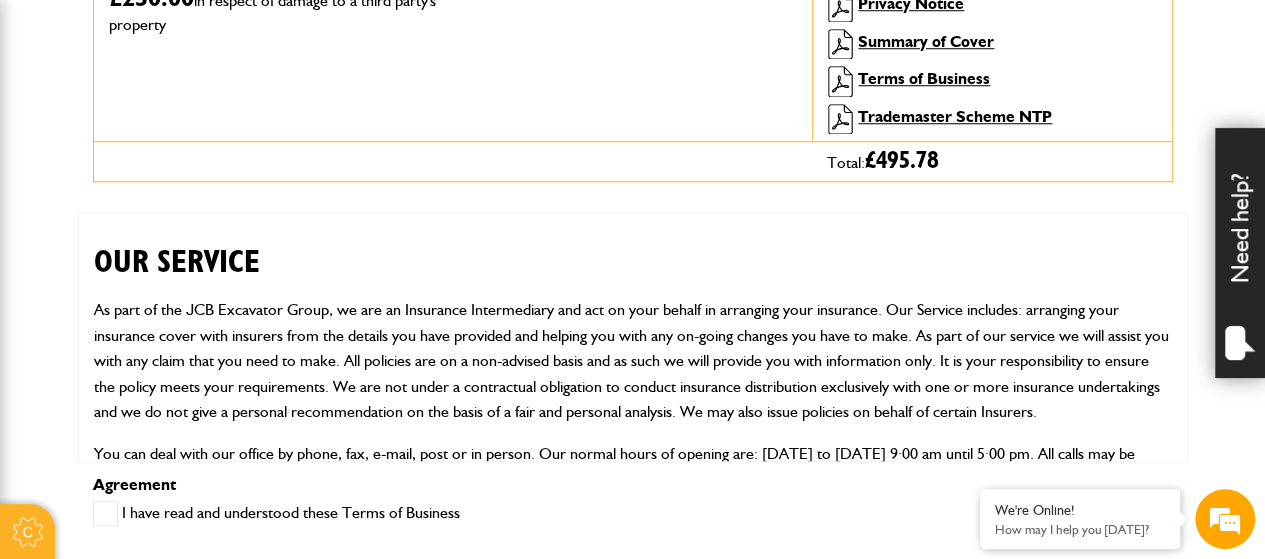 scroll, scrollTop: 900, scrollLeft: 0, axis: vertical 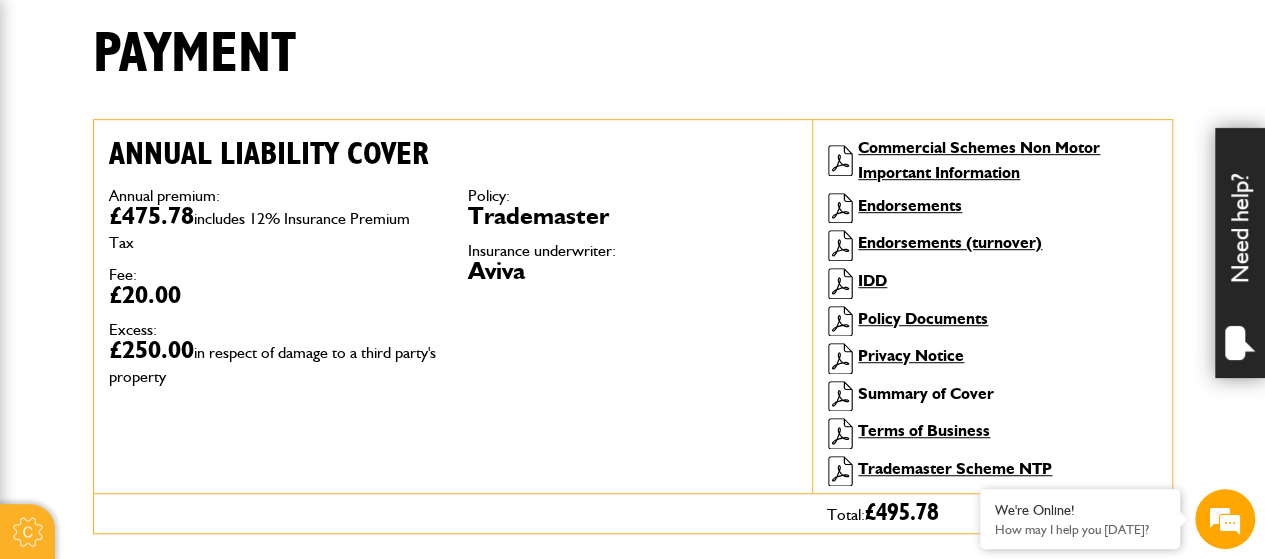 click on "Summary of Cover" at bounding box center (926, 393) 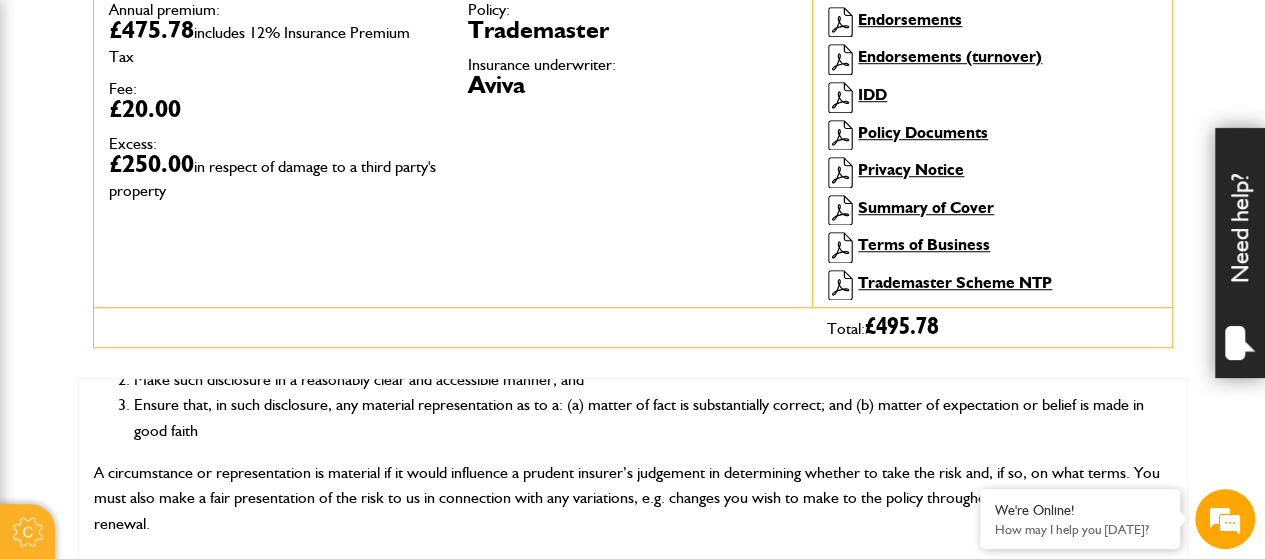 scroll, scrollTop: 700, scrollLeft: 0, axis: vertical 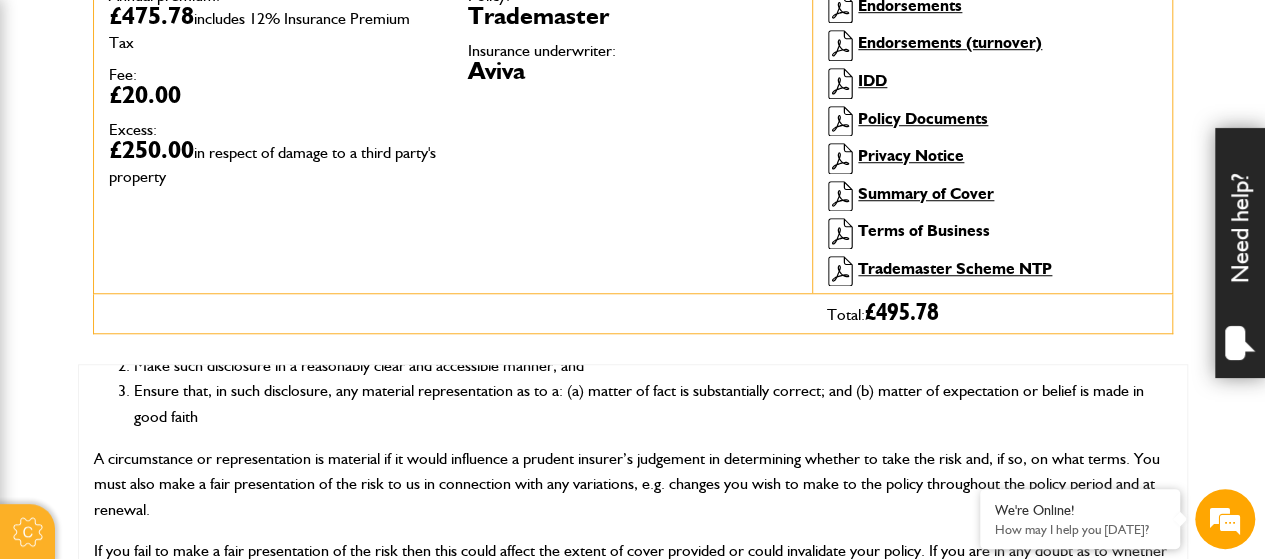 click on "Terms of Business" at bounding box center (924, 230) 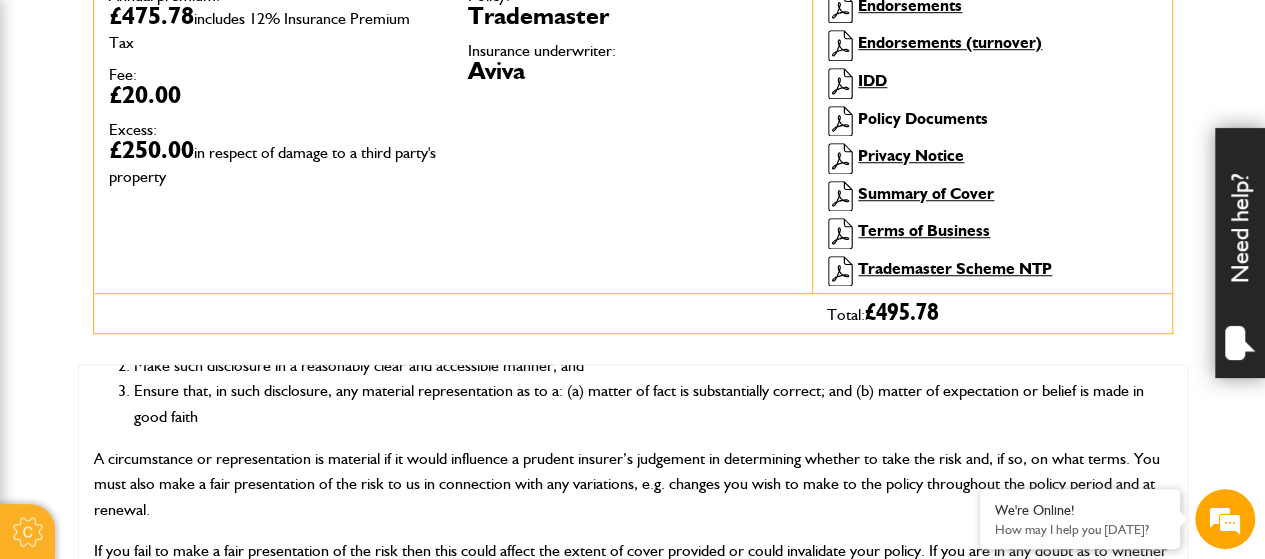 click on "Policy Documents" at bounding box center [923, 118] 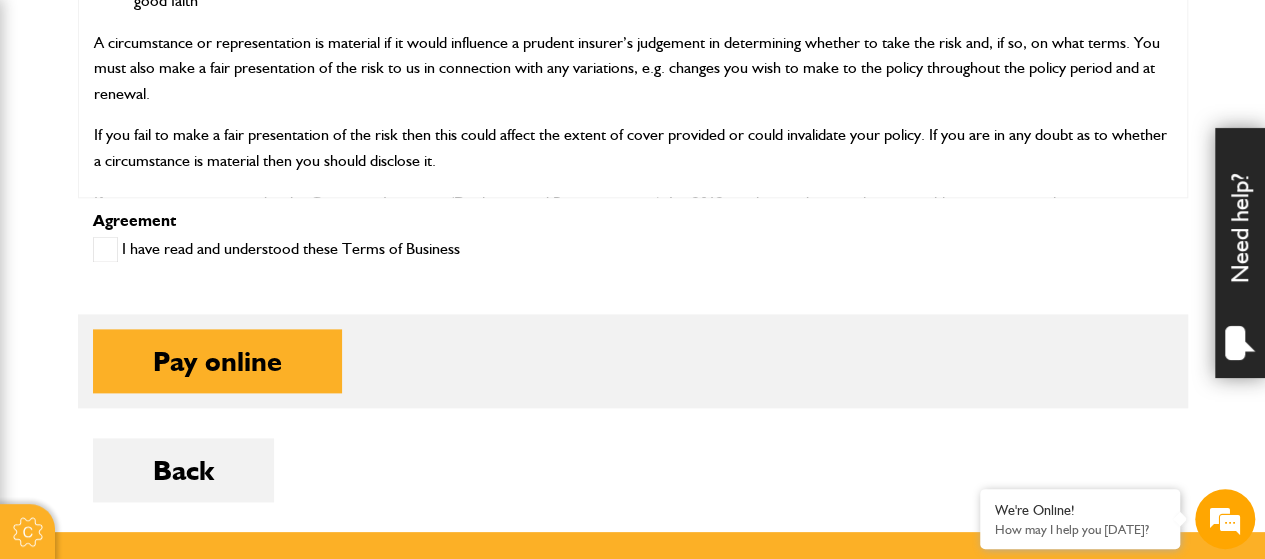 scroll, scrollTop: 1100, scrollLeft: 0, axis: vertical 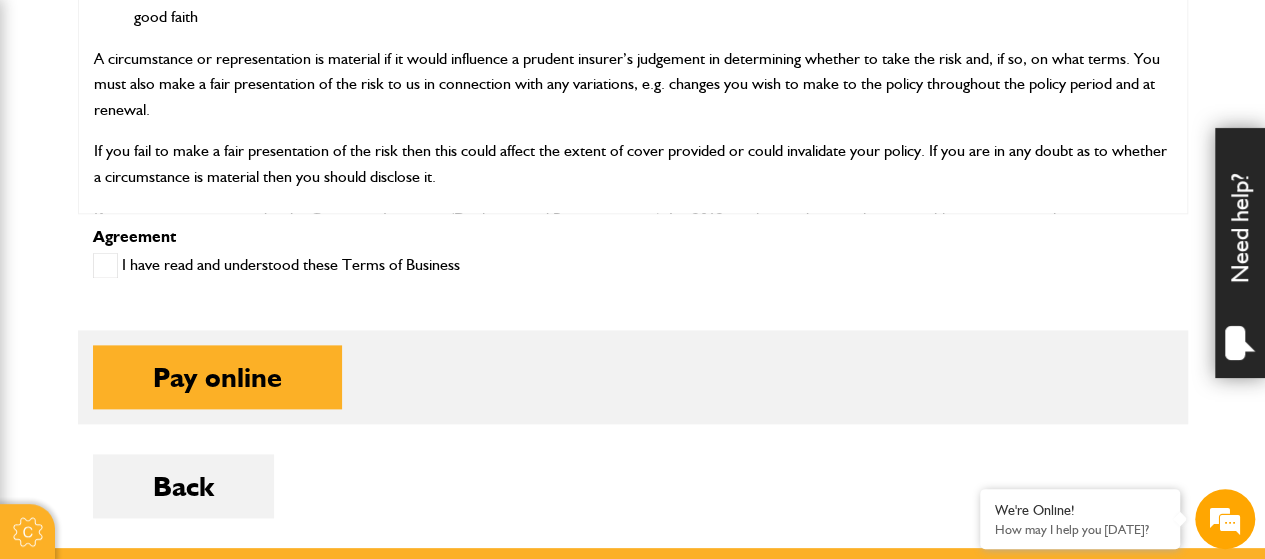 click at bounding box center [105, 265] 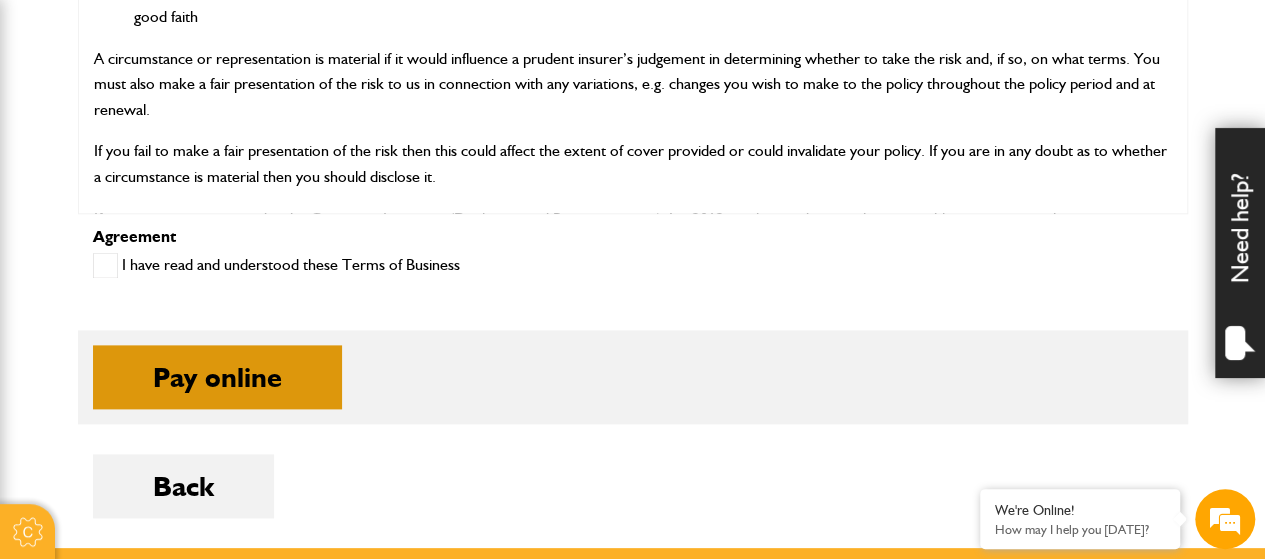 click on "Pay online" at bounding box center [217, 377] 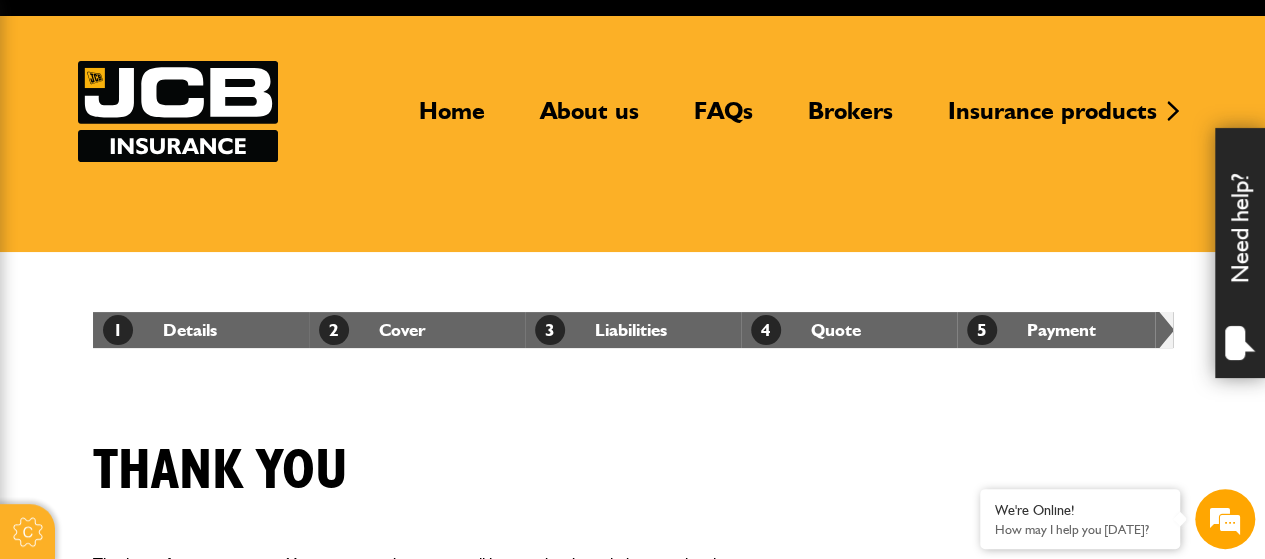 scroll, scrollTop: 100, scrollLeft: 0, axis: vertical 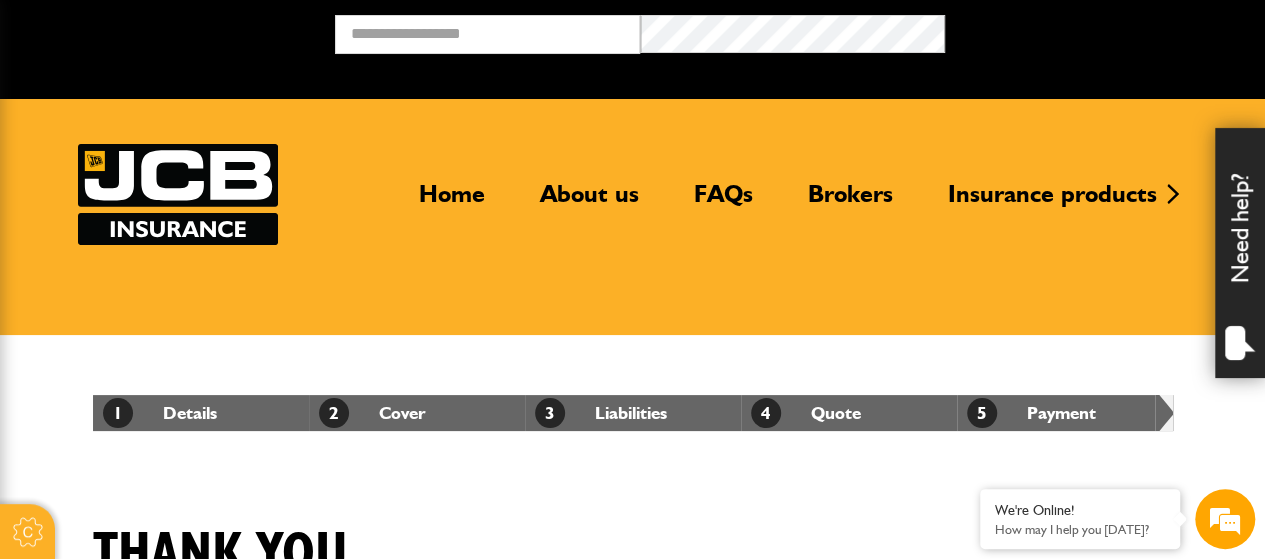 click on "Home
About us
FAQs
Brokers
Insurance products
Construction insurance
Car and commercial vehicle insurance for businesses
Motor fleet insurance
Hired out plant insurance
Bespoke insurance broking
Claims loss adjustor service
Home
About us
FAQs
Brokers
Insurance products
Construction insurance
Car and commercial vehicle insurance for businesses
Motor fleet insurance
Hired out plant insurance
Bespoke insurance broking
Claims loss adjustor service" at bounding box center [632, 217] 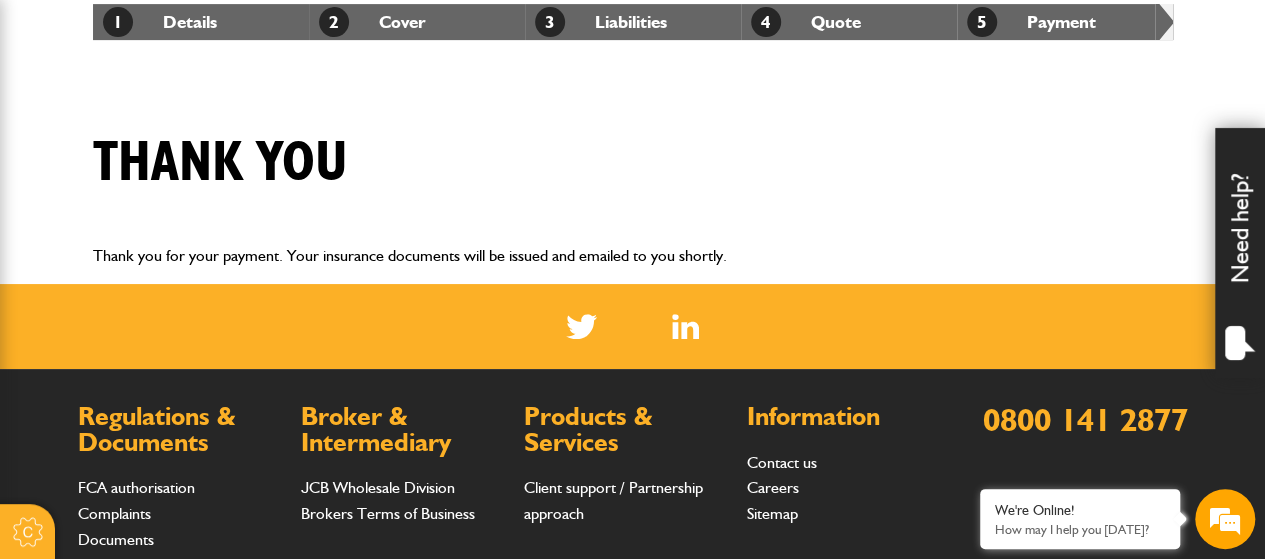scroll, scrollTop: 84, scrollLeft: 0, axis: vertical 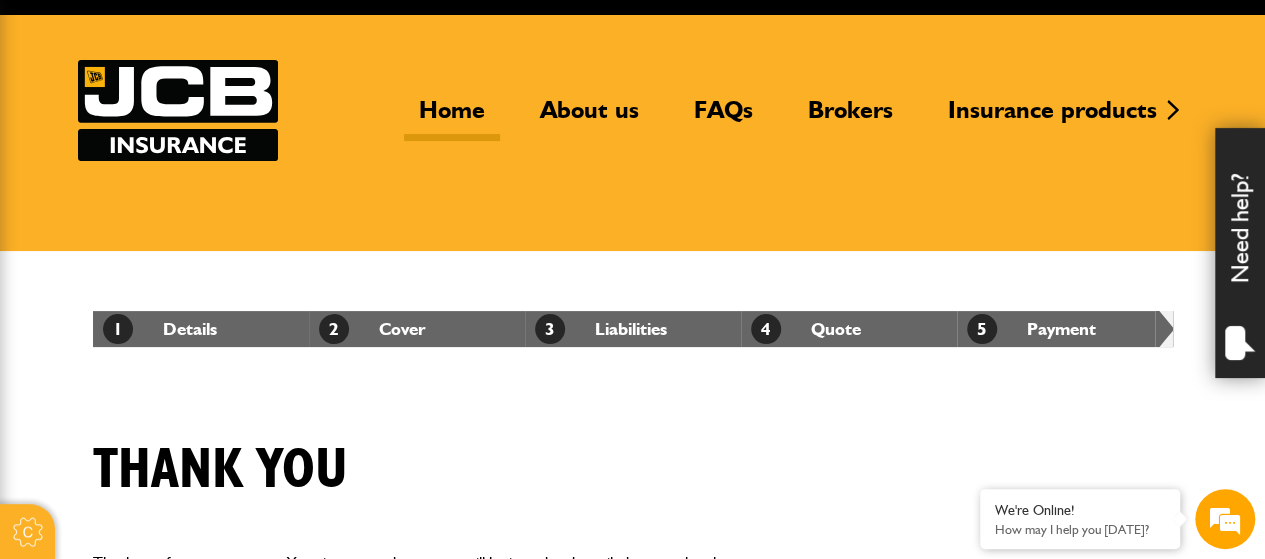 click on "Home" at bounding box center (452, 118) 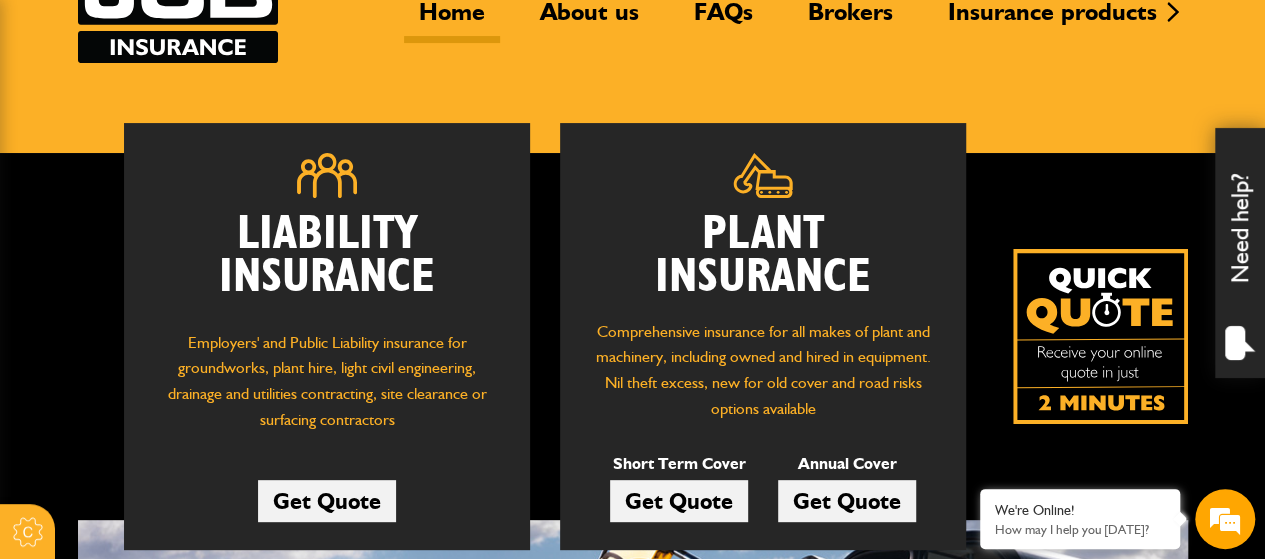 scroll, scrollTop: 200, scrollLeft: 0, axis: vertical 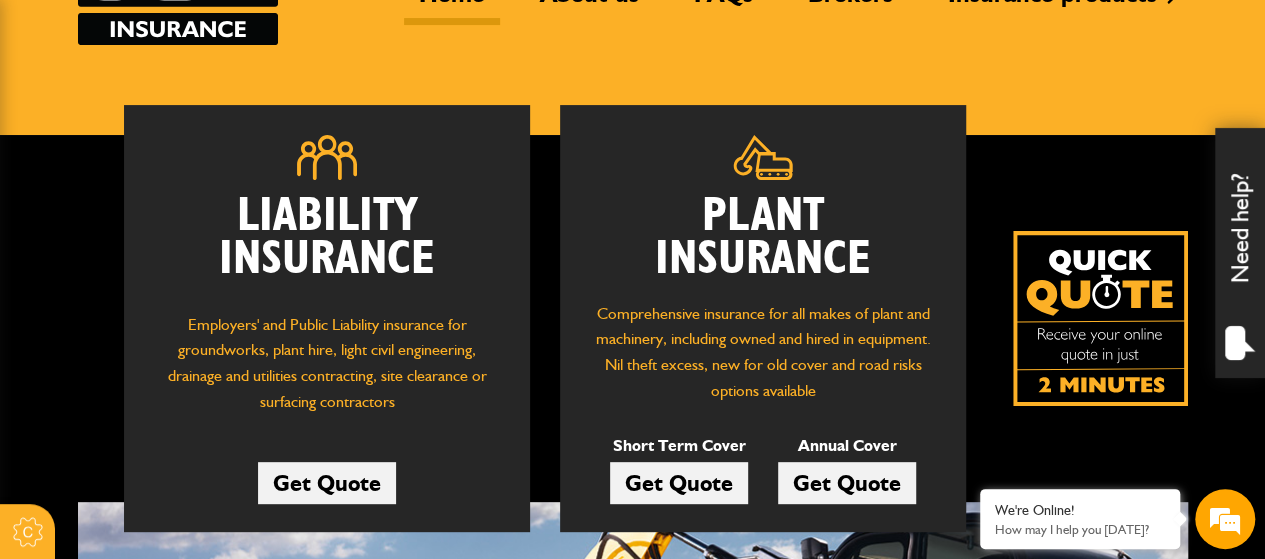 click on "Get Quote" at bounding box center [847, 483] 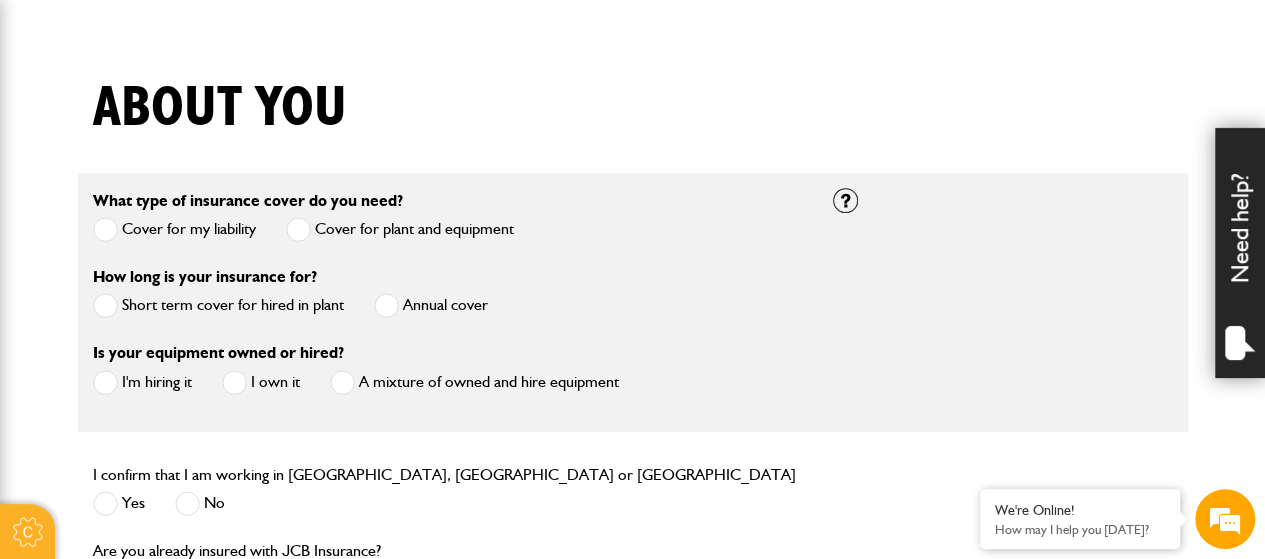 scroll, scrollTop: 500, scrollLeft: 0, axis: vertical 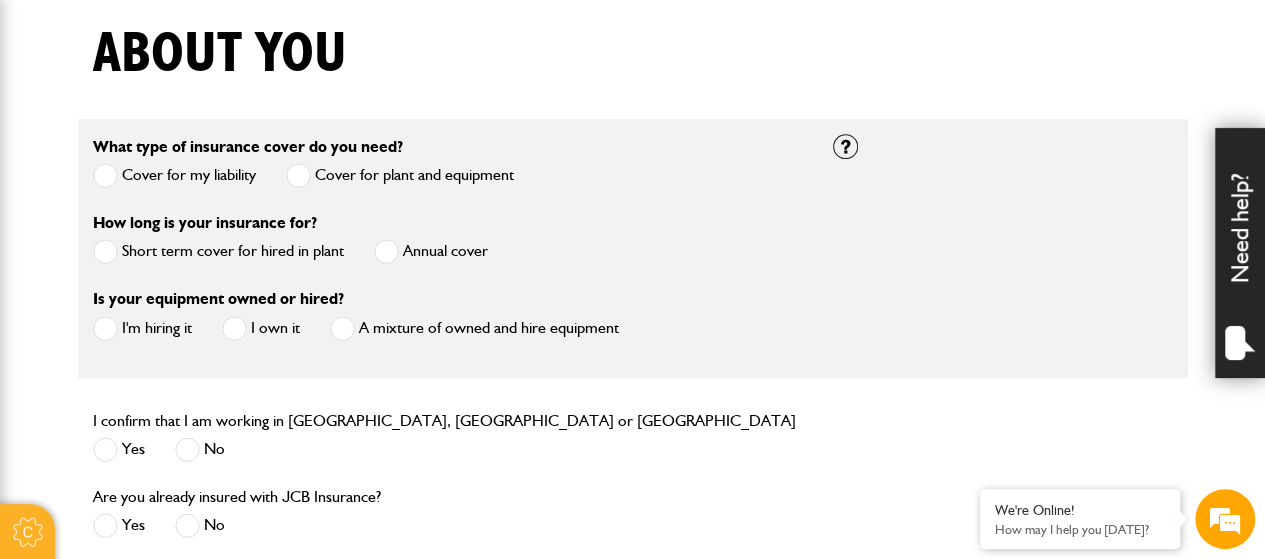 click at bounding box center (386, 251) 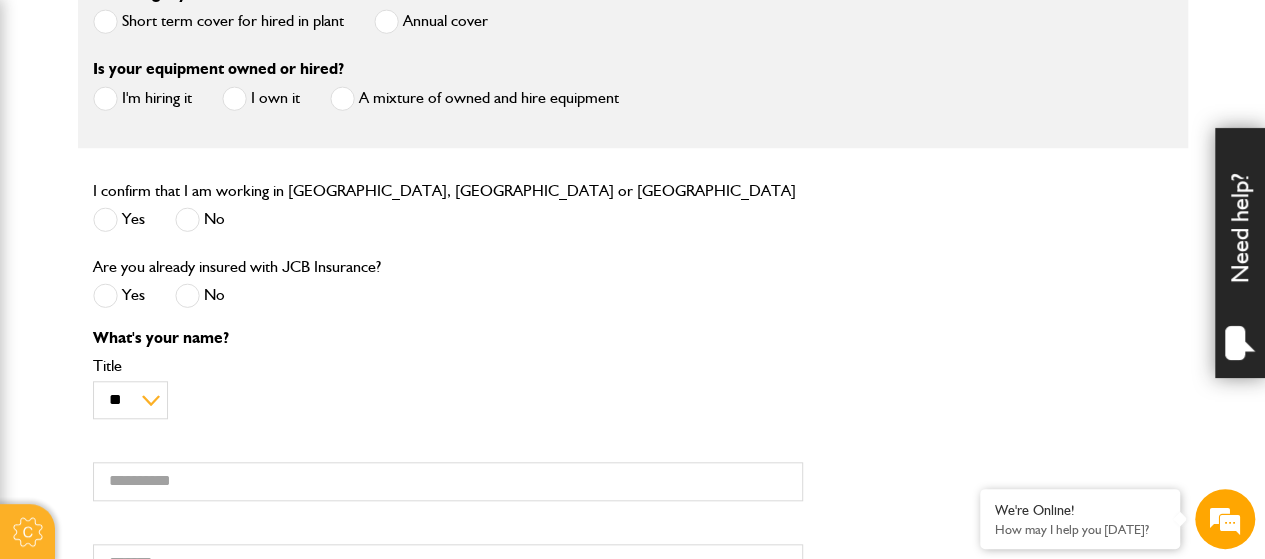 scroll, scrollTop: 800, scrollLeft: 0, axis: vertical 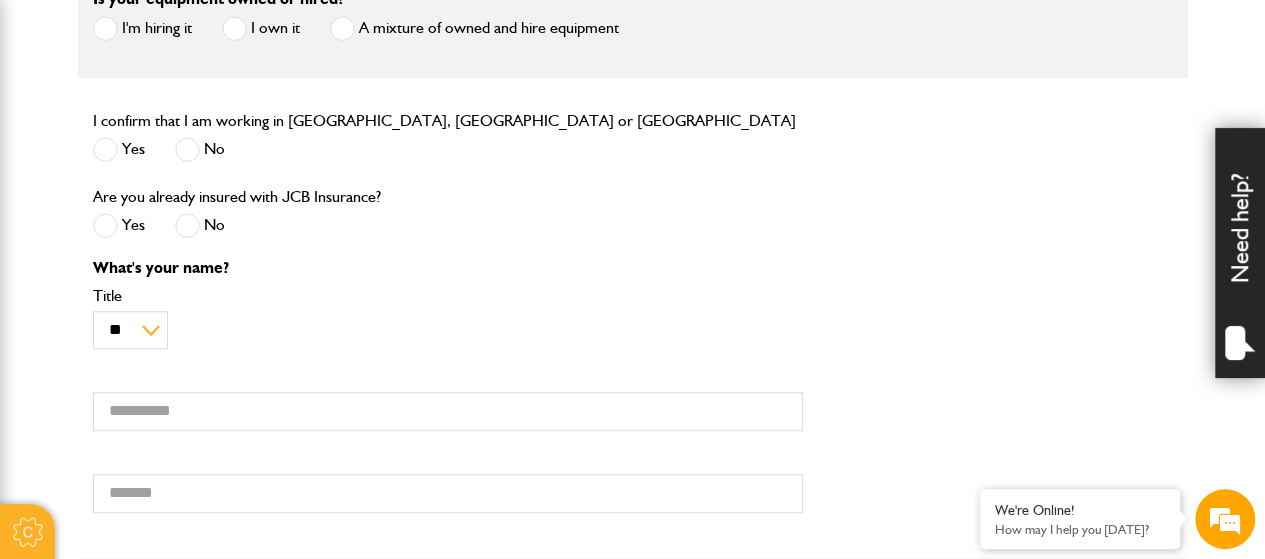 click at bounding box center (105, 149) 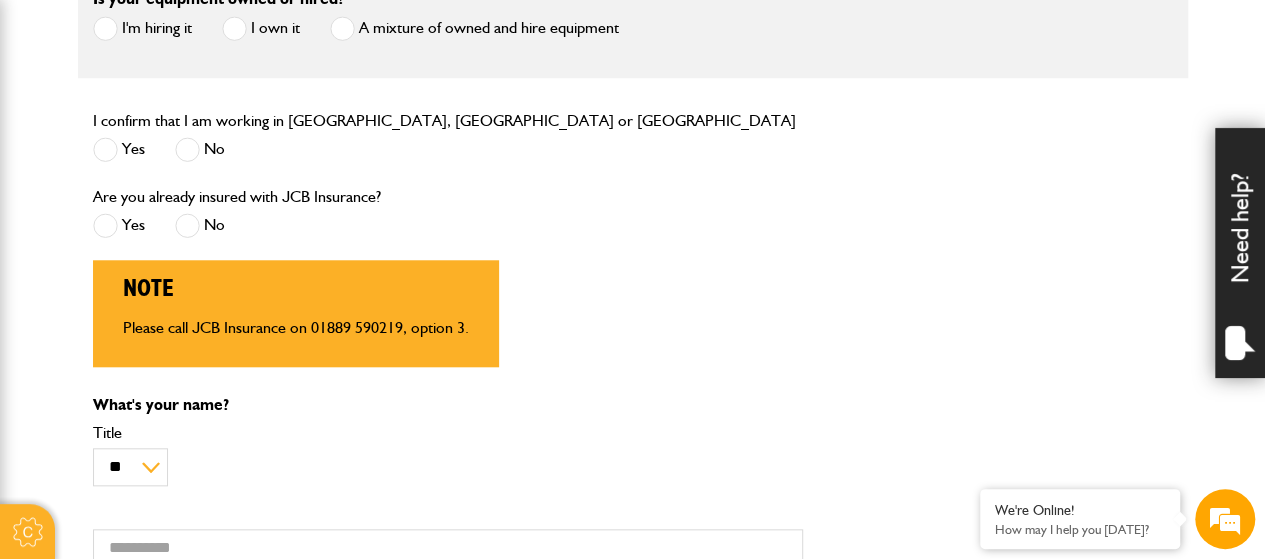click at bounding box center (187, 225) 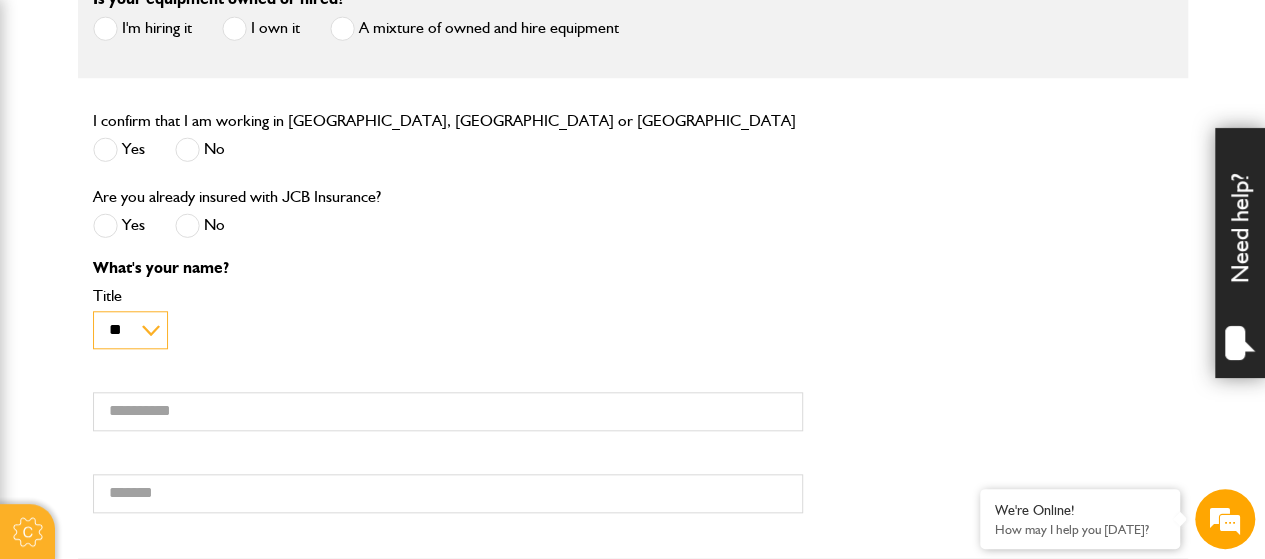 click on "**
***
****
**" at bounding box center [130, 330] 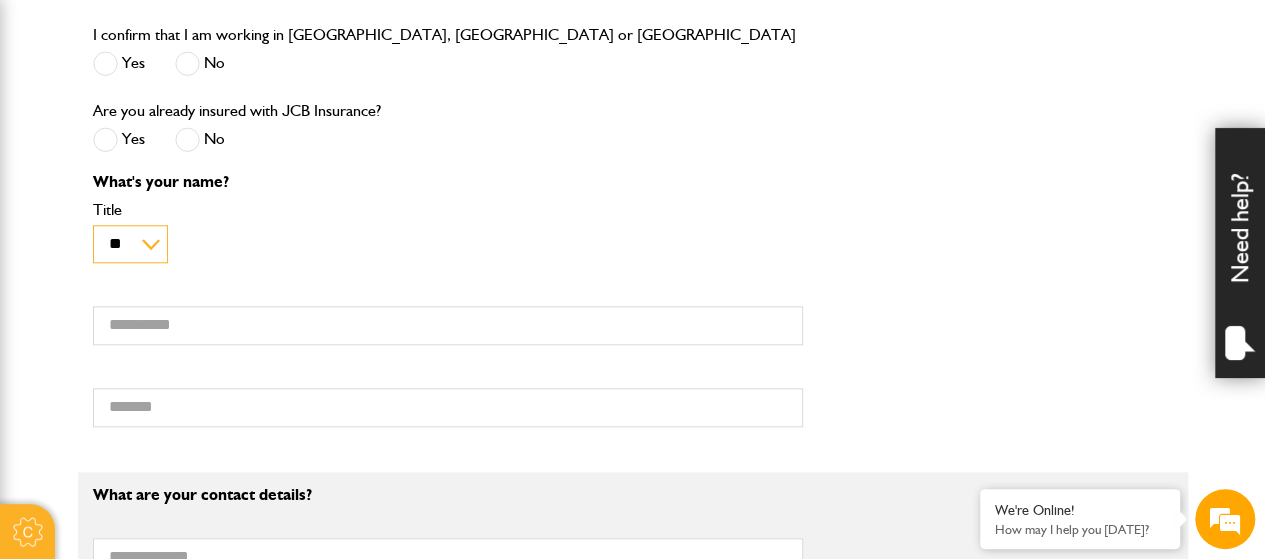 scroll, scrollTop: 1000, scrollLeft: 0, axis: vertical 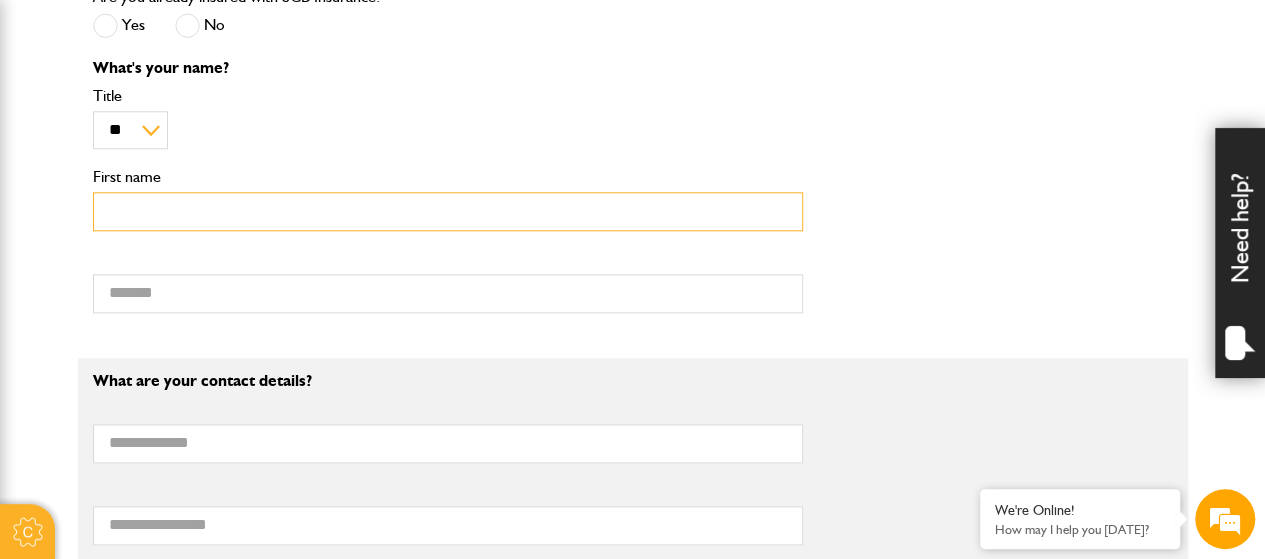click on "First name" at bounding box center [448, 211] 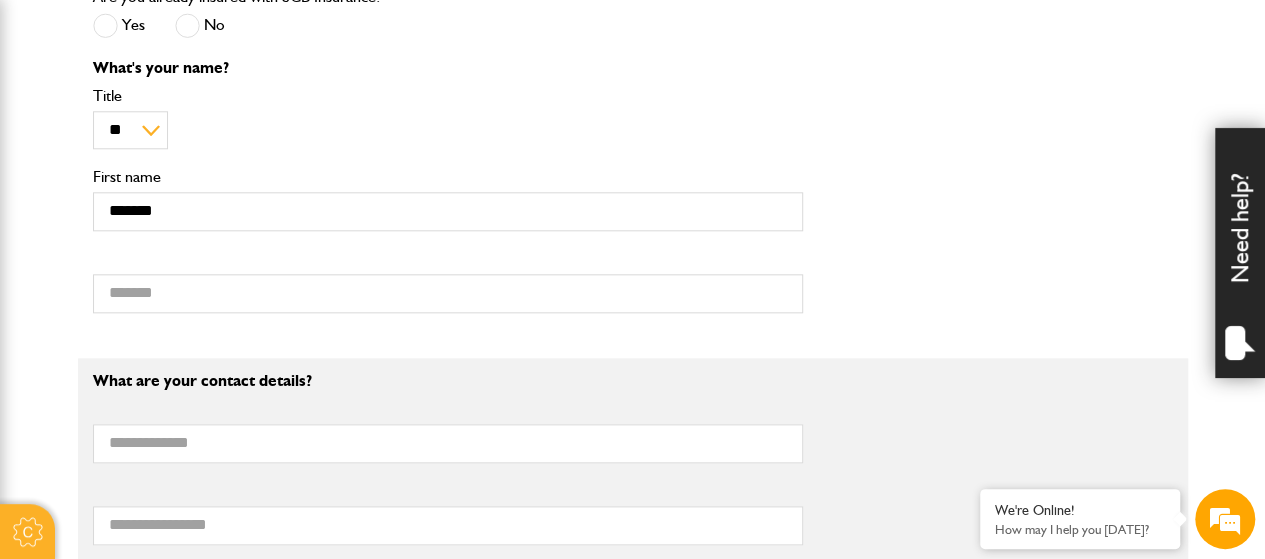 type on "********" 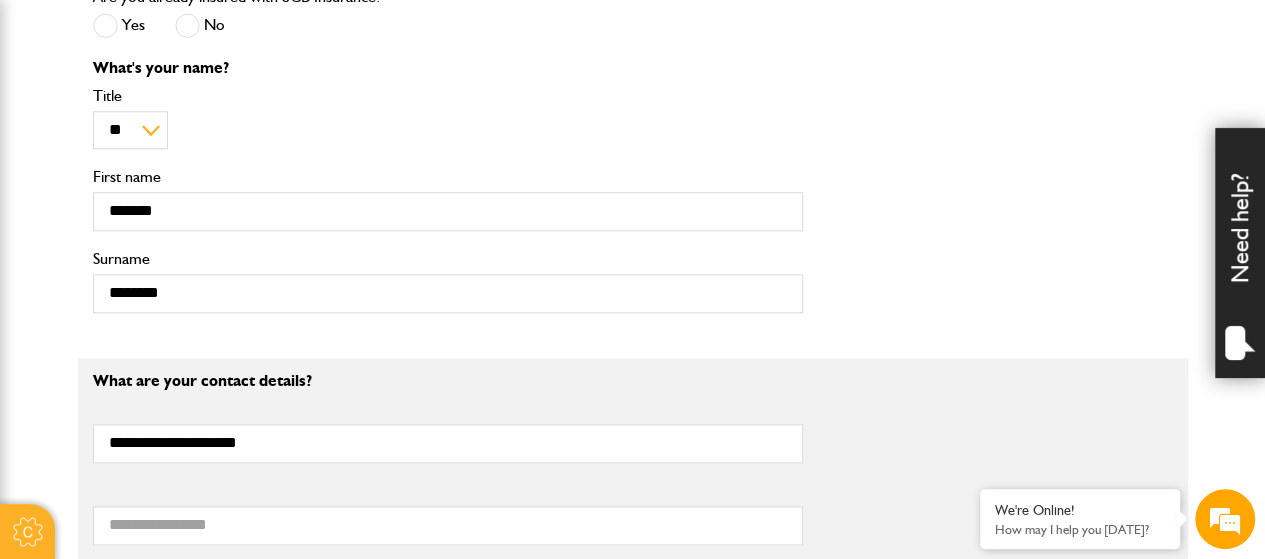 type on "**********" 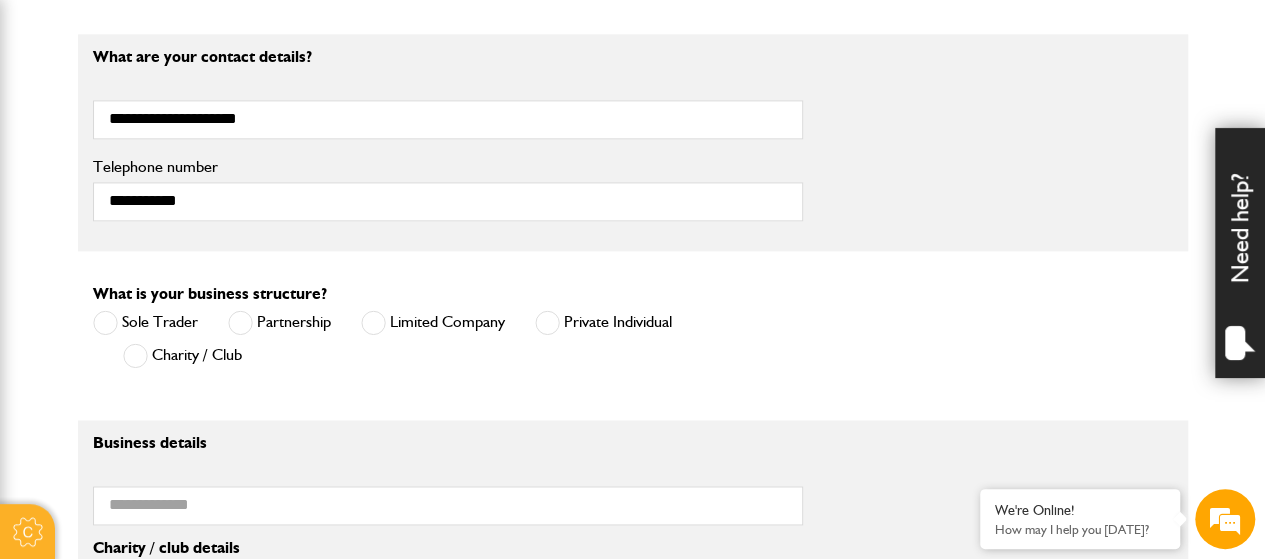 scroll, scrollTop: 1400, scrollLeft: 0, axis: vertical 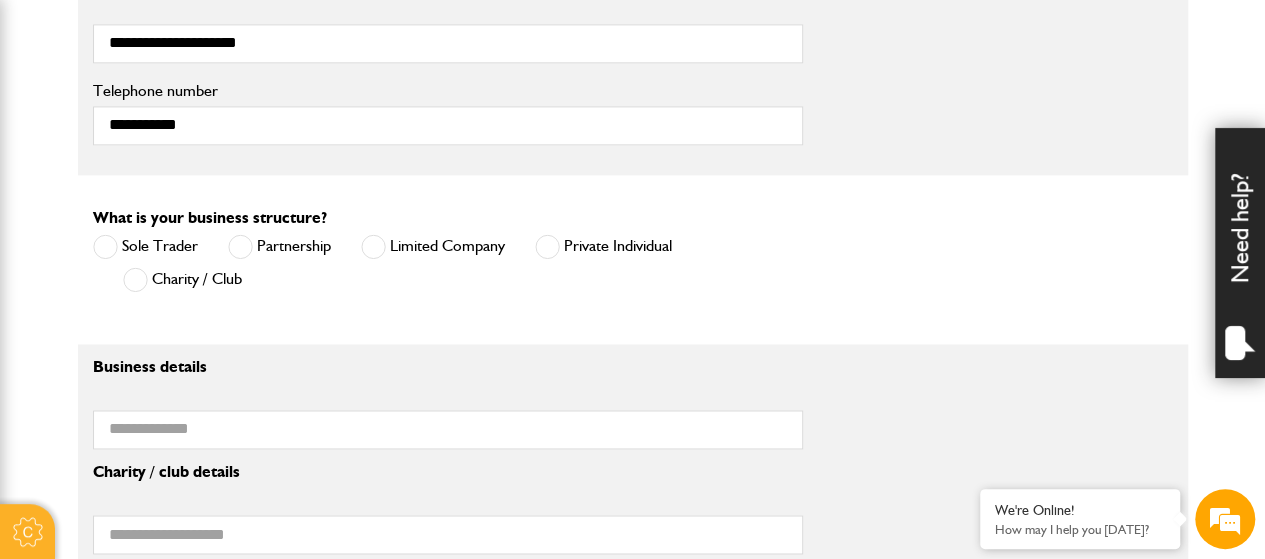 click at bounding box center (105, 246) 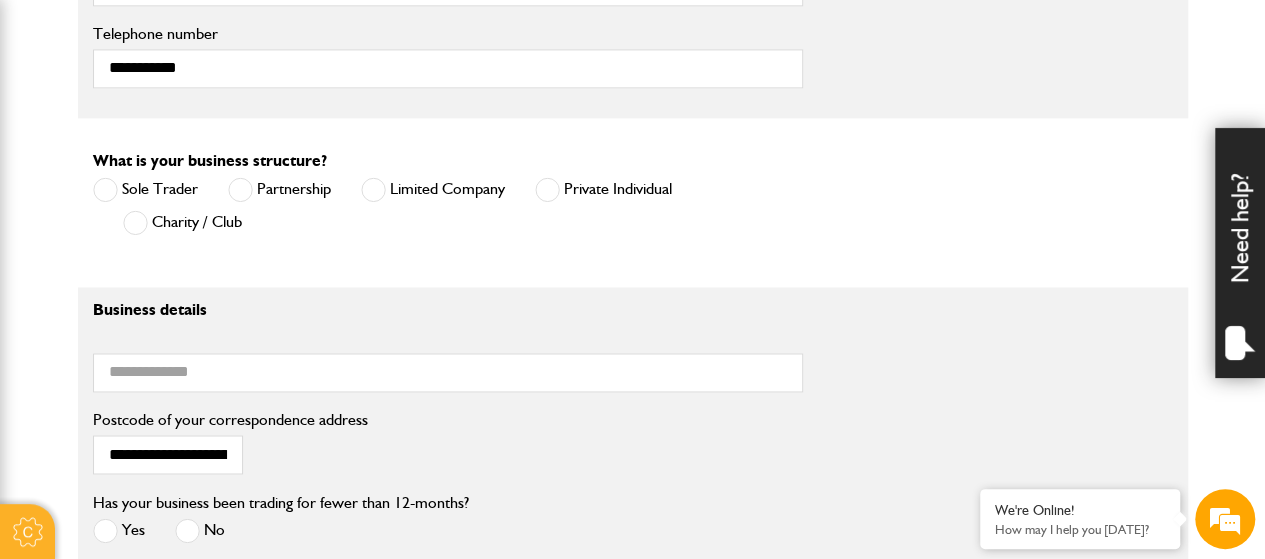 scroll, scrollTop: 1600, scrollLeft: 0, axis: vertical 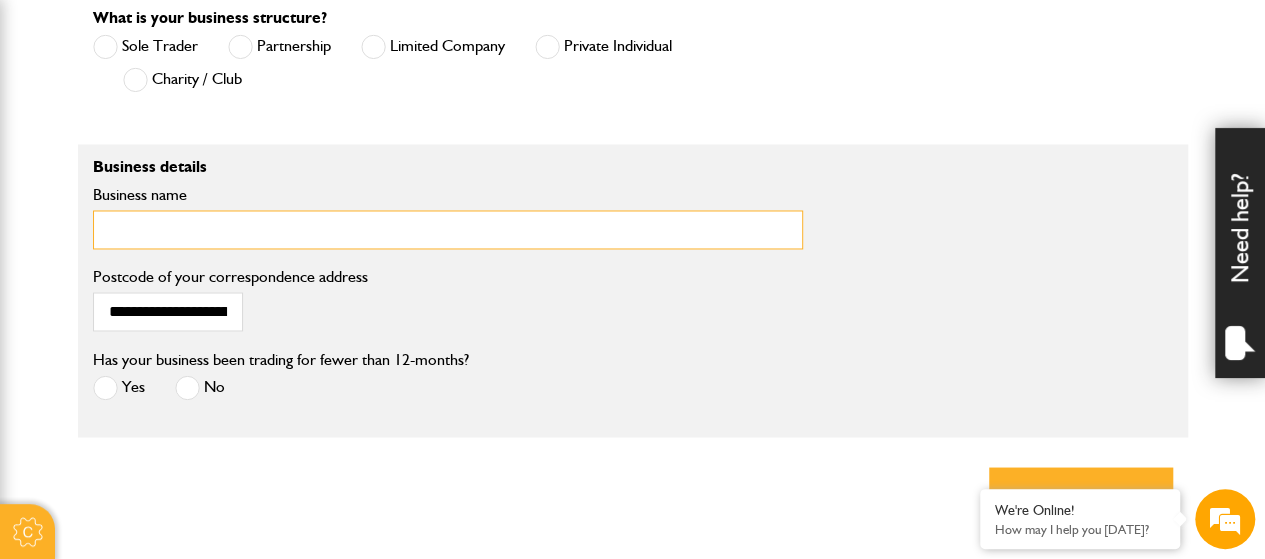 click on "Business name" at bounding box center [448, 229] 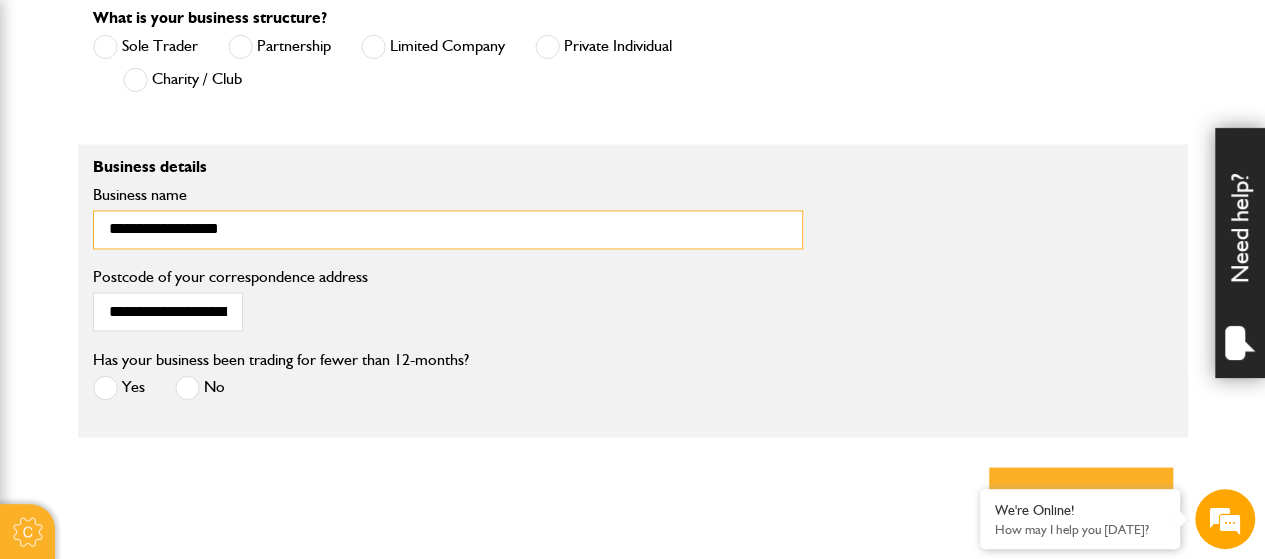 scroll, scrollTop: 1700, scrollLeft: 0, axis: vertical 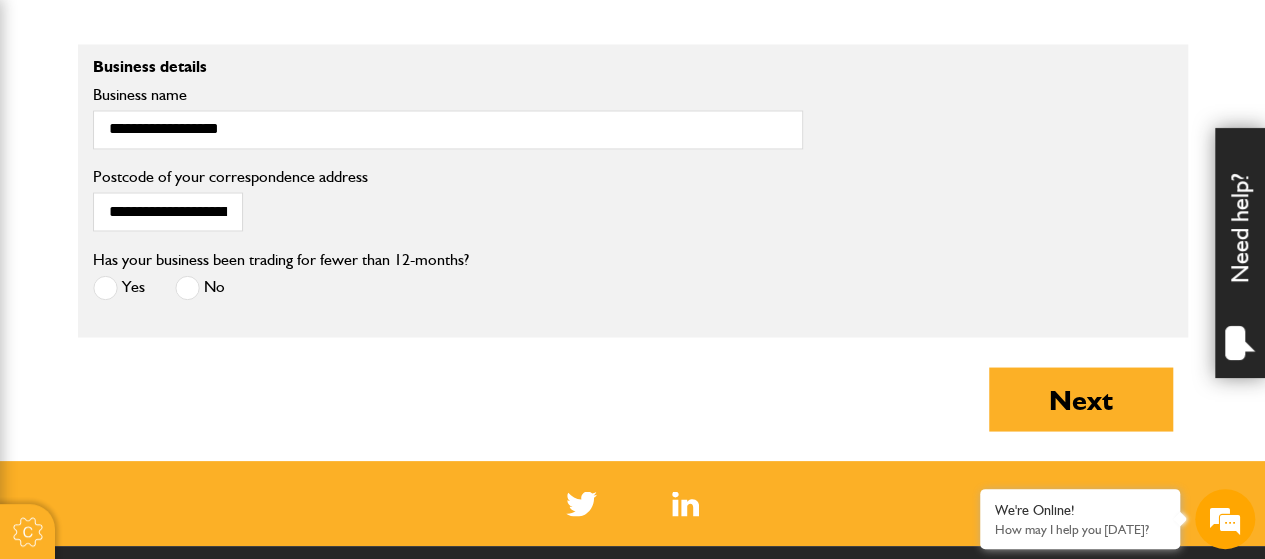 click at bounding box center (105, 287) 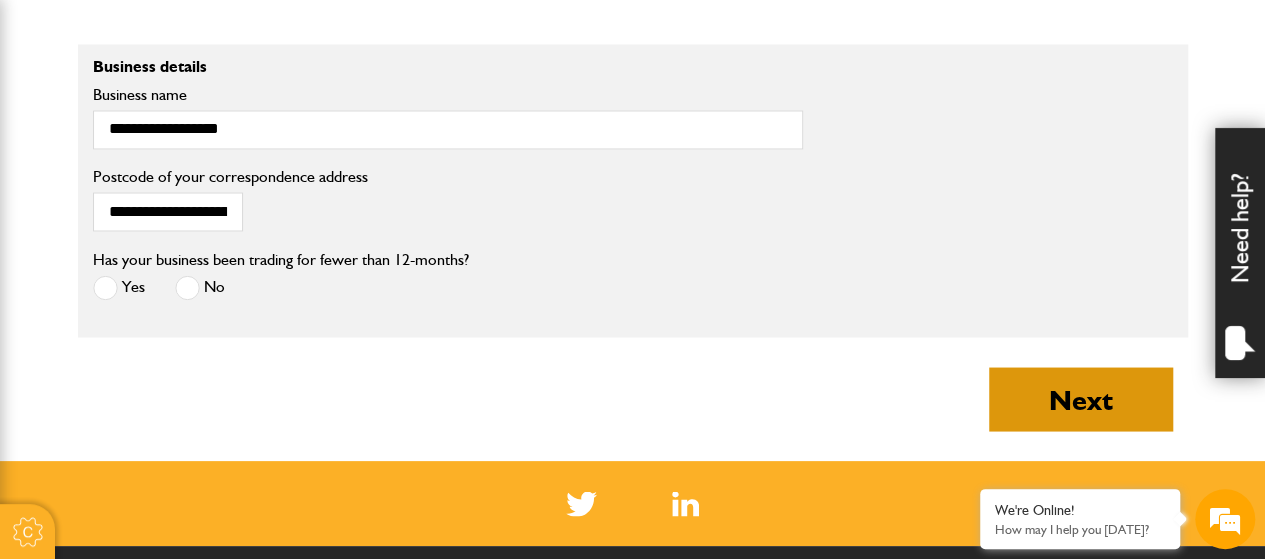 click on "Next" at bounding box center [1081, 399] 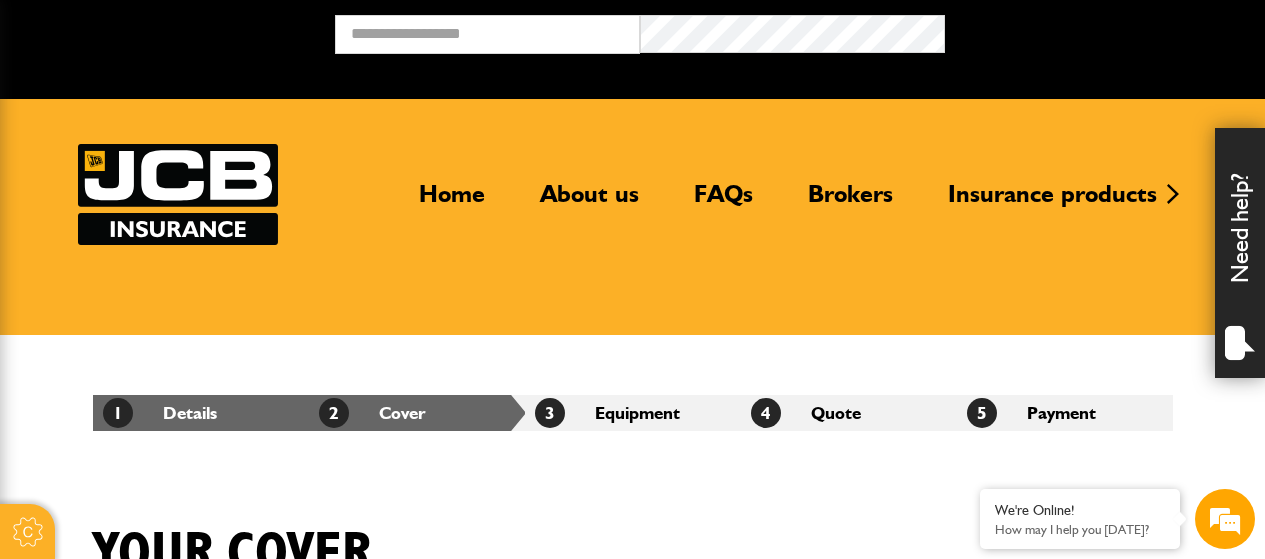 scroll, scrollTop: 0, scrollLeft: 0, axis: both 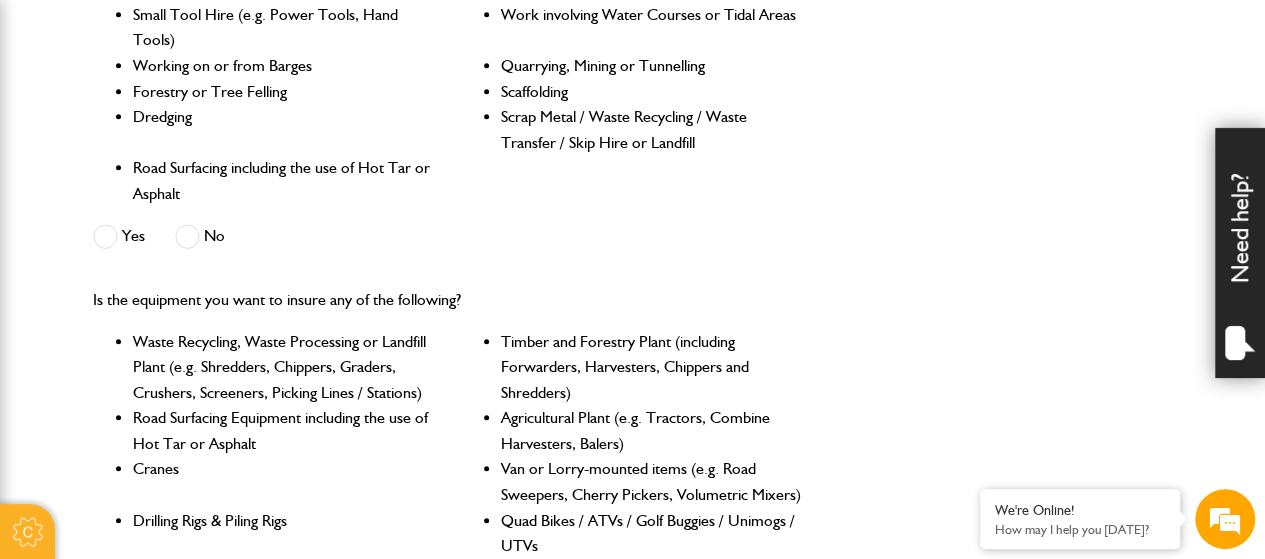 click at bounding box center [187, 236] 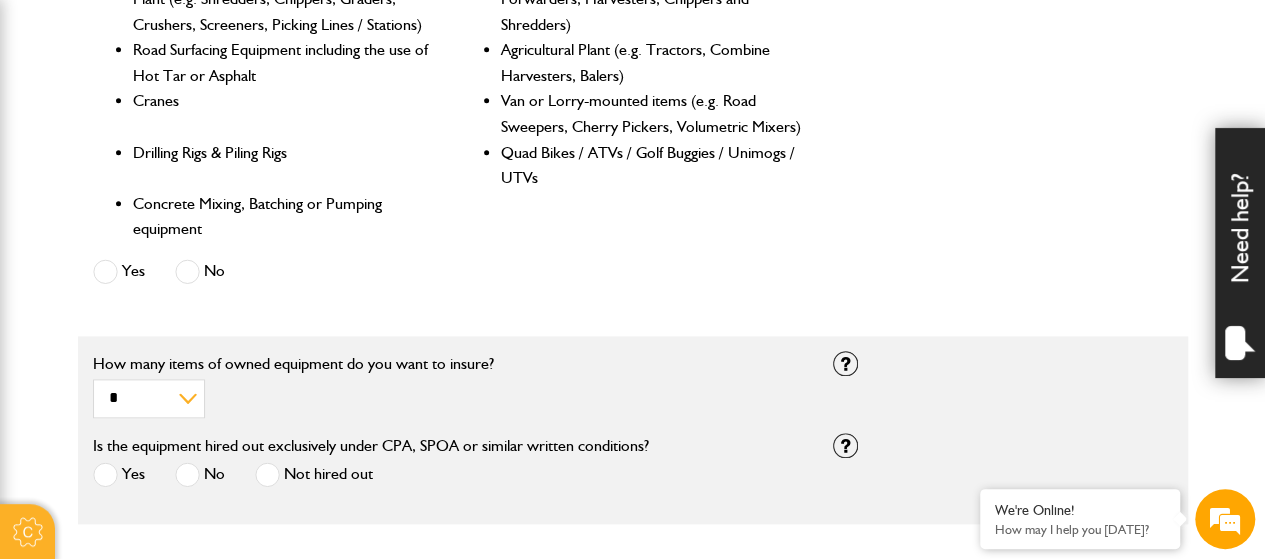 scroll, scrollTop: 1100, scrollLeft: 0, axis: vertical 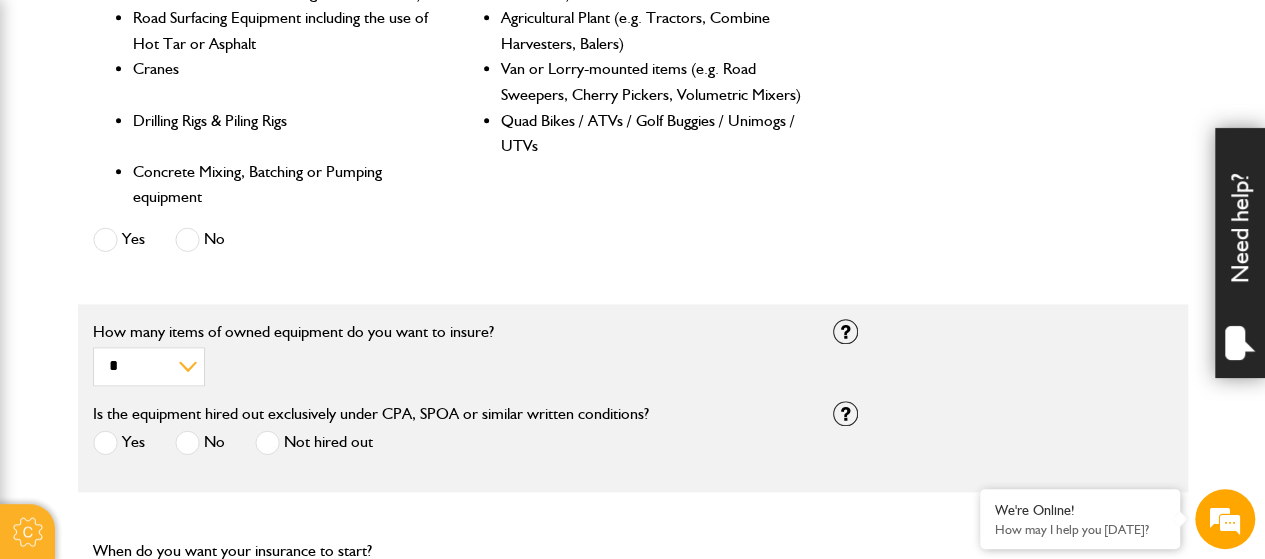 click at bounding box center [187, 239] 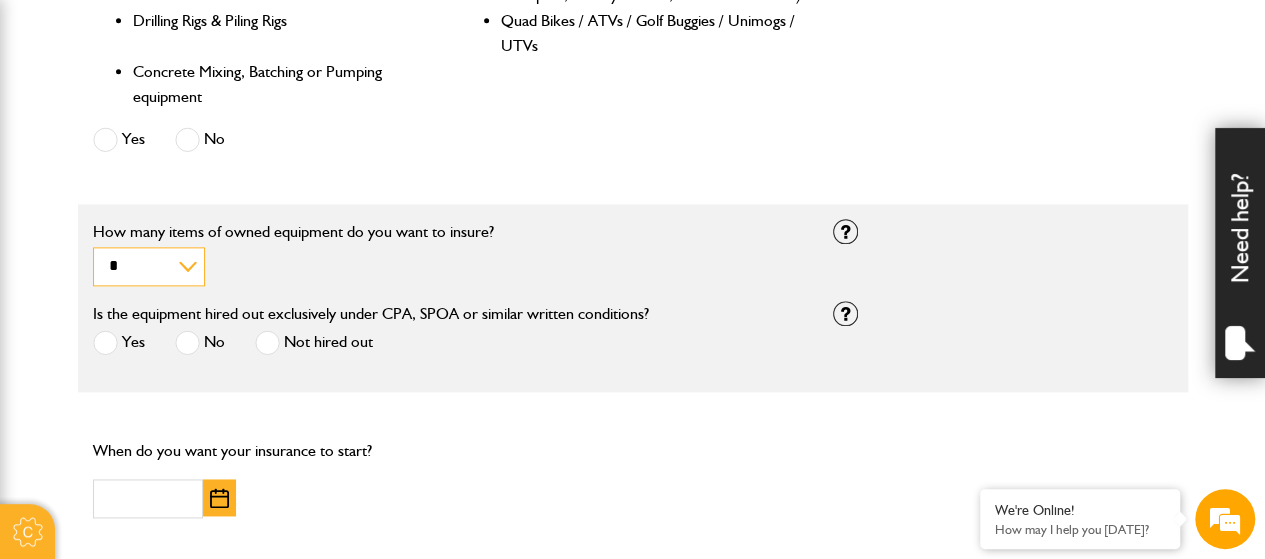 click on "*
*
*
*
*********" at bounding box center (149, 266) 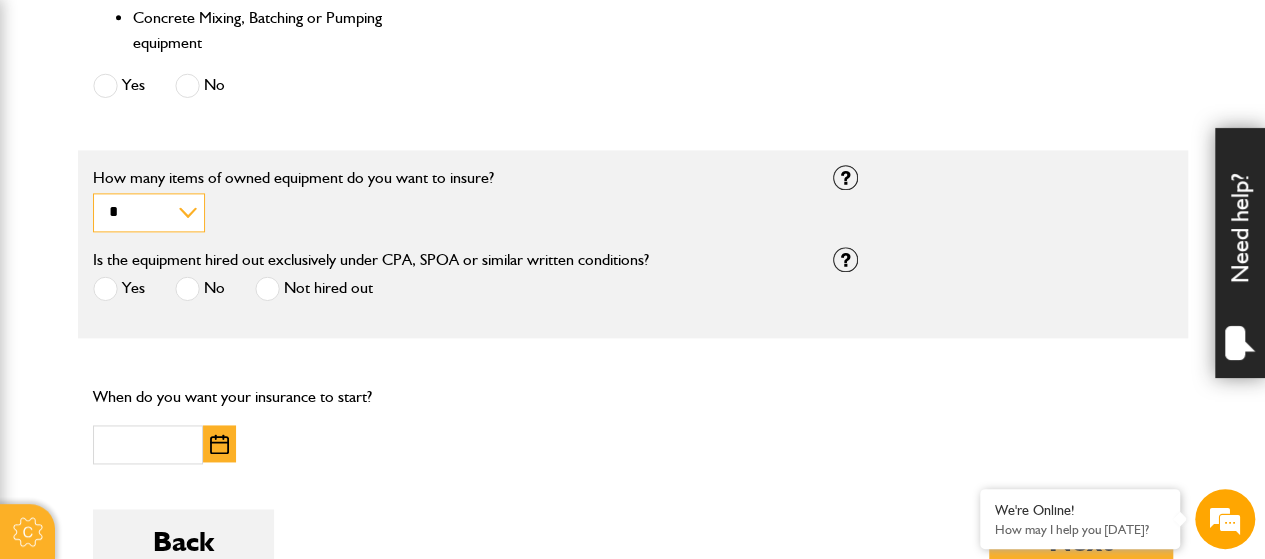 scroll, scrollTop: 1300, scrollLeft: 0, axis: vertical 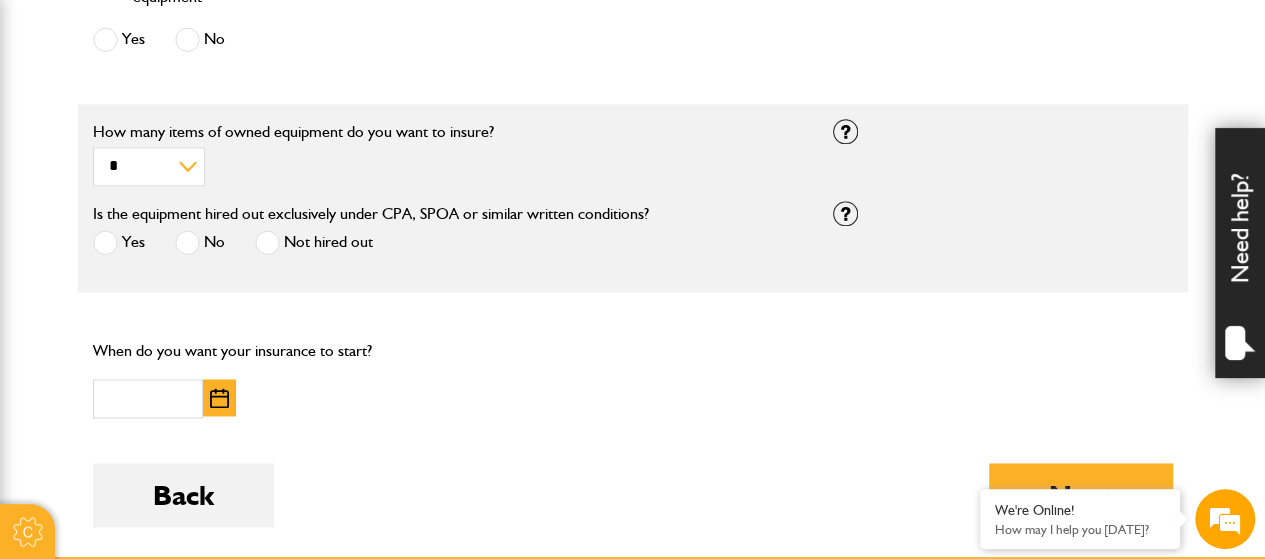 click at bounding box center (105, 242) 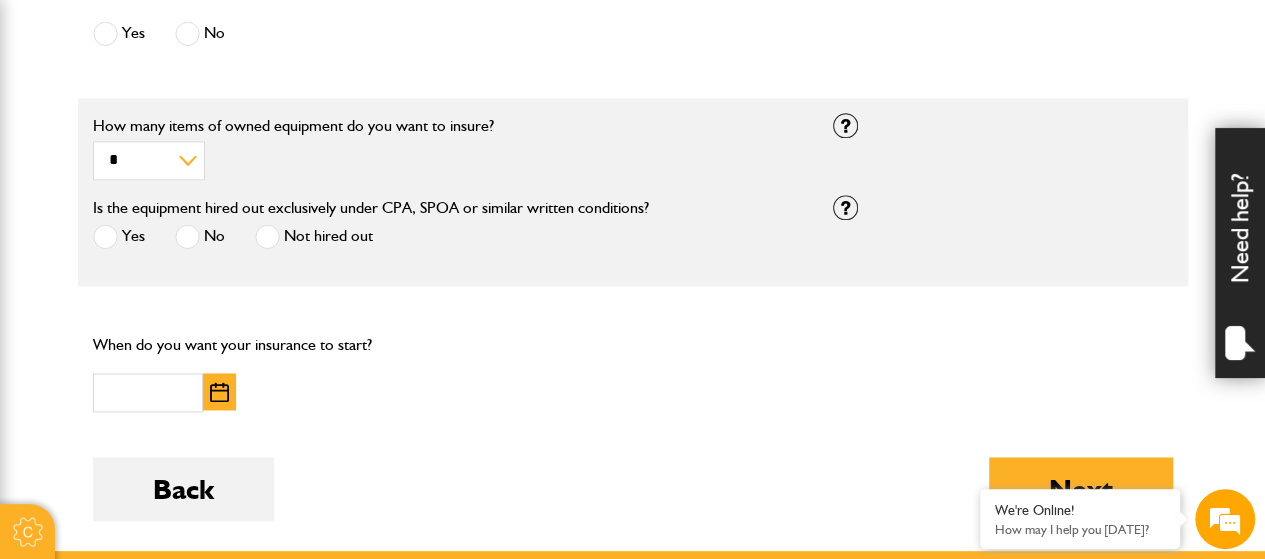 scroll, scrollTop: 1300, scrollLeft: 0, axis: vertical 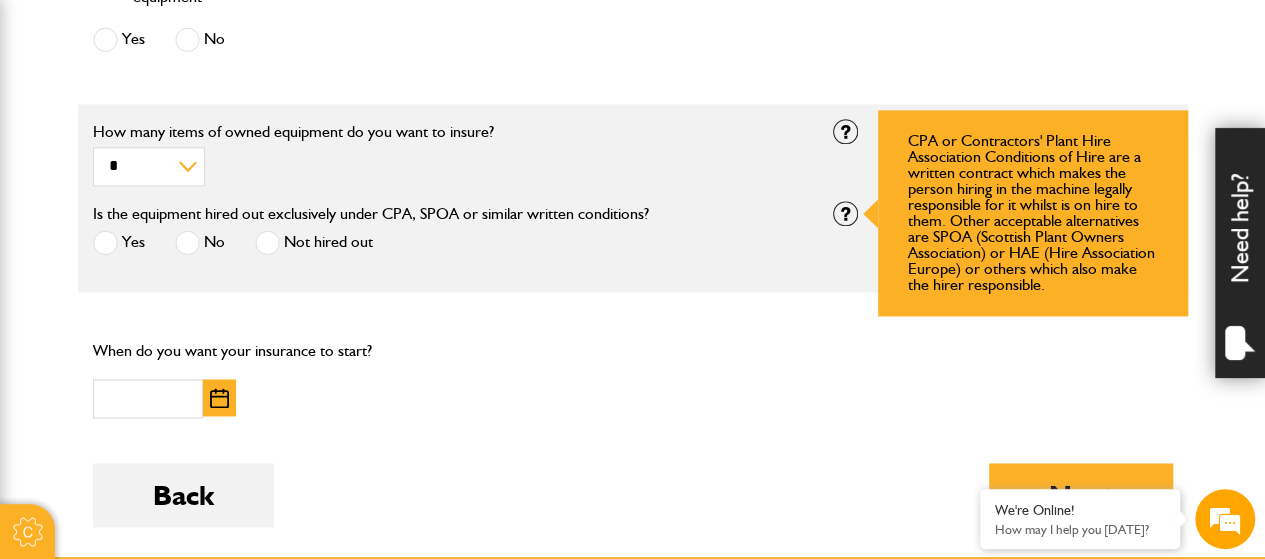 click at bounding box center [845, 213] 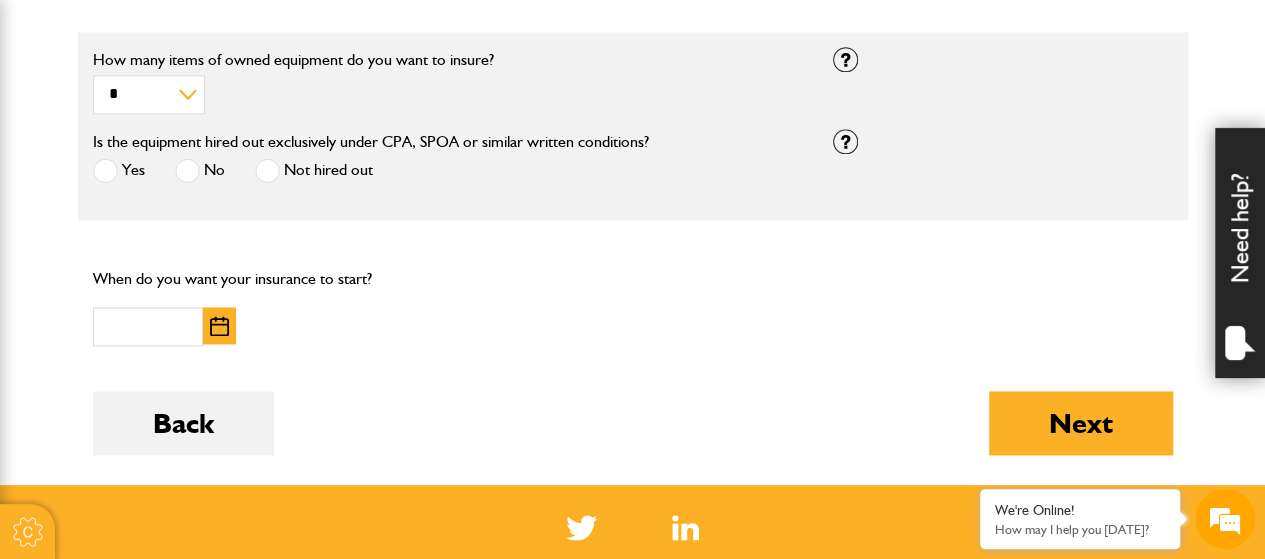 scroll, scrollTop: 1500, scrollLeft: 0, axis: vertical 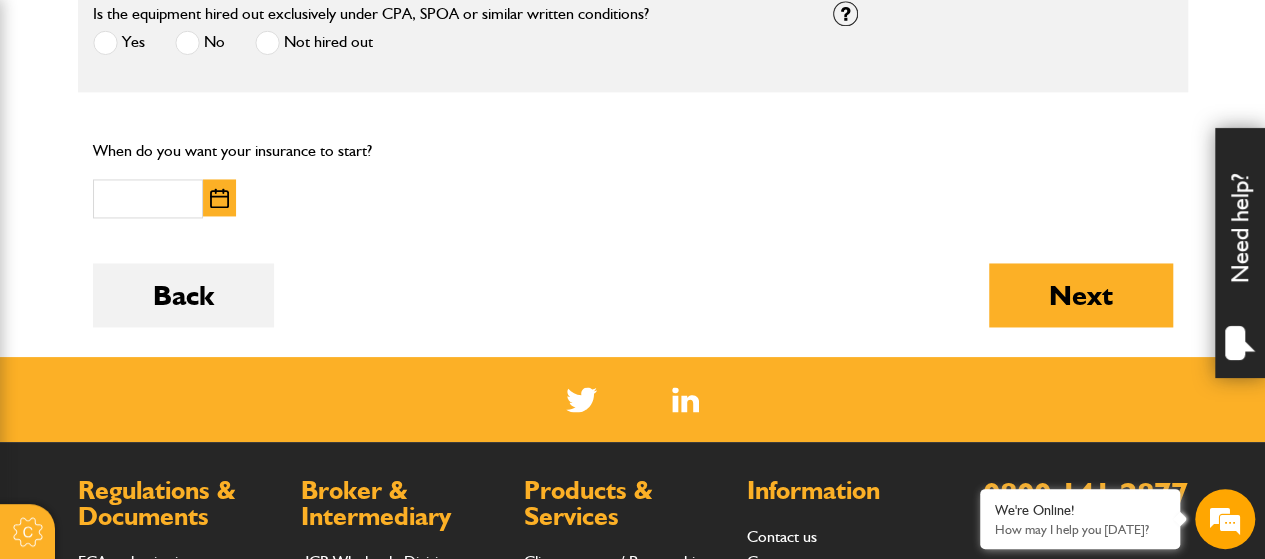 click on "When do you want your insurance to start?
When do you want your insurance to finish?" at bounding box center [633, 177] 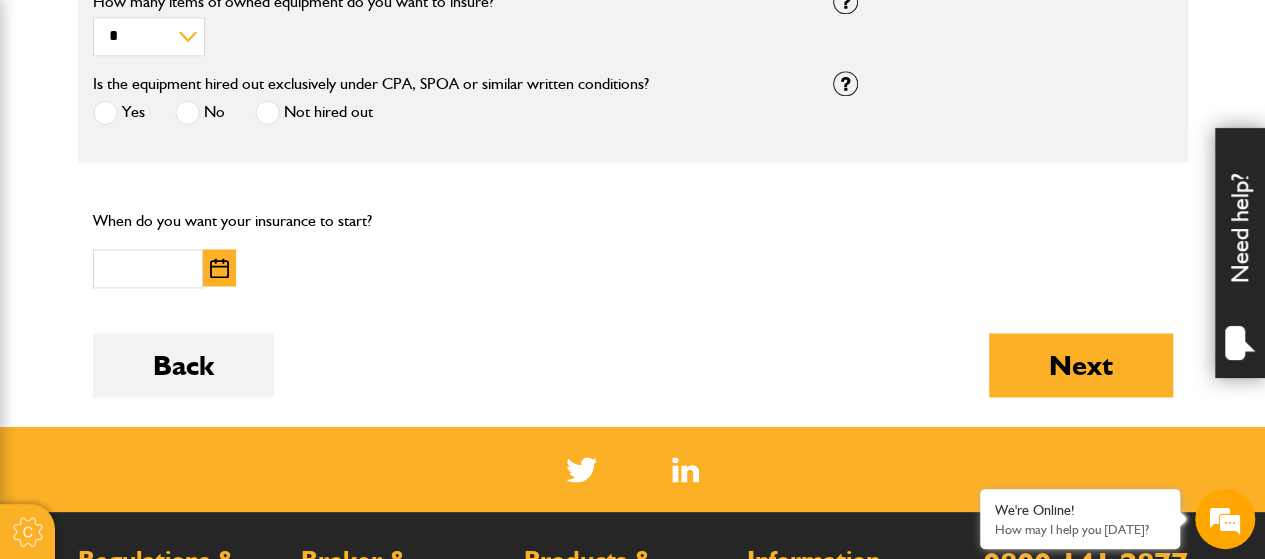 scroll, scrollTop: 1400, scrollLeft: 0, axis: vertical 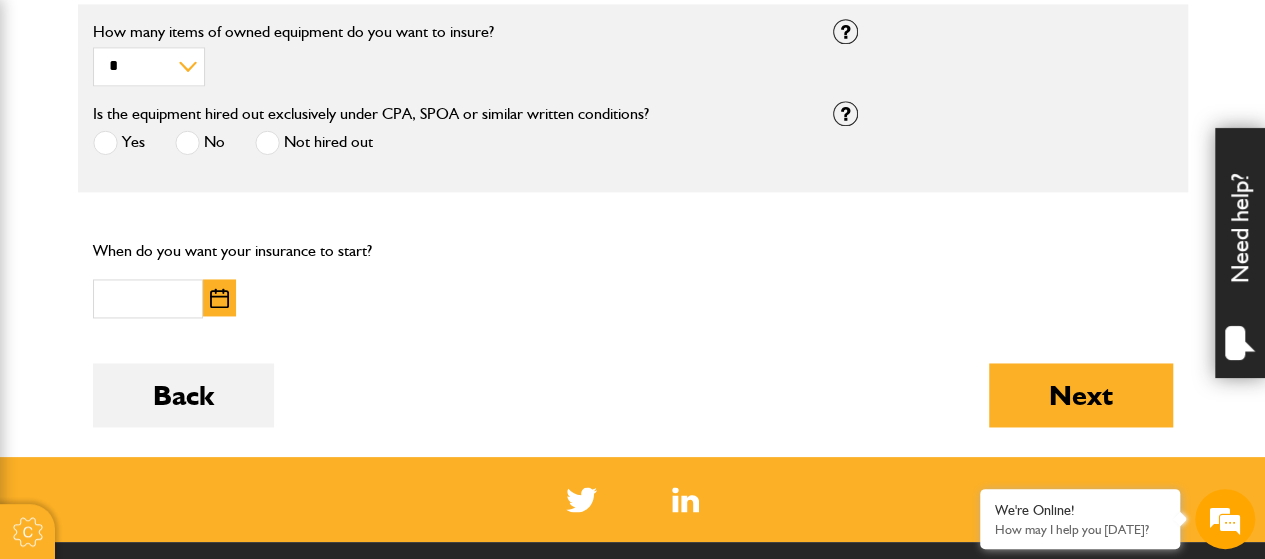 click at bounding box center [219, 298] 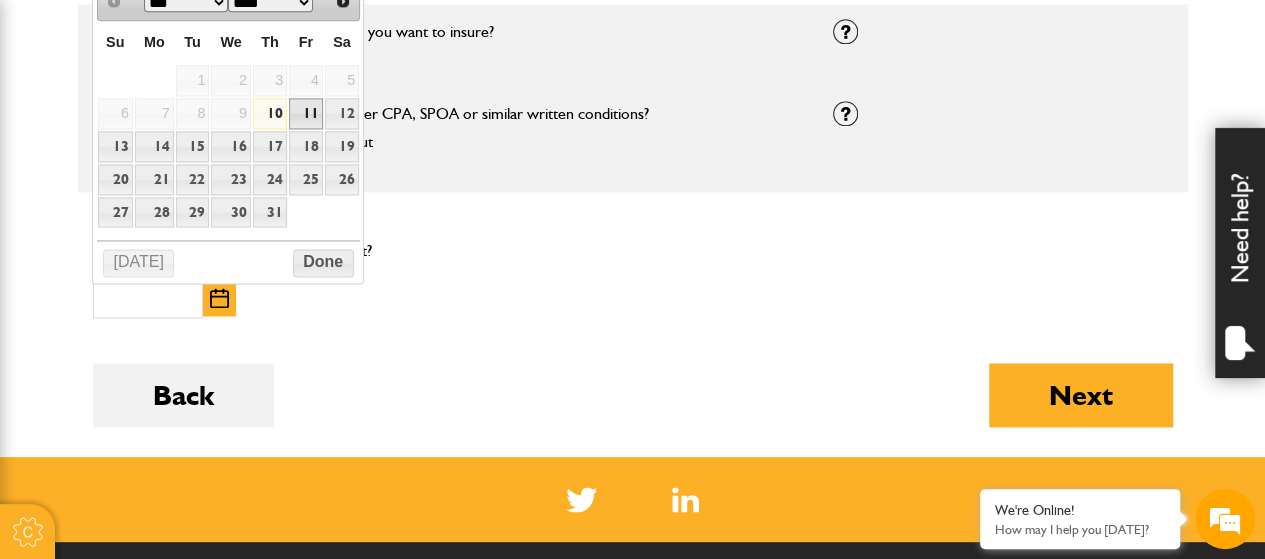 click on "11" at bounding box center [306, 113] 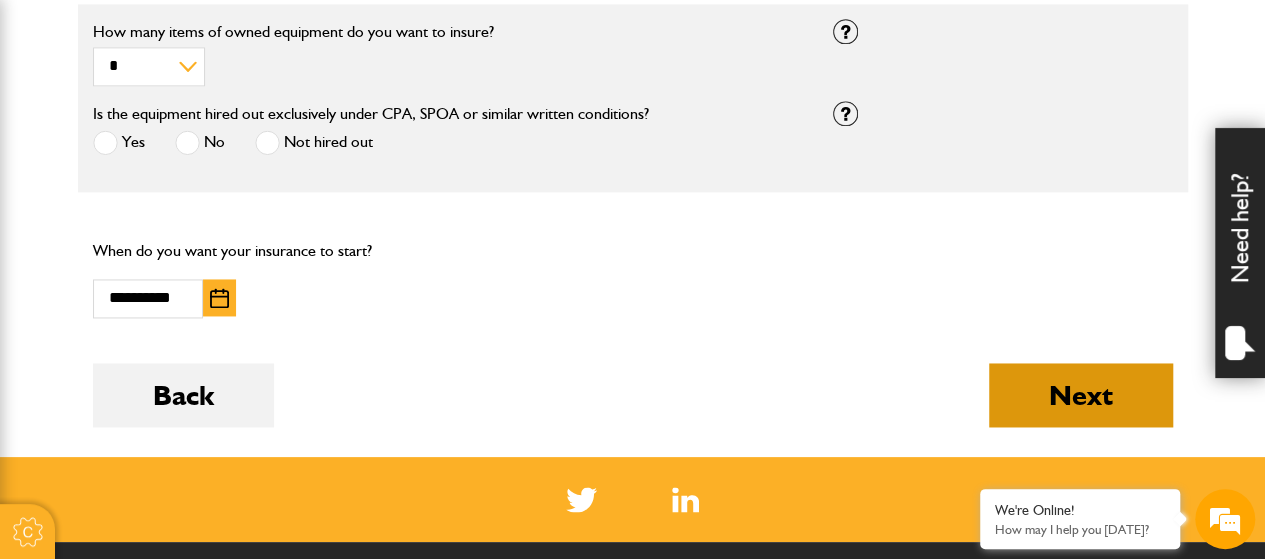 click on "Next" at bounding box center (1081, 395) 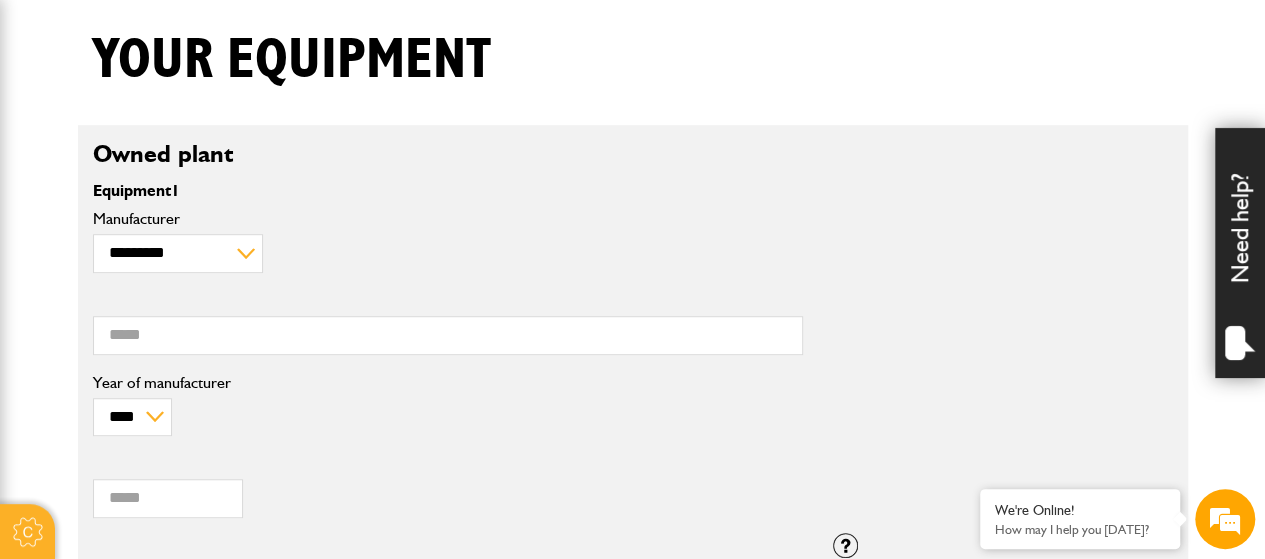 scroll, scrollTop: 600, scrollLeft: 0, axis: vertical 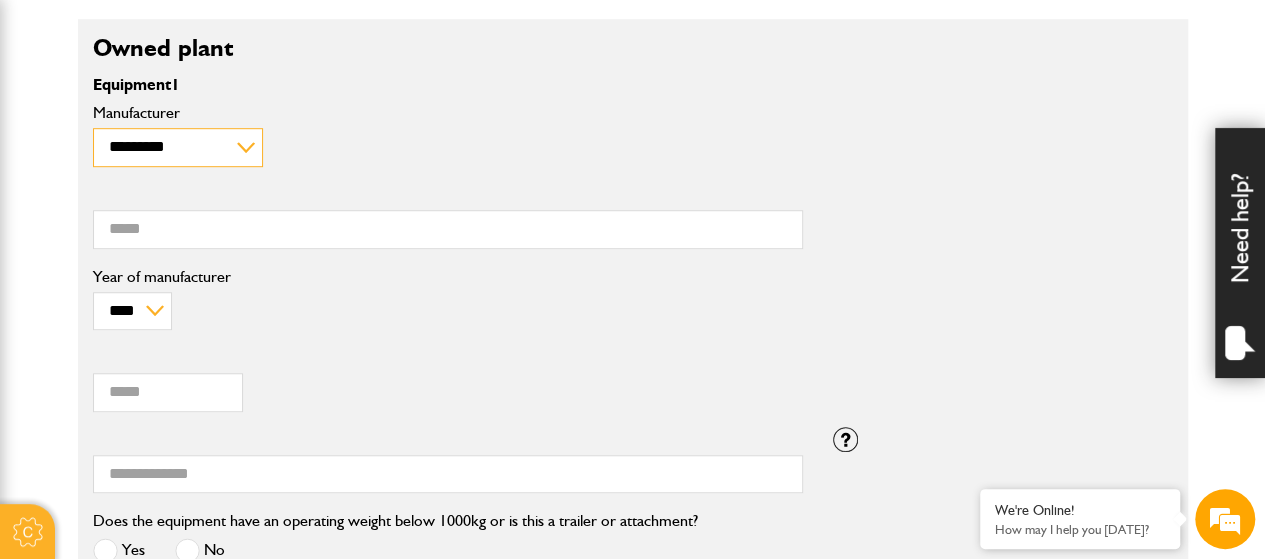 click on "**********" at bounding box center (178, 147) 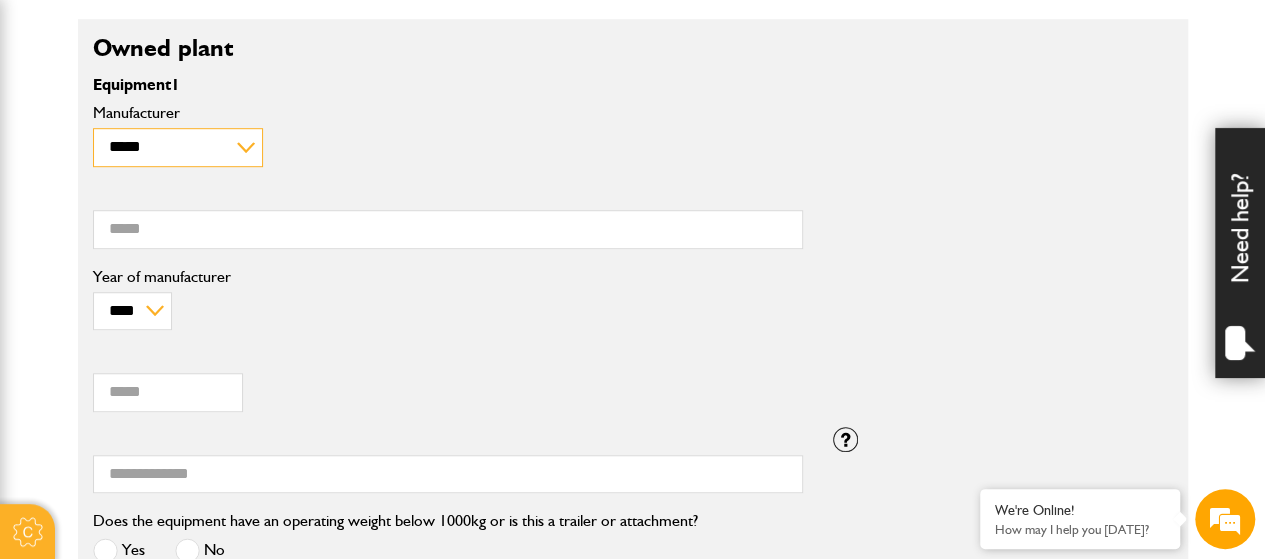 click on "**********" at bounding box center (178, 147) 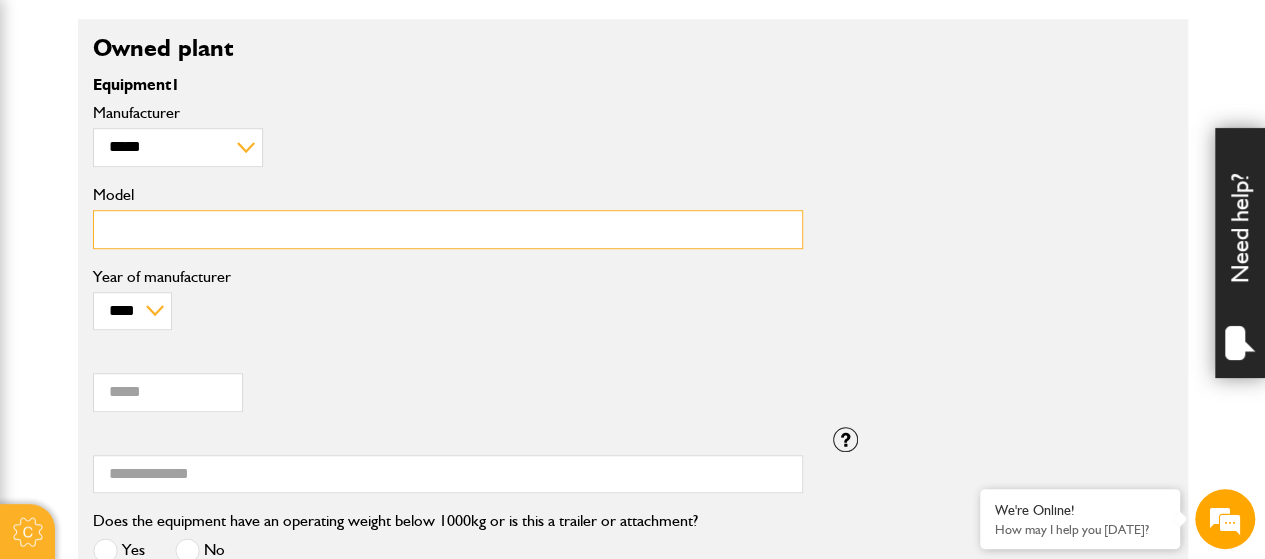 click on "Model" at bounding box center [448, 229] 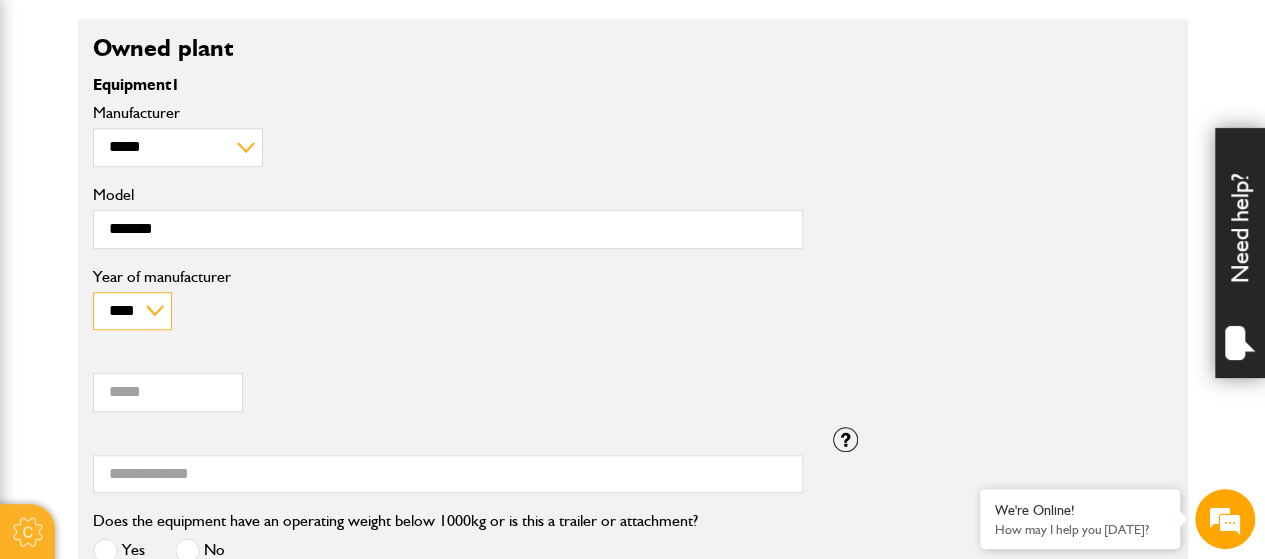 click on "****
****
****
****
****
****
****
****
****
****
****
****
****
****
****
****
****
****
****
****
****
****
****
****
****
****
****
****
****
****
****
****
****
****
****
****
****
****
****
****
****
****
****
****
****
****
****
****
****
****
****
****
****
****
****
****
****
****
****
****
****
****
****
****
****
****
****
****
****
****
****
****
****
****
****
****
****
****
****
****
****
****
****
****
****
****
****
****
****
****
****
****
****
****
****
****
****
****
****
****" at bounding box center [132, 311] 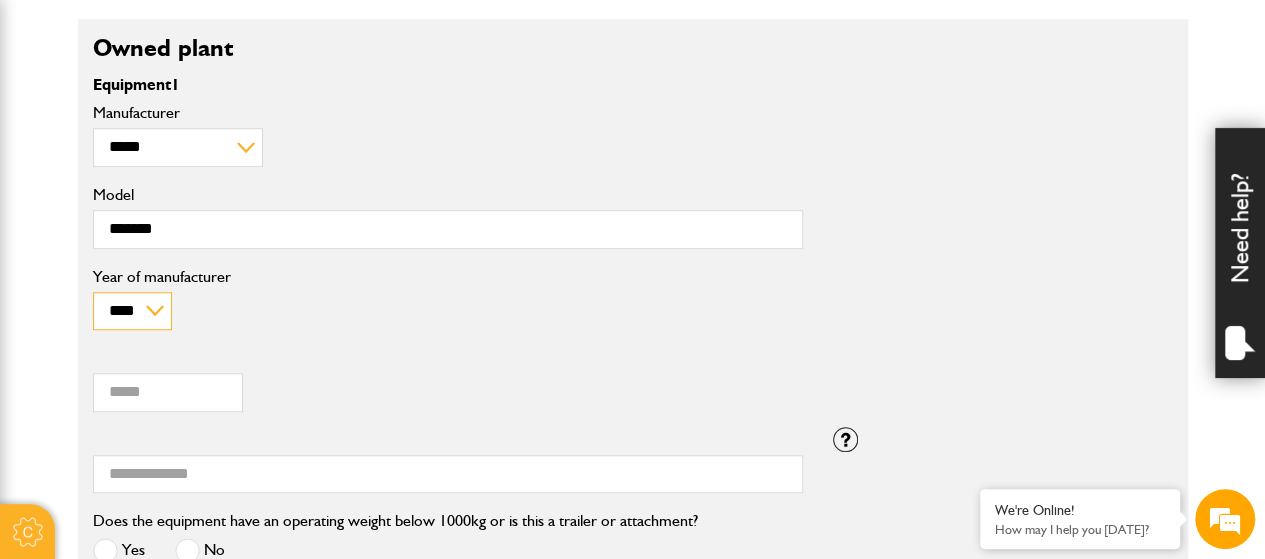 select on "****" 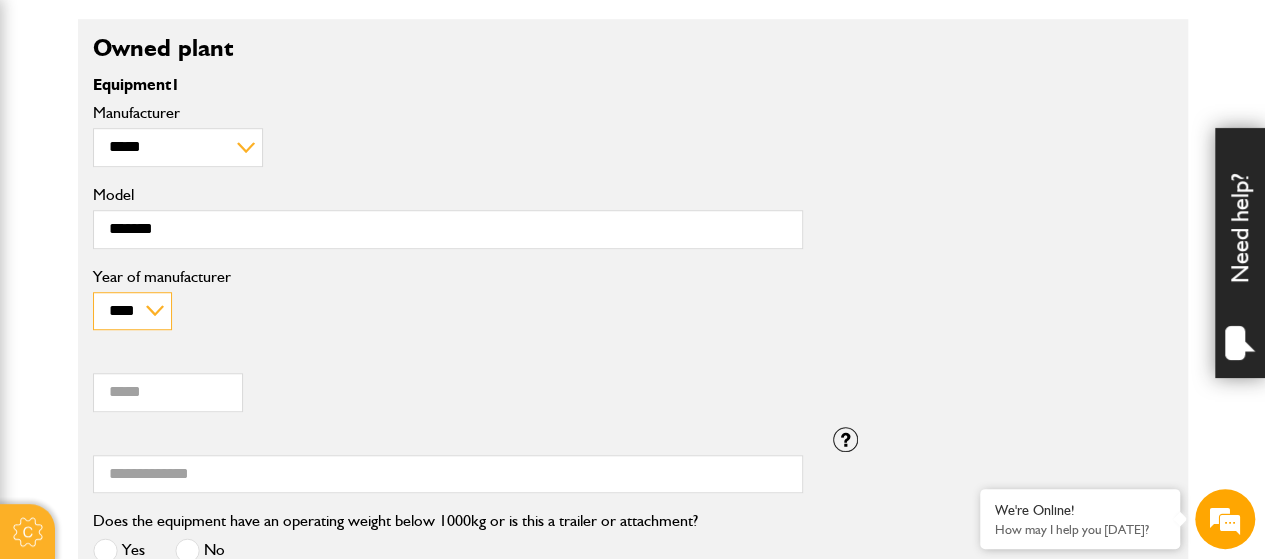 click on "****
****
****
****
****
****
****
****
****
****
****
****
****
****
****
****
****
****
****
****
****
****
****
****
****
****
****
****
****
****
****
****
****
****
****
****
****
****
****
****
****
****
****
****
****
****
****
****
****
****
****
****
****
****
****
****
****
****
****
****
****
****
****
****
****
****
****
****
****
****
****
****
****
****
****
****
****
****
****
****
****
****
****
****
****
****
****
****
****
****
****
****
****
****
****
****
****
****
****
****" at bounding box center (132, 311) 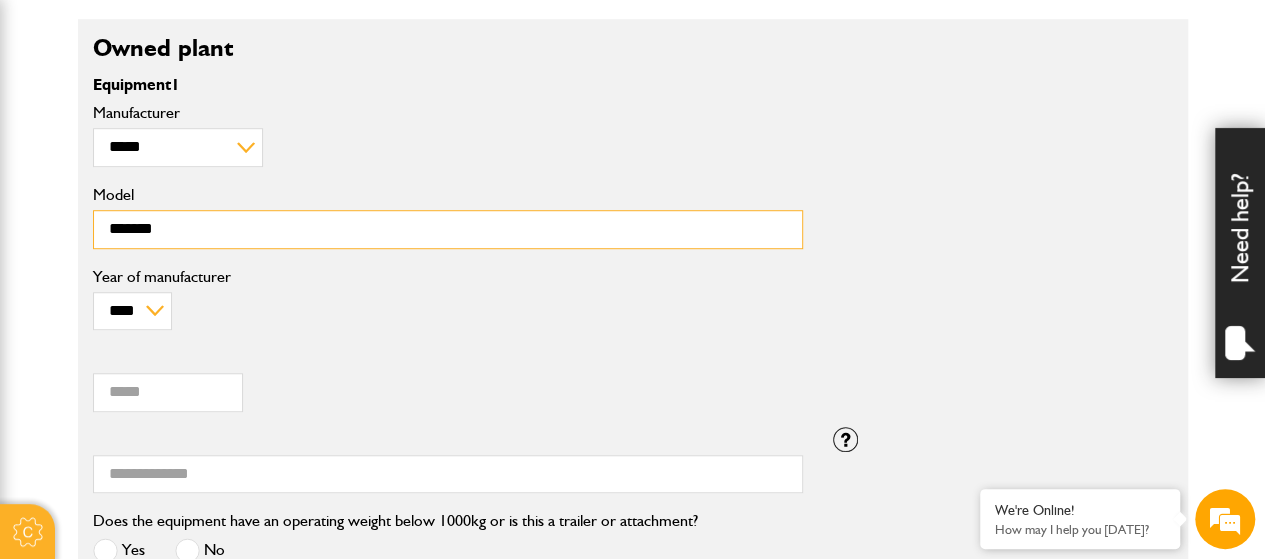 click on "*******" at bounding box center (448, 229) 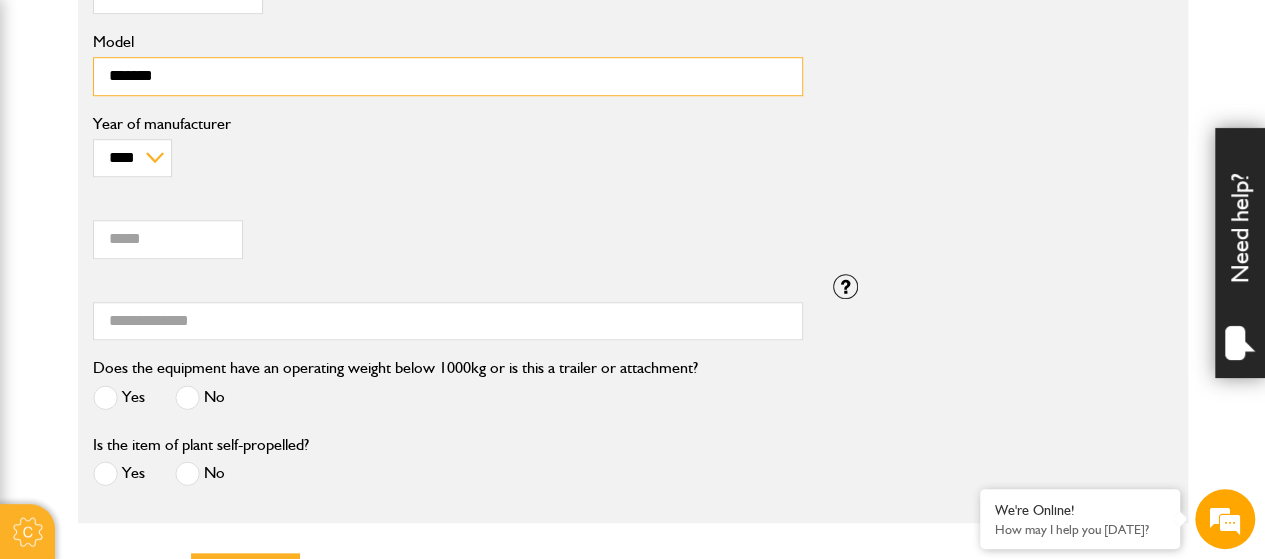 scroll, scrollTop: 800, scrollLeft: 0, axis: vertical 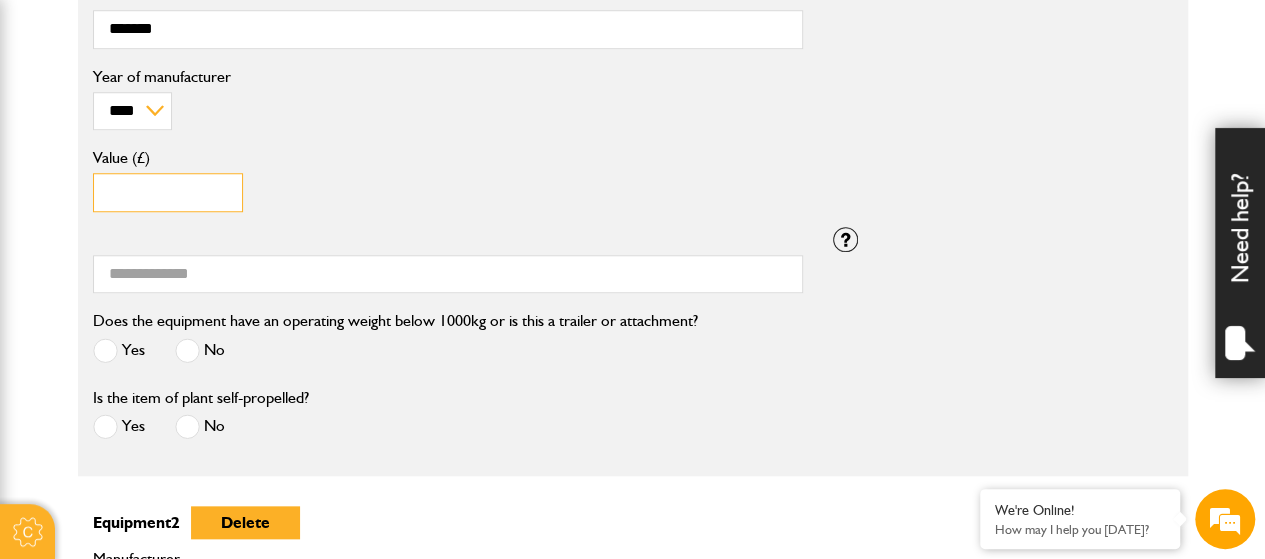 click on "Value (£)" at bounding box center (168, 192) 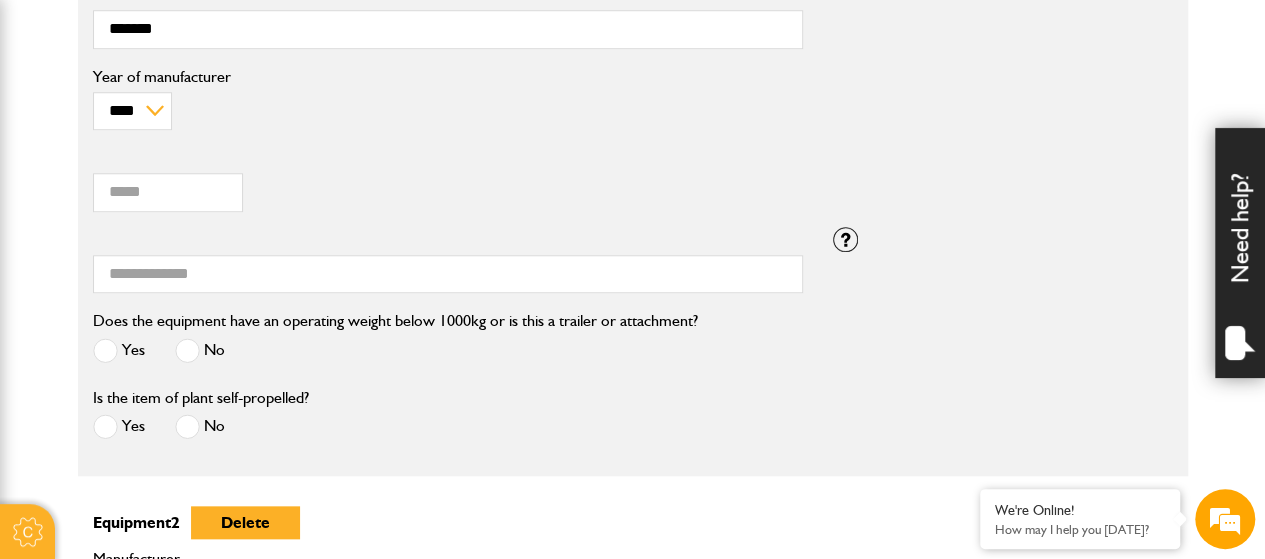 click on "Serial number" at bounding box center (448, 268) 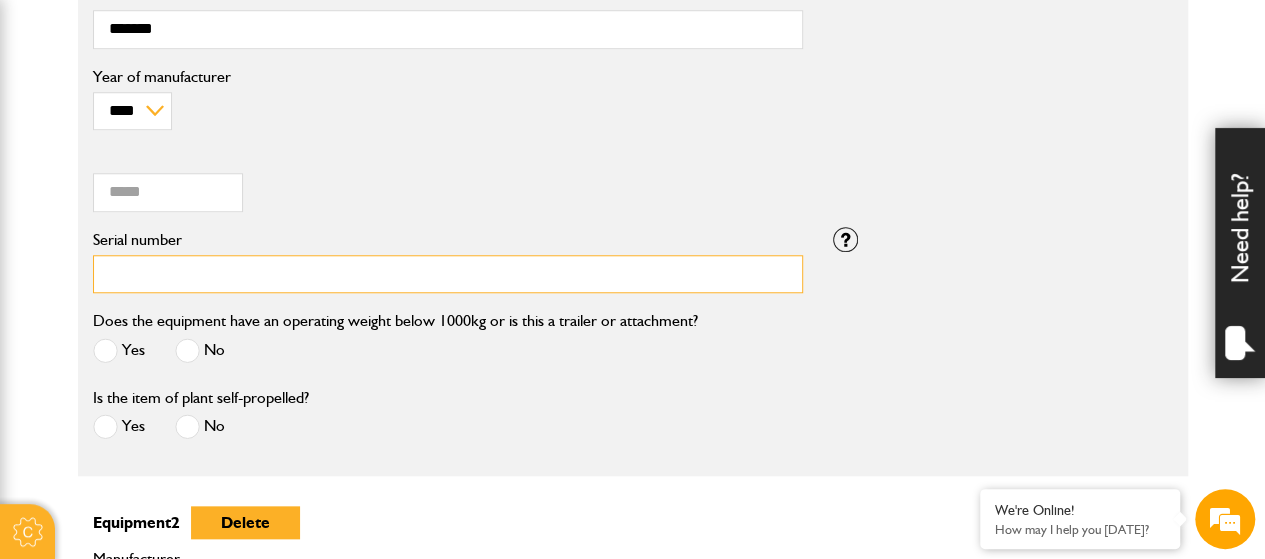 click on "Serial number" at bounding box center (448, 274) 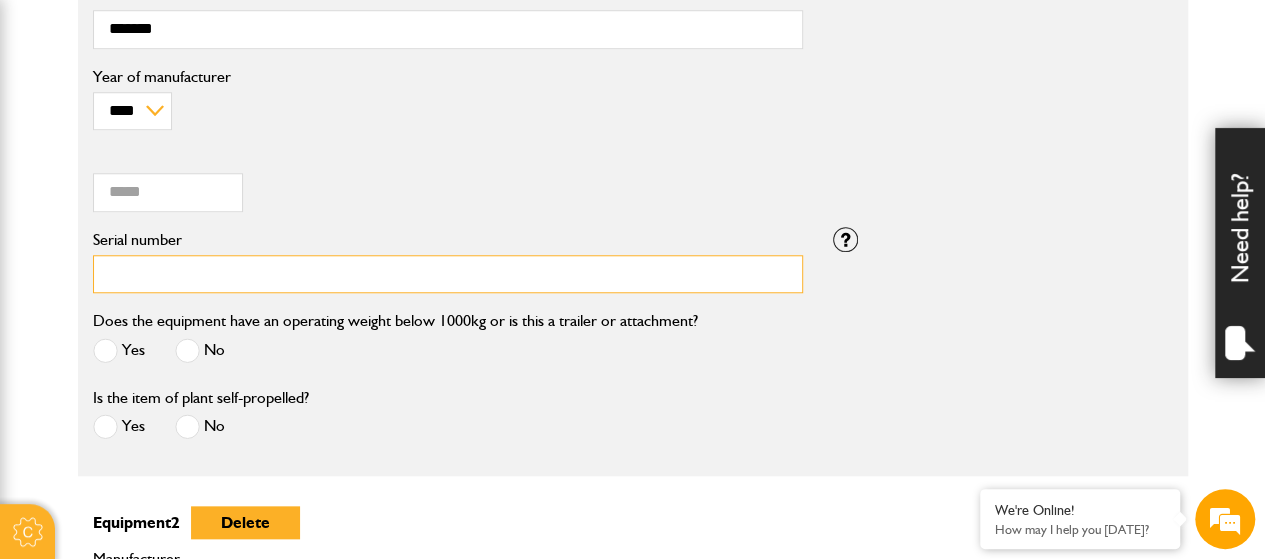type on "**********" 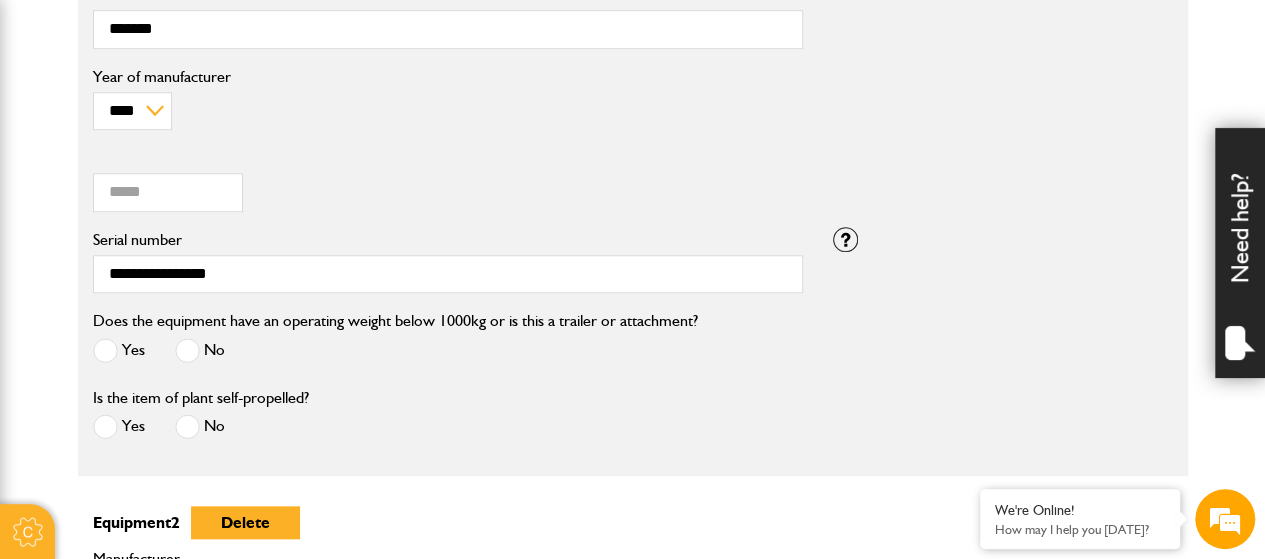 click at bounding box center [187, 350] 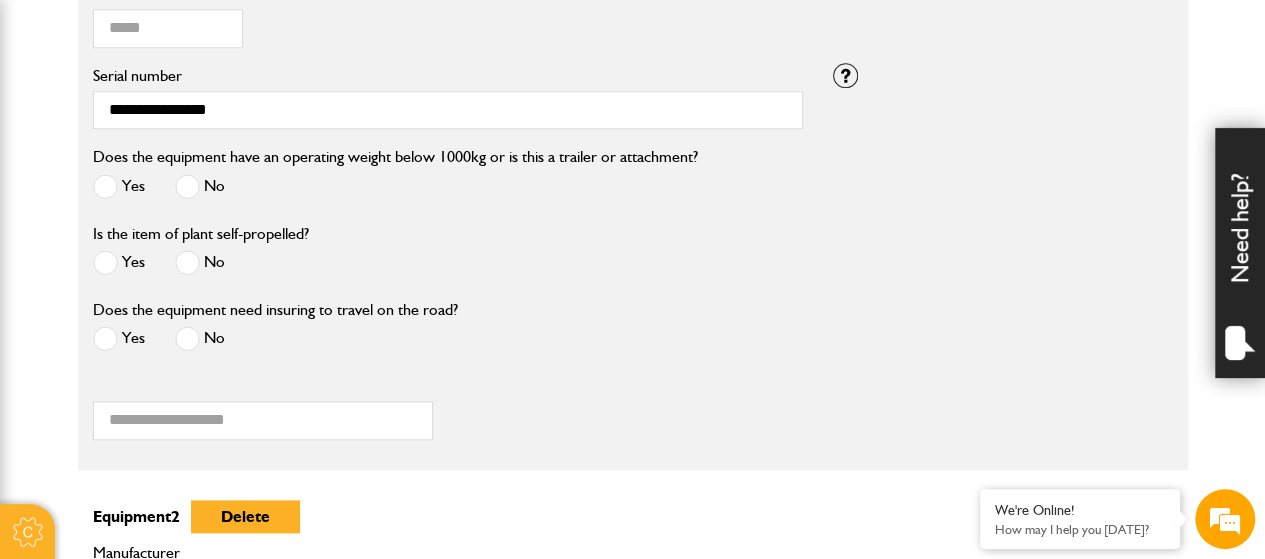 scroll, scrollTop: 1157, scrollLeft: 0, axis: vertical 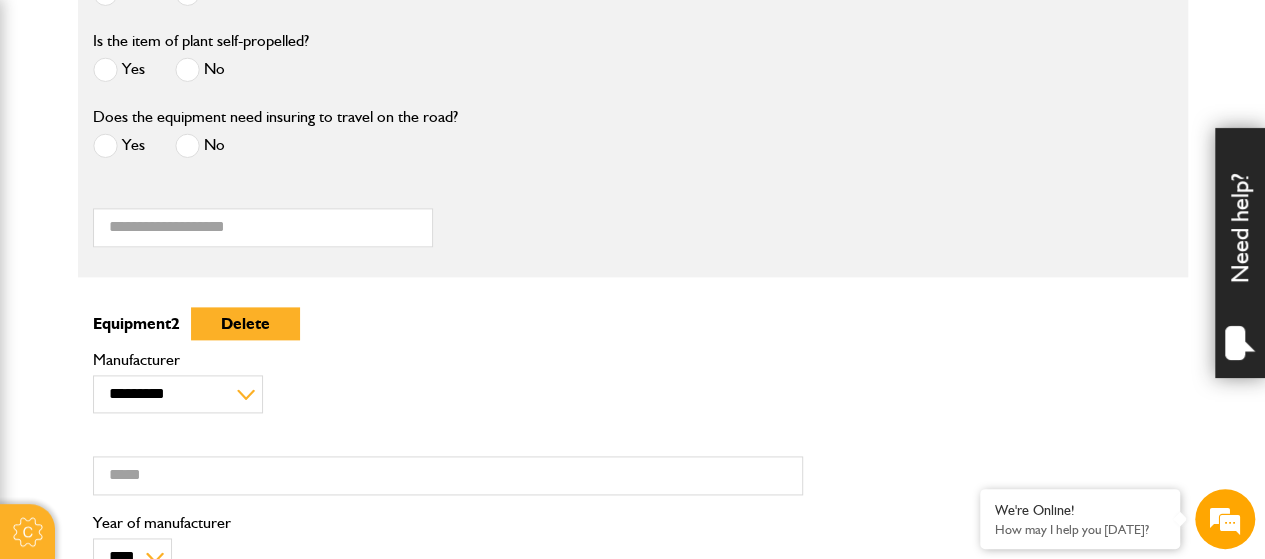click at bounding box center (187, 145) 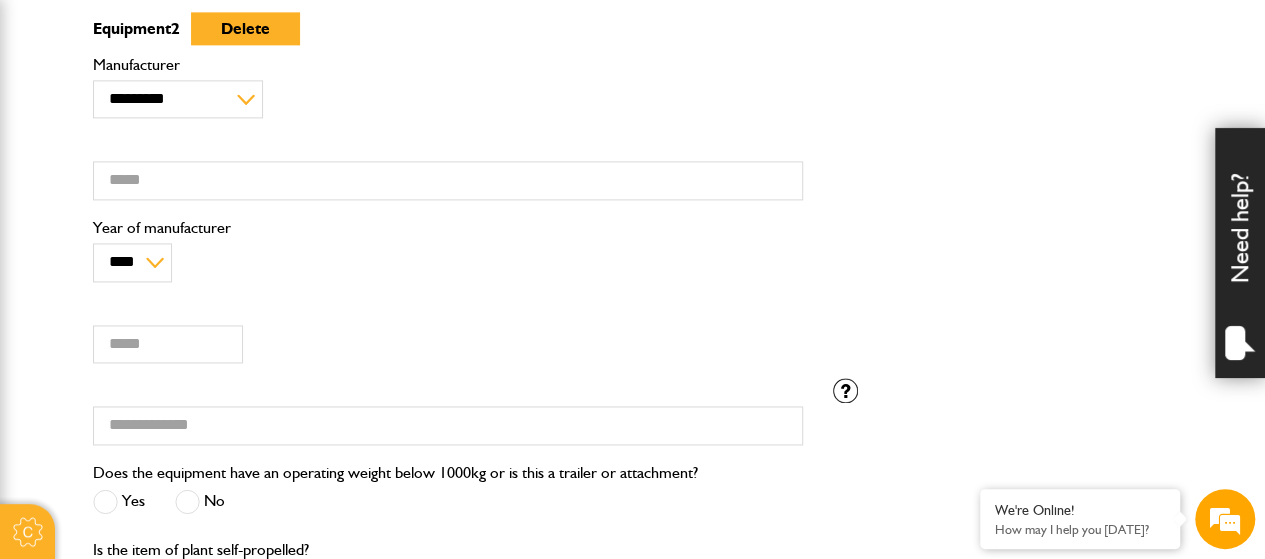 scroll, scrollTop: 1376, scrollLeft: 0, axis: vertical 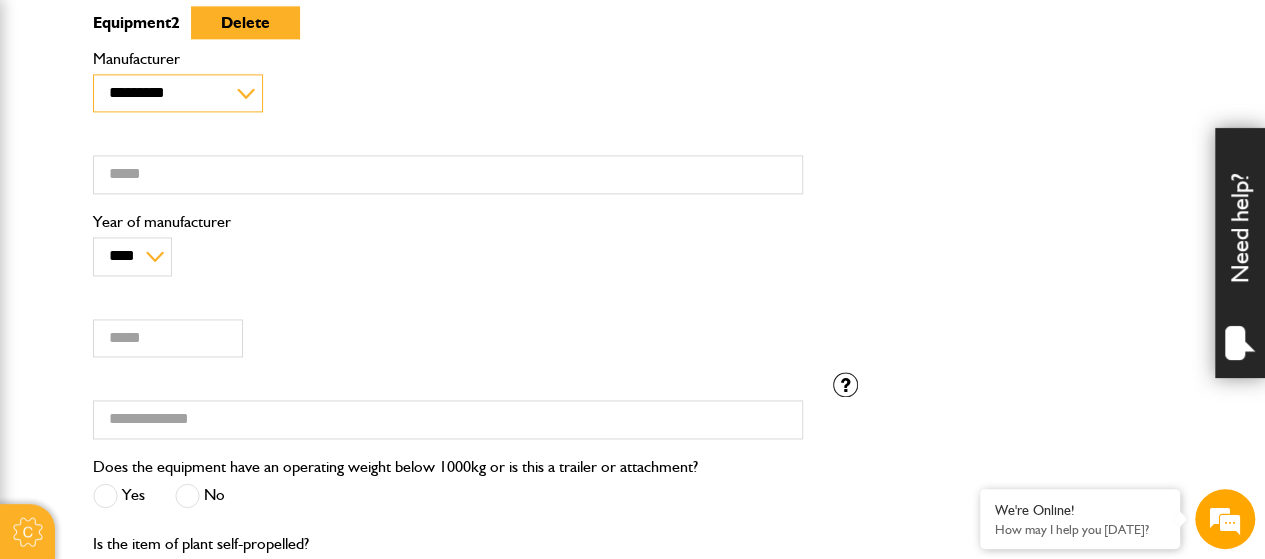 click on "**********" at bounding box center (178, 93) 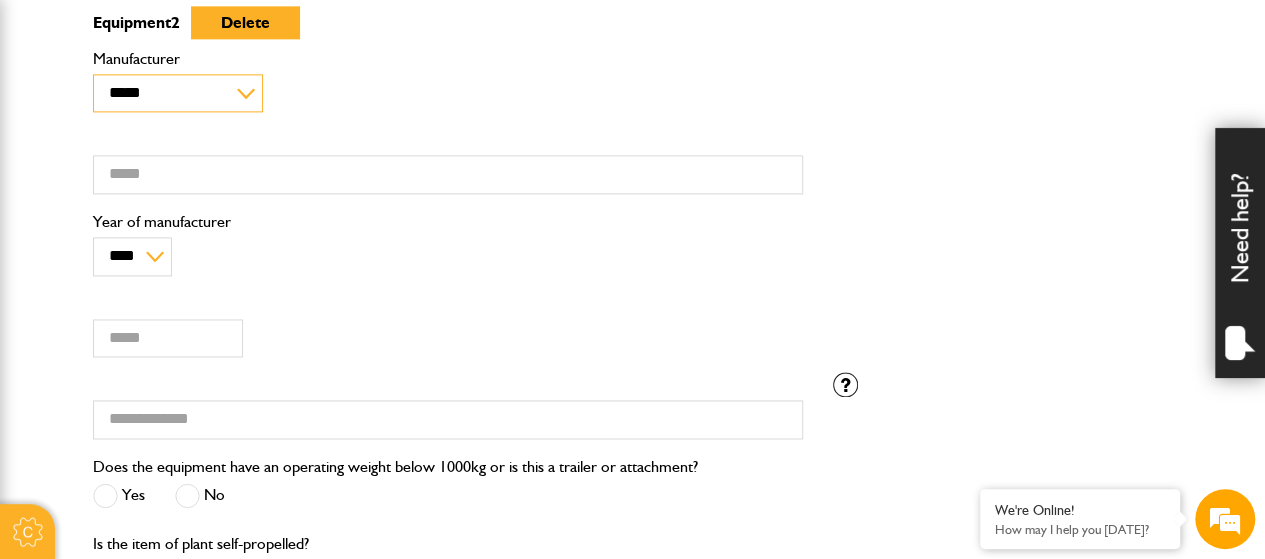 click on "**********" at bounding box center (178, 93) 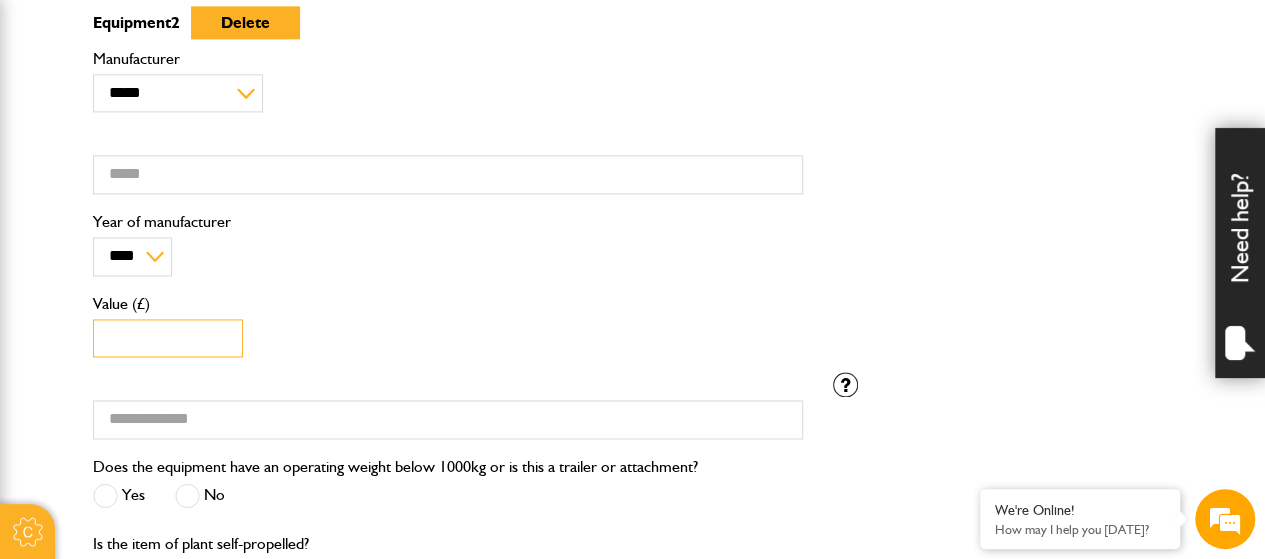 click on "Value (£)" at bounding box center [168, 338] 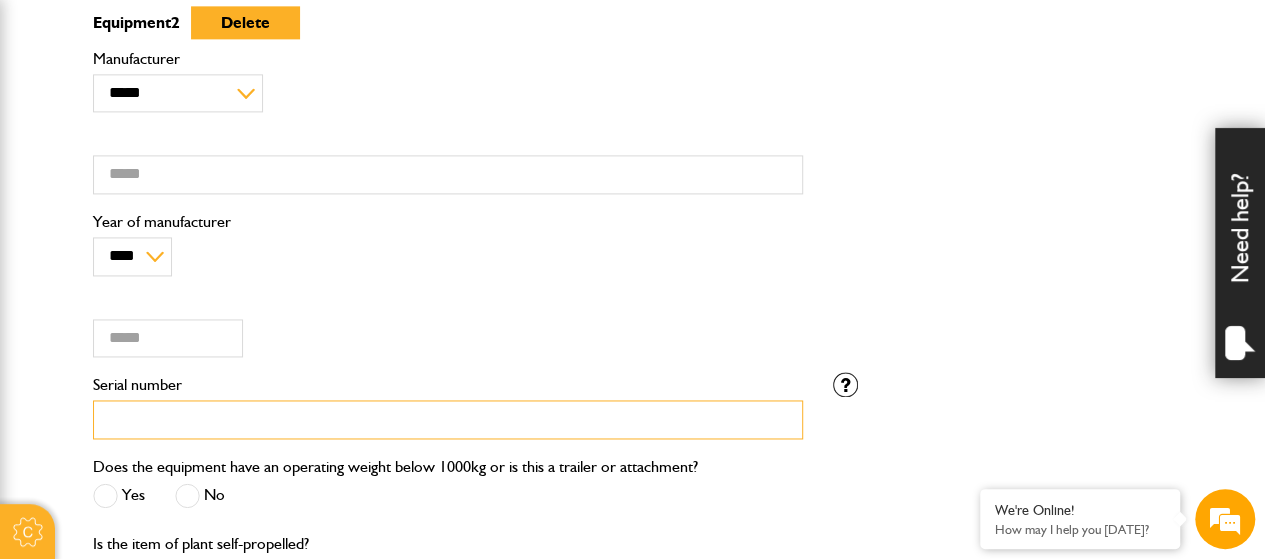 click on "Serial number" at bounding box center (448, 419) 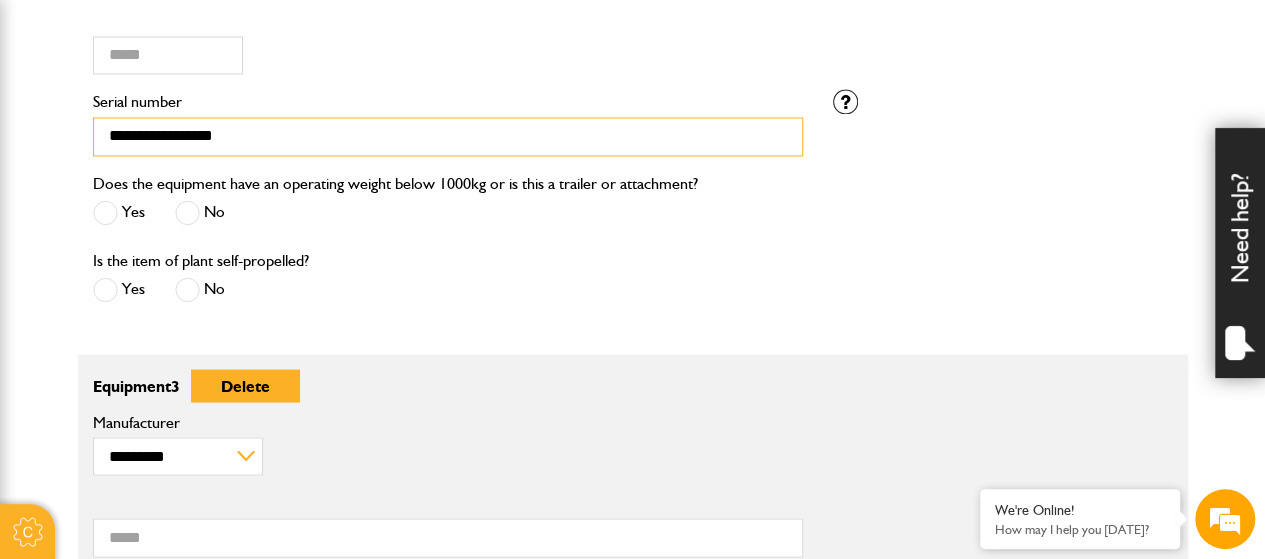 scroll, scrollTop: 1676, scrollLeft: 0, axis: vertical 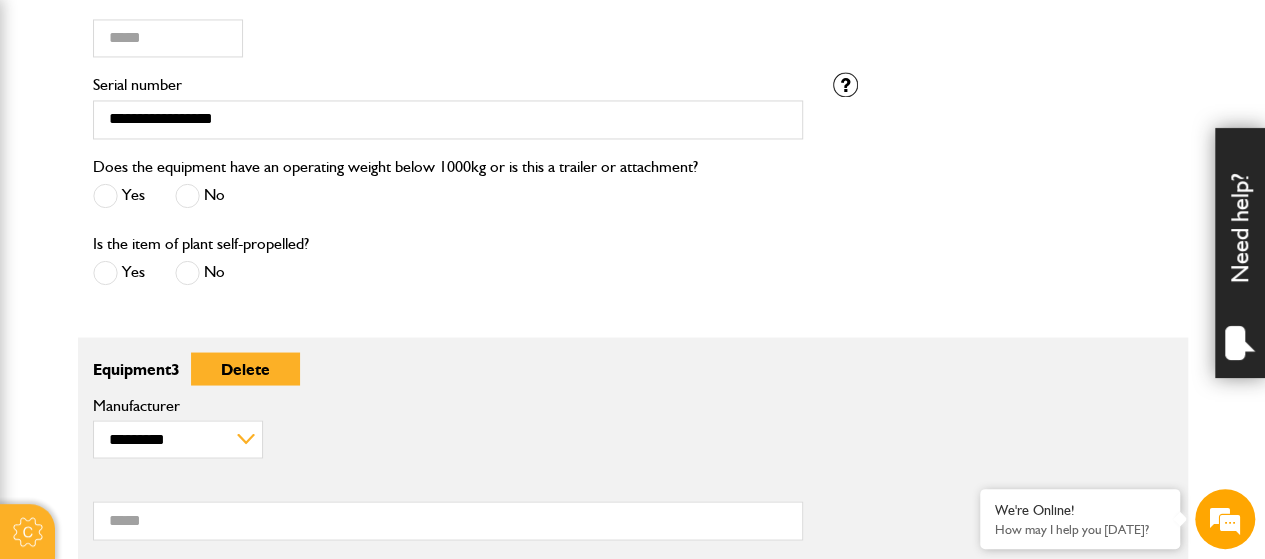 click at bounding box center [187, 195] 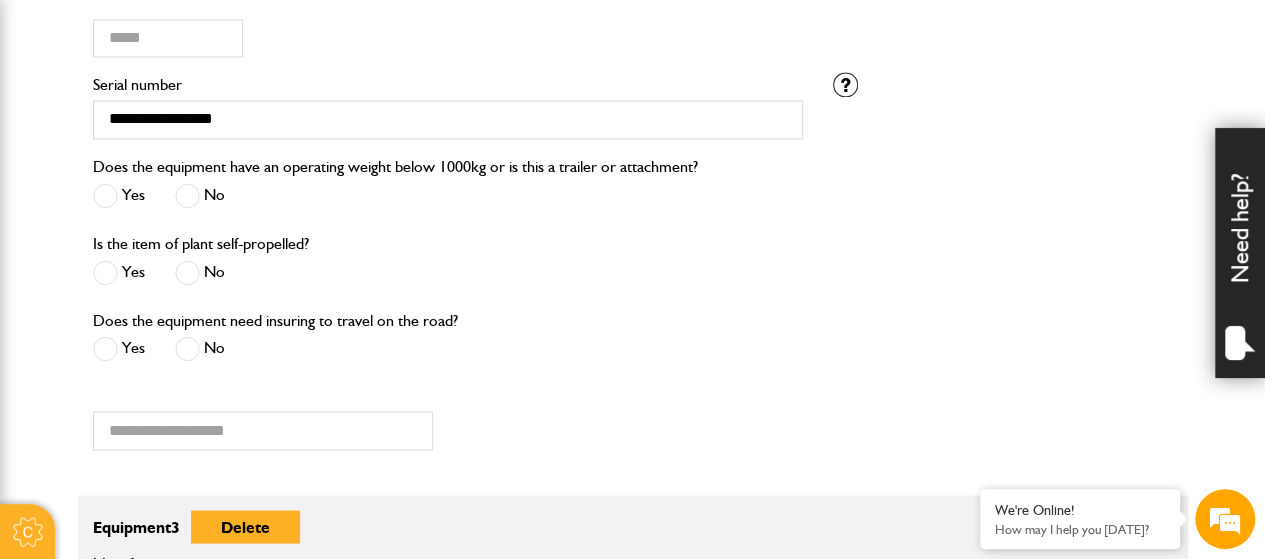 scroll, scrollTop: 1834, scrollLeft: 0, axis: vertical 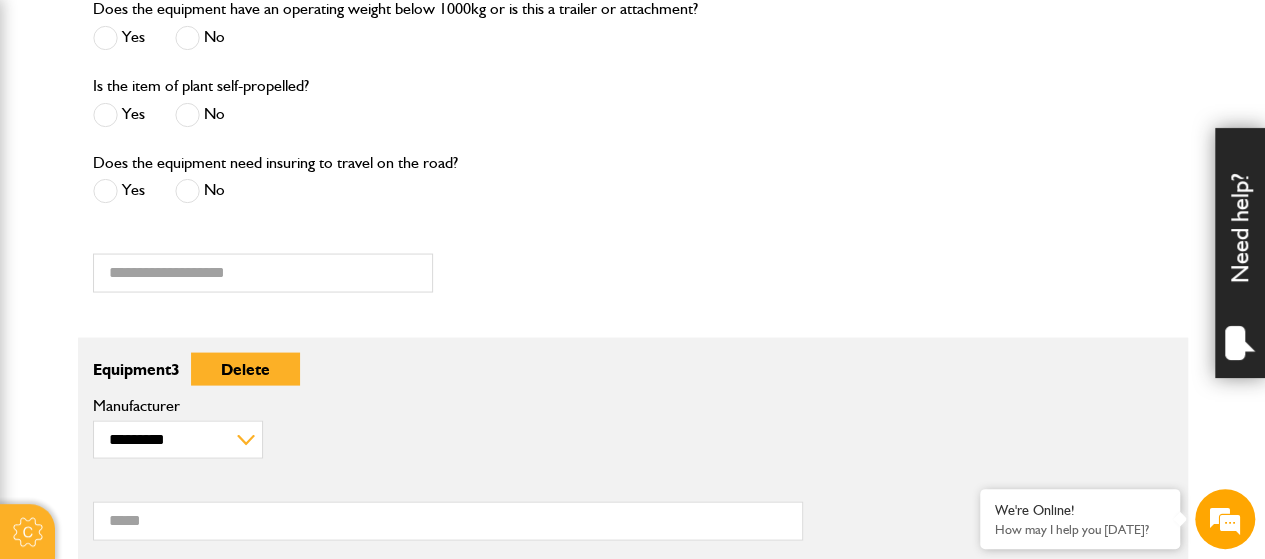 click at bounding box center [187, 190] 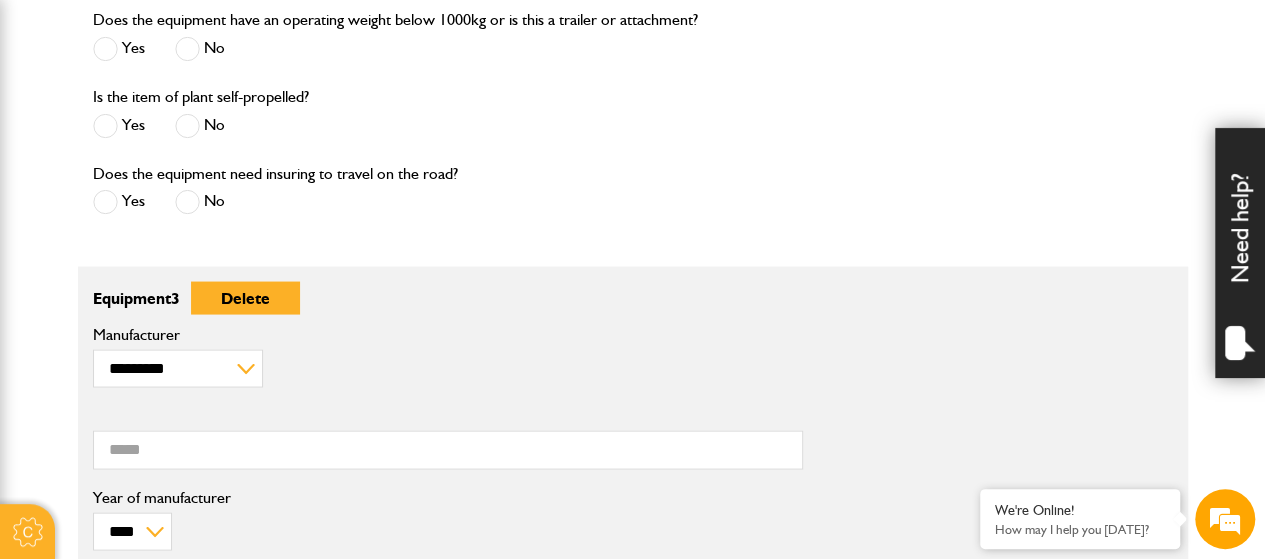scroll, scrollTop: 1953, scrollLeft: 0, axis: vertical 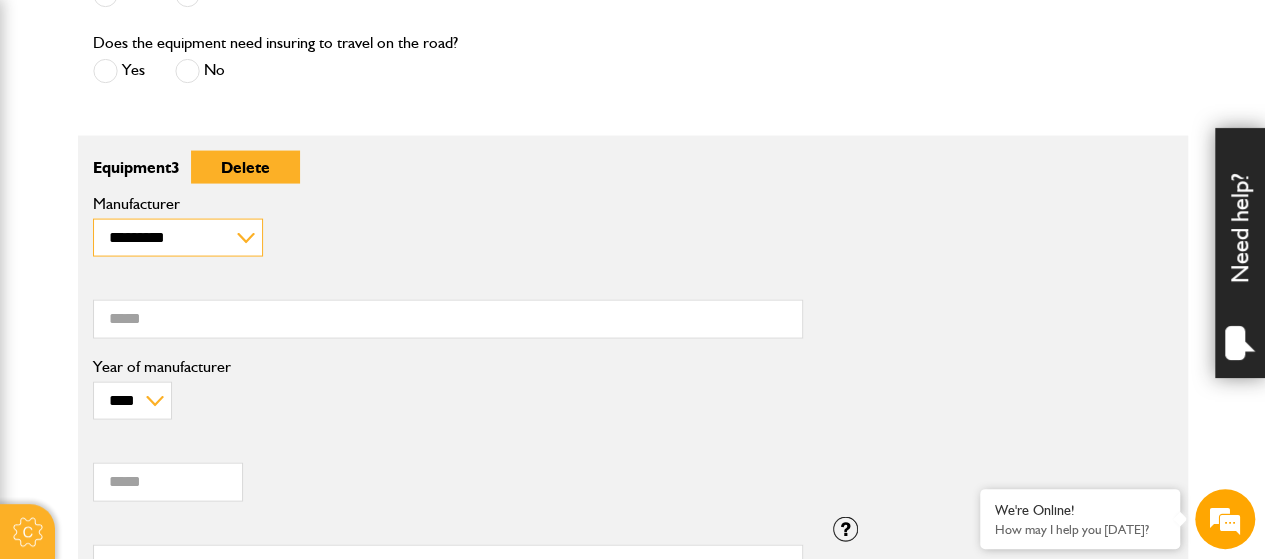 click on "**********" at bounding box center [178, 238] 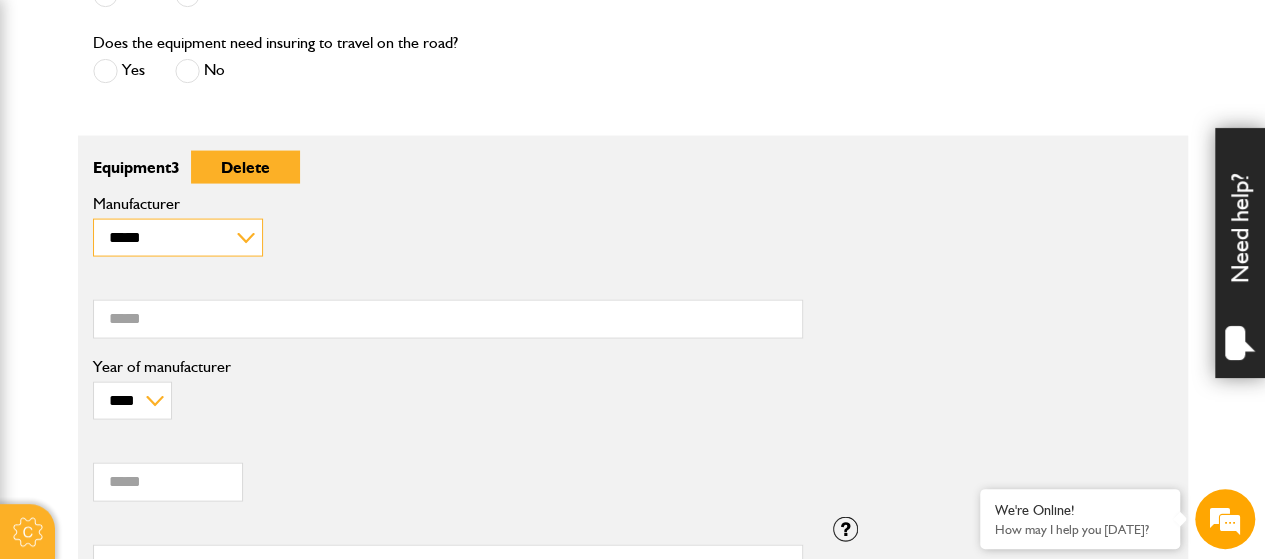 click on "**********" at bounding box center [178, 238] 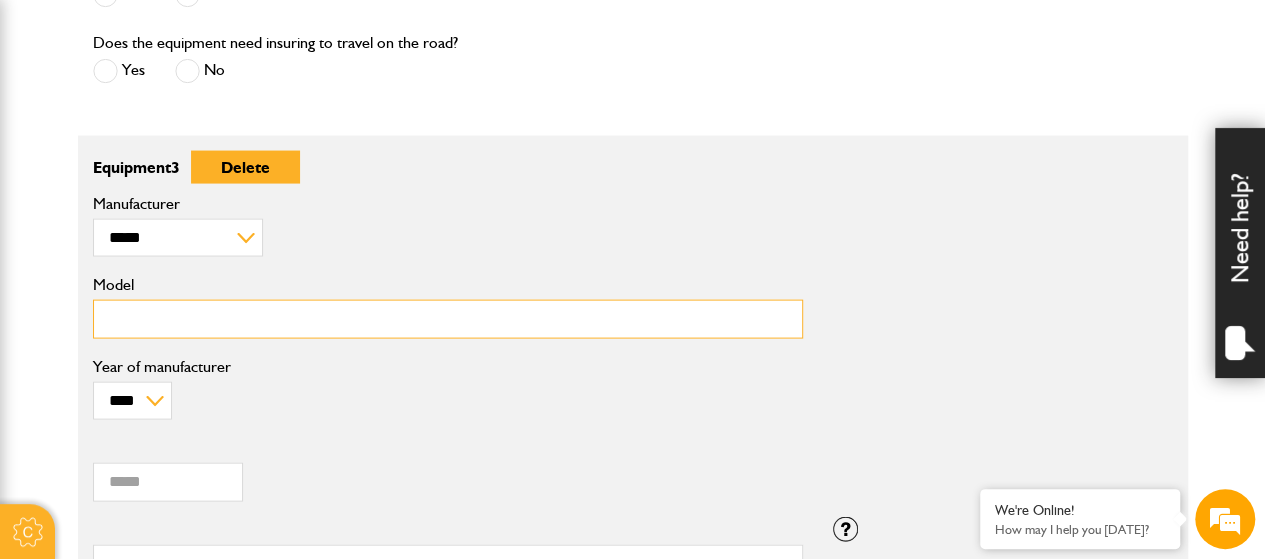 click on "Model" at bounding box center [448, 319] 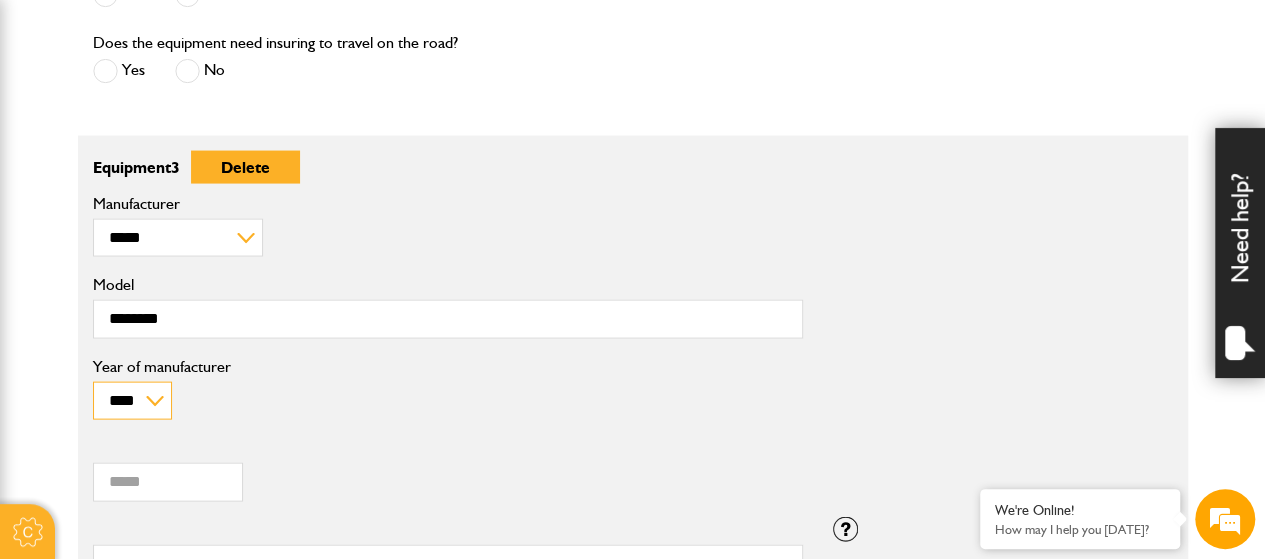 click on "****
****
****
****
****
****
****
****
****
****
****
****
****
****
****
****
****
****
****
****
****
****
****
****
****
****
****
****
****
****
****
****
****
****
****
****
****
****
****
****
****
****
****
****
****
****
****
****
****
****
****
****
****
****
****
****
****
****
****
****
****
****
****
****
****
****
****
****
****
****
****
****
****
****
****
****
****
****
****
****
****
****
****
****
****
****
****
****
****
****
****
****
****
****
****
****
****
****
****
****" at bounding box center [132, 401] 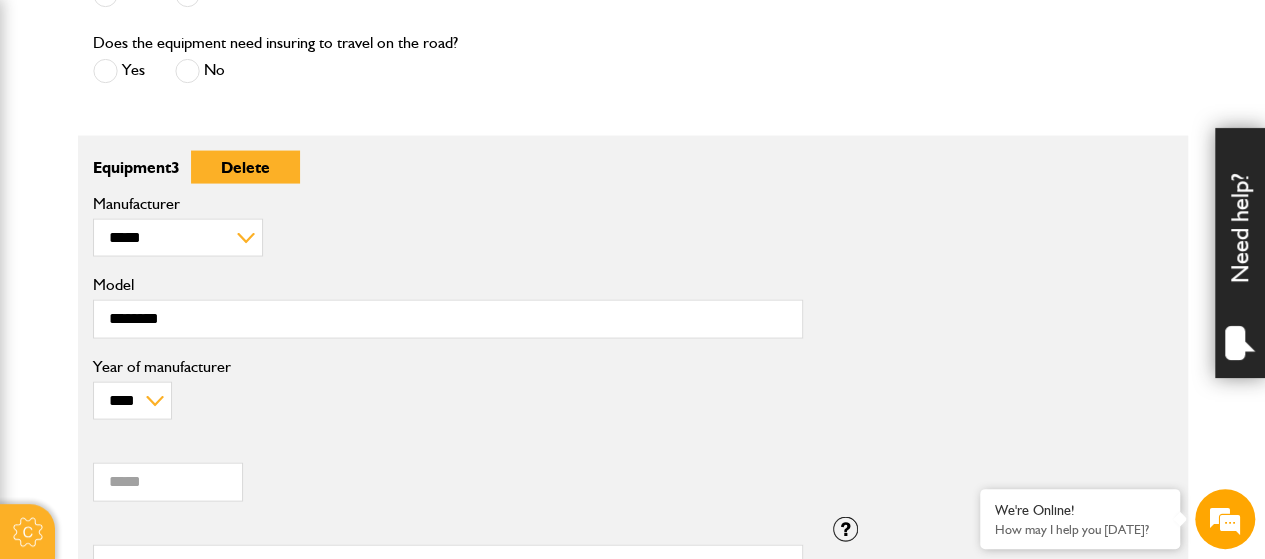 drag, startPoint x: 317, startPoint y: 393, endPoint x: 325, endPoint y: 375, distance: 19.697716 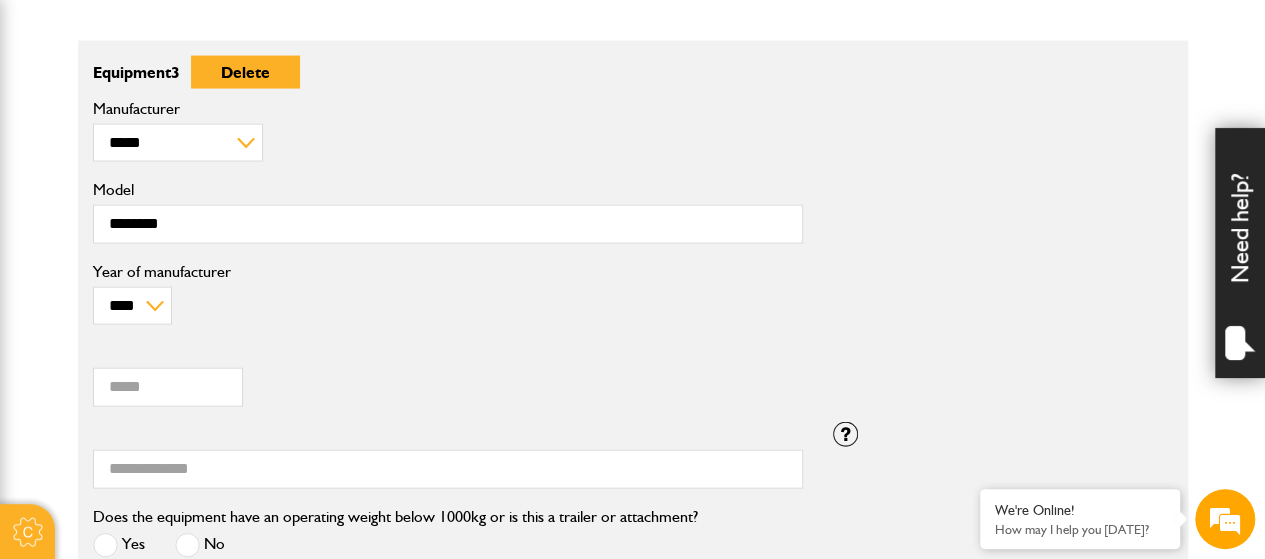 scroll, scrollTop: 2253, scrollLeft: 0, axis: vertical 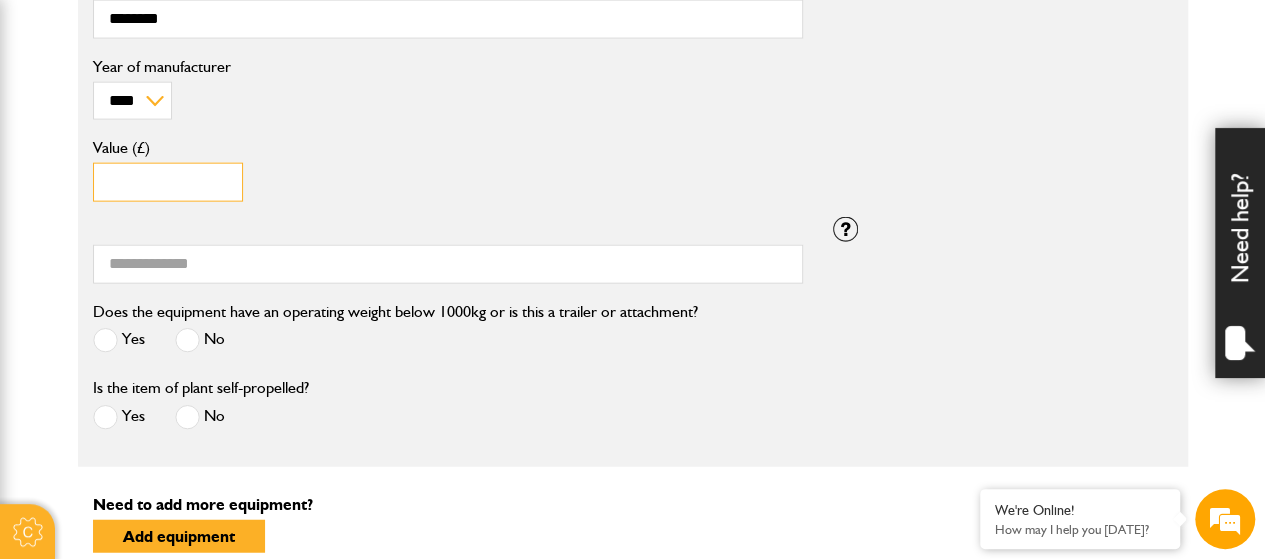 click on "Value (£)" at bounding box center [168, 182] 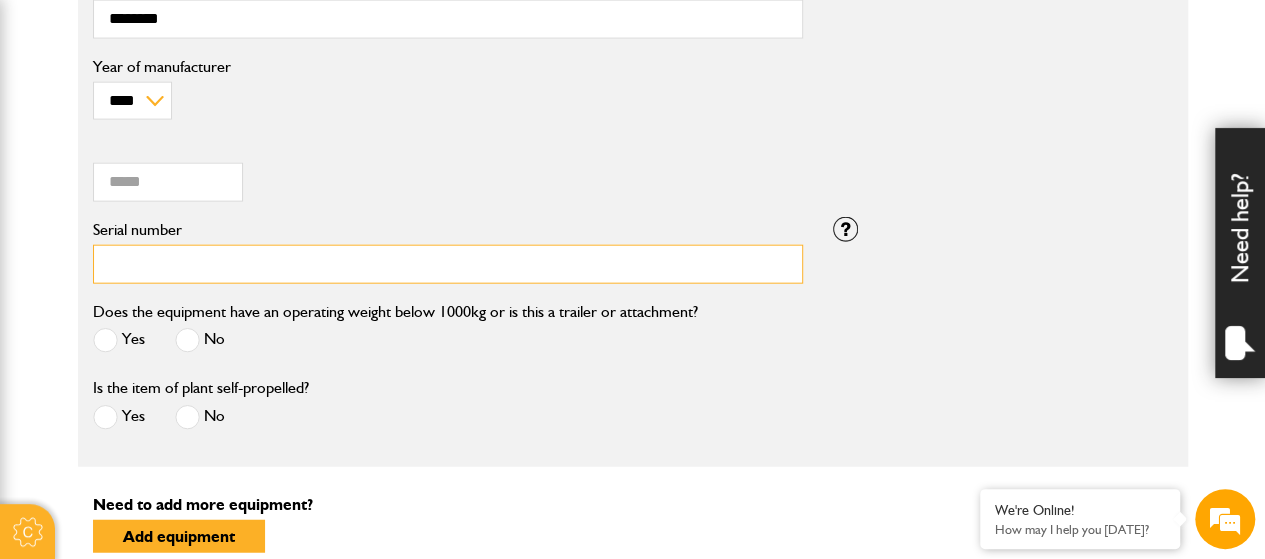 click on "Serial number" at bounding box center (448, 264) 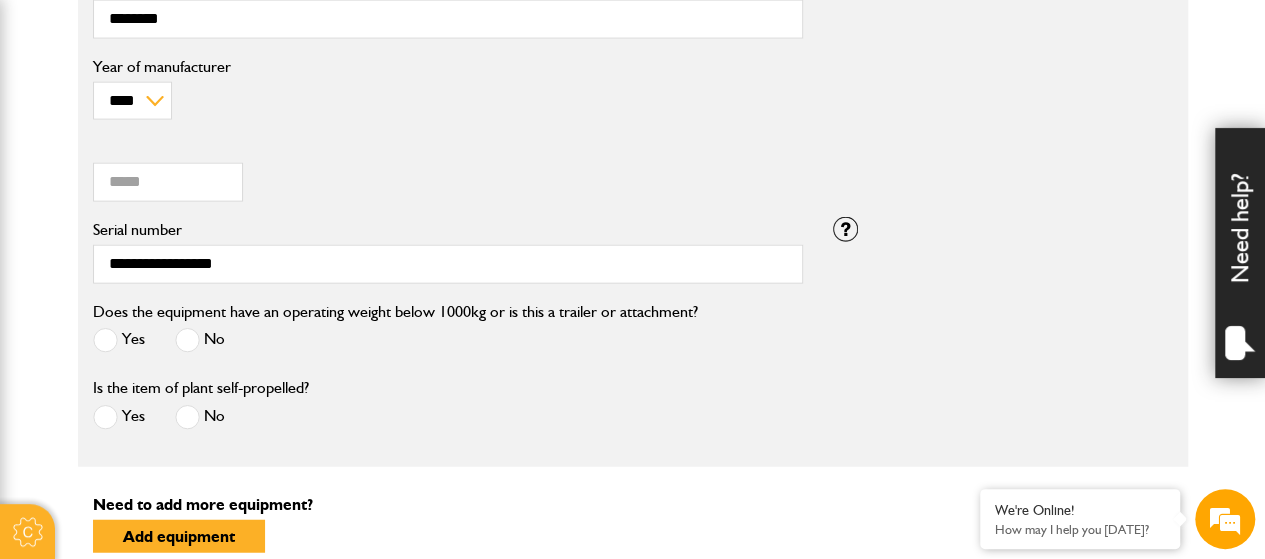 click at bounding box center (187, 340) 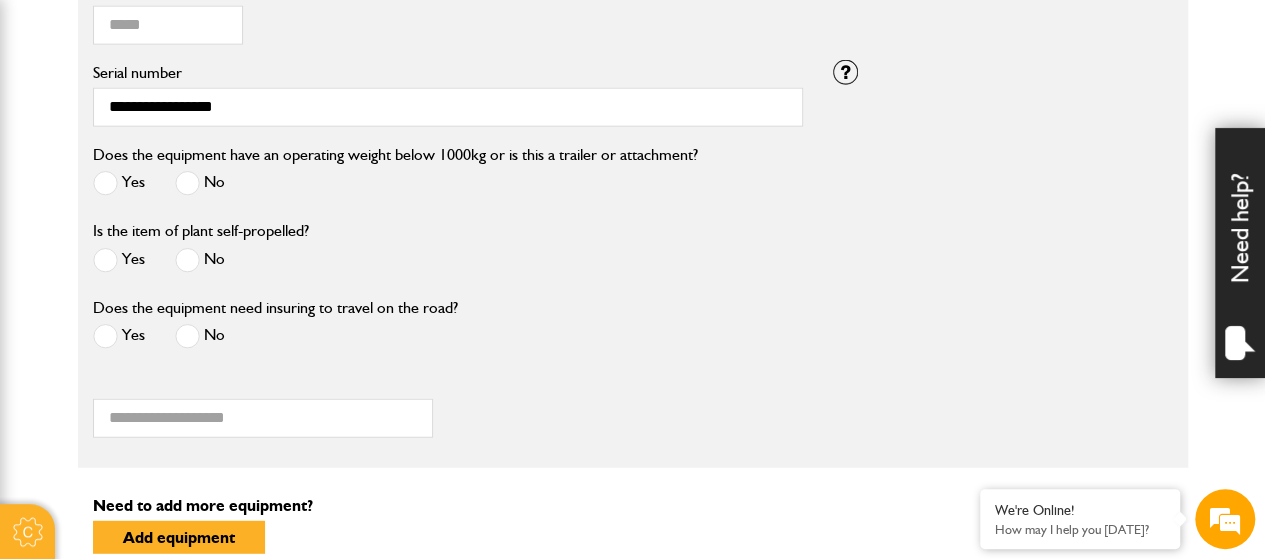 click at bounding box center (187, 336) 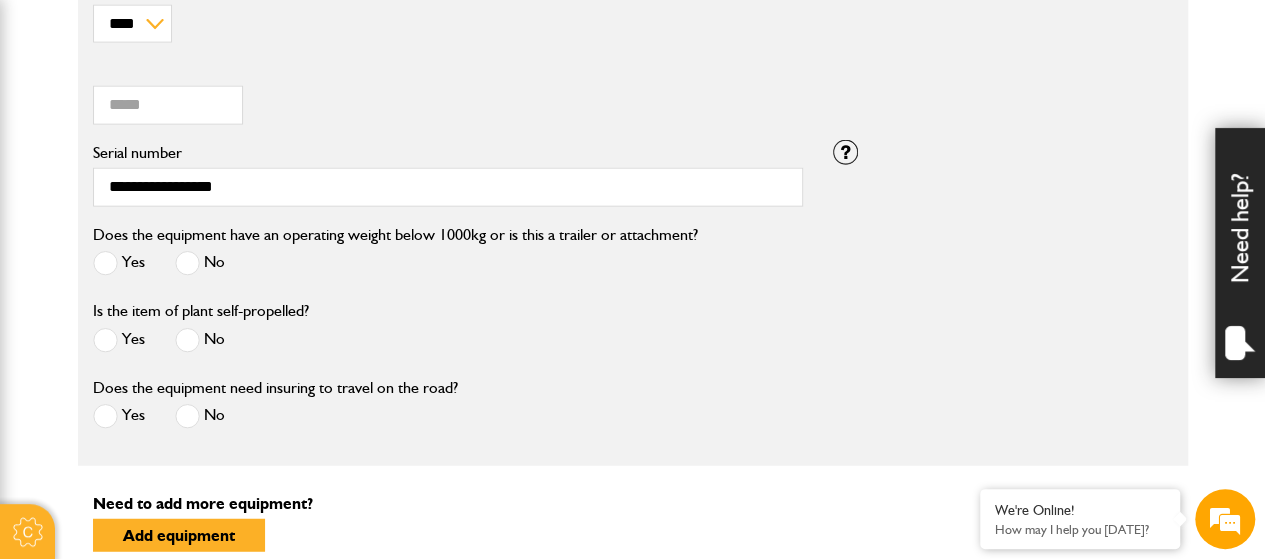 click on "Is the item of plant self-propelled?
Yes
No" at bounding box center [633, 336] 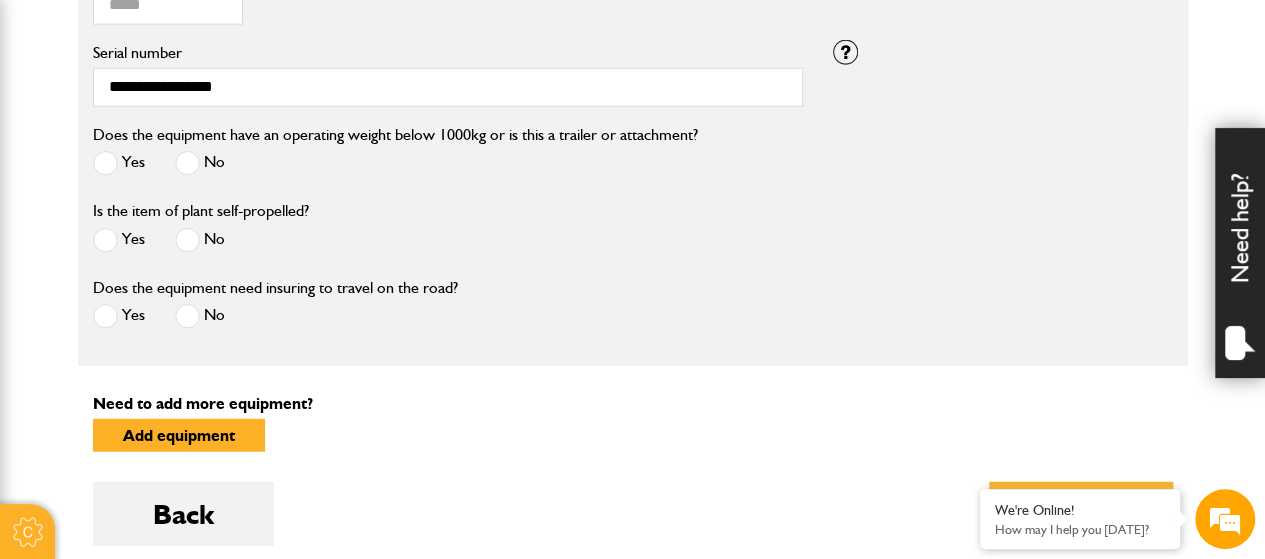 scroll, scrollTop: 2530, scrollLeft: 0, axis: vertical 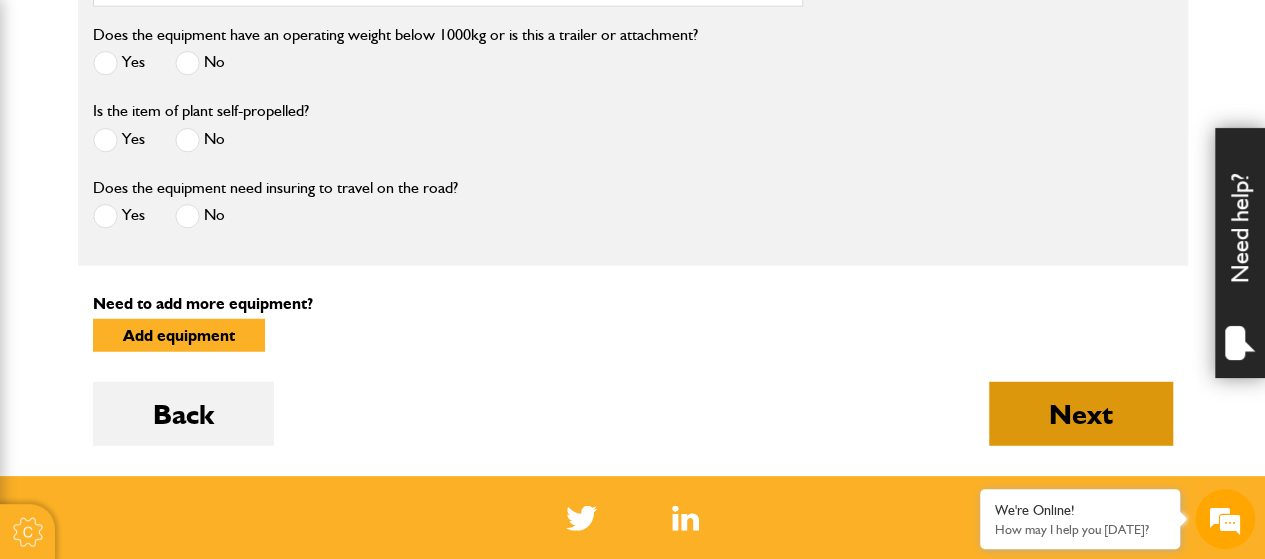 click on "Next" at bounding box center (1081, 414) 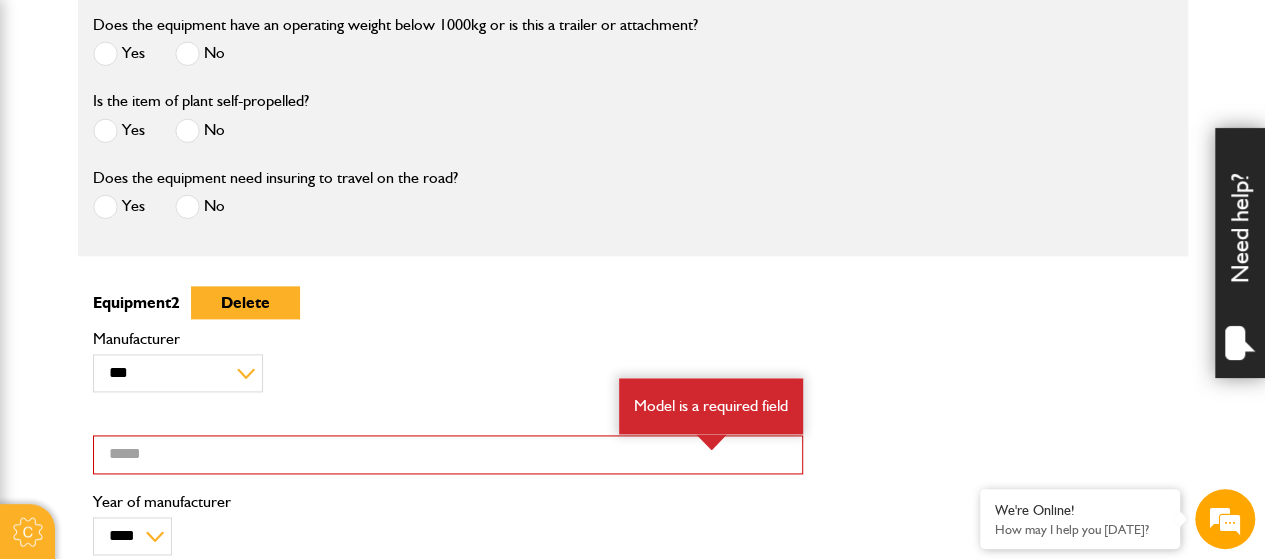 scroll, scrollTop: 1200, scrollLeft: 0, axis: vertical 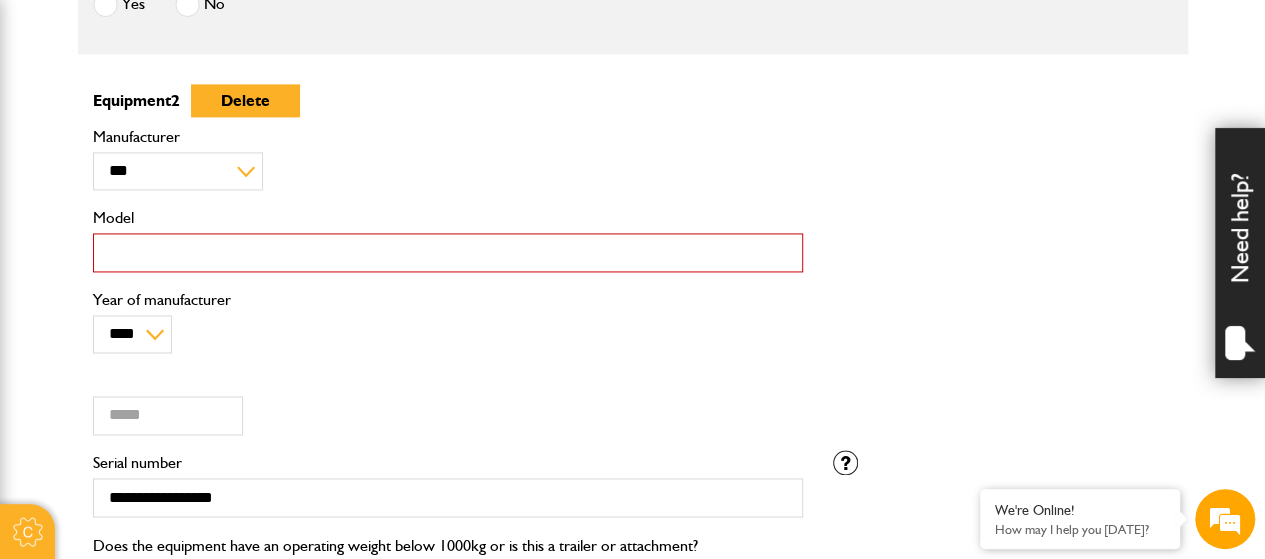 click on "Model" at bounding box center (448, 252) 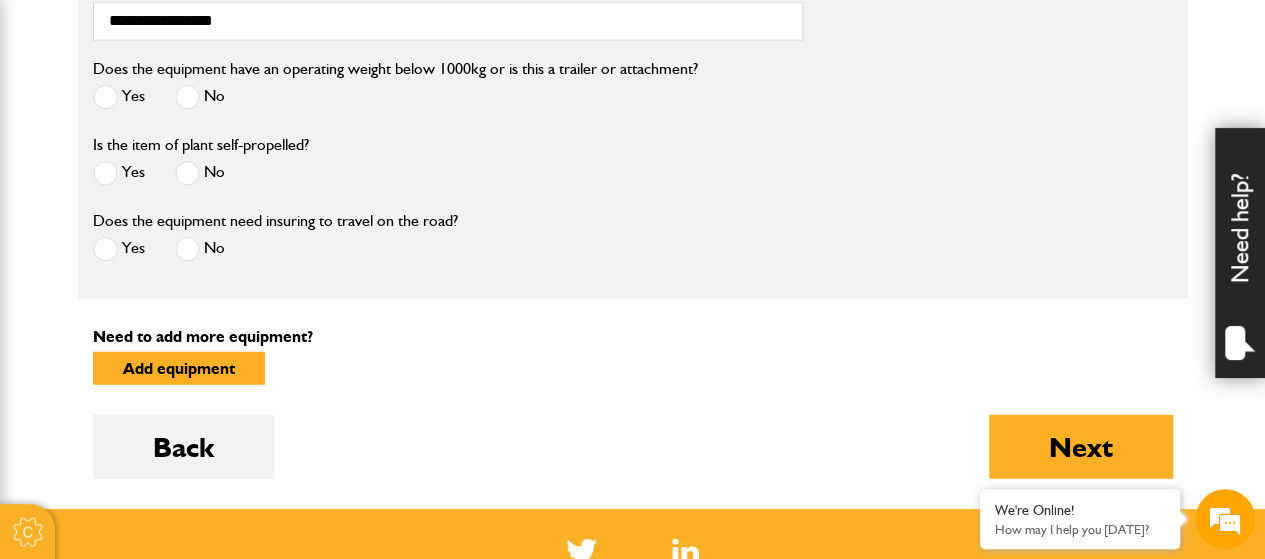 scroll, scrollTop: 2600, scrollLeft: 0, axis: vertical 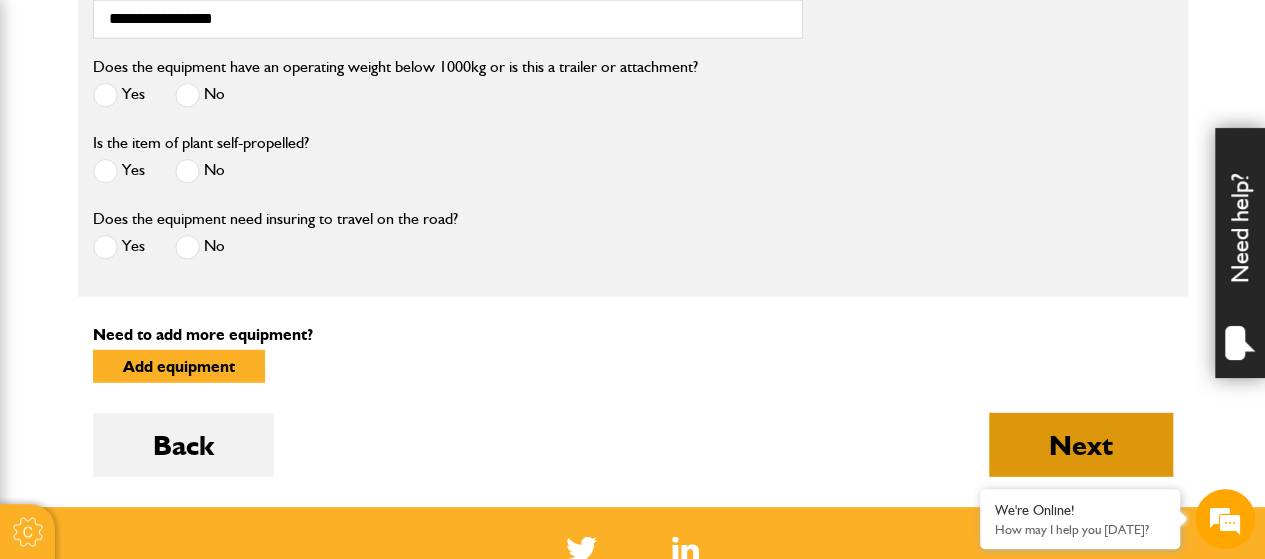 click on "Next" at bounding box center (1081, 445) 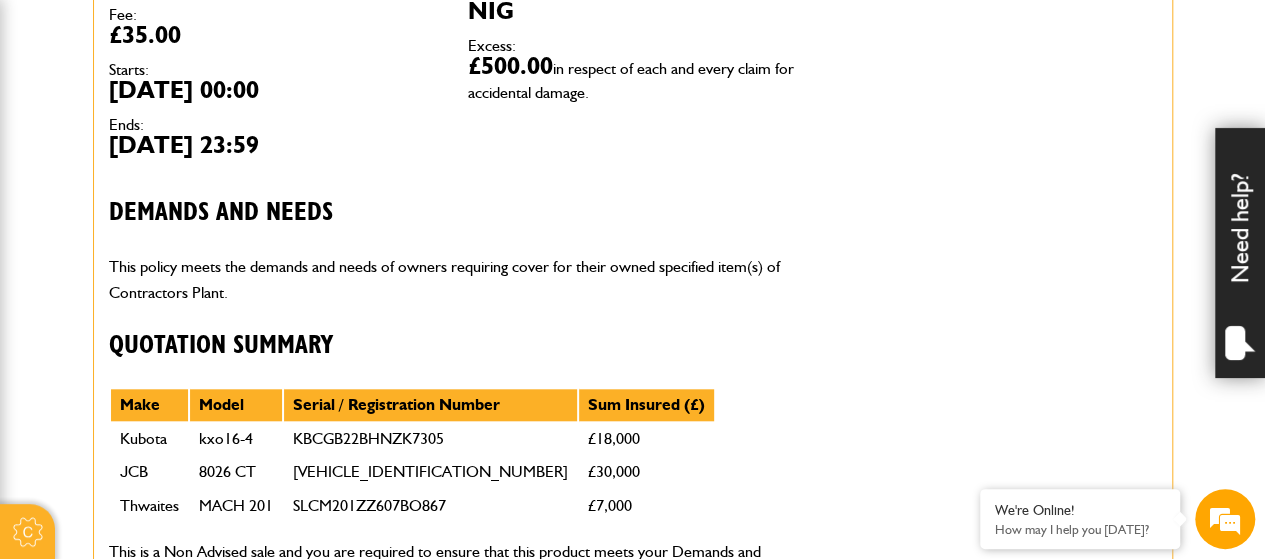 scroll, scrollTop: 800, scrollLeft: 0, axis: vertical 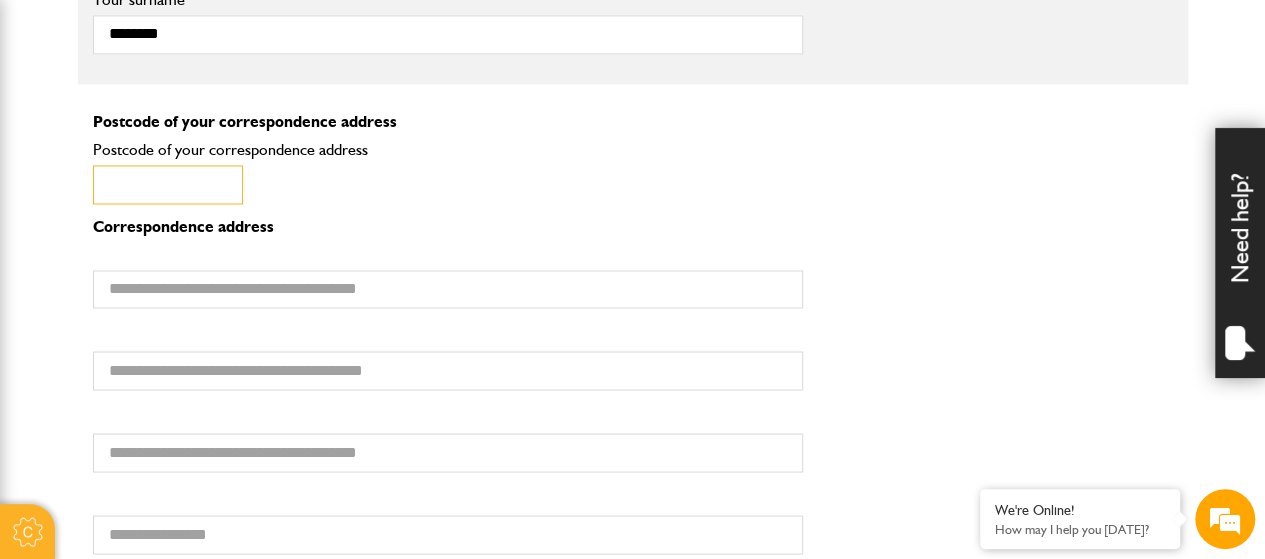 click on "Postcode of your correspondence address" at bounding box center (168, 184) 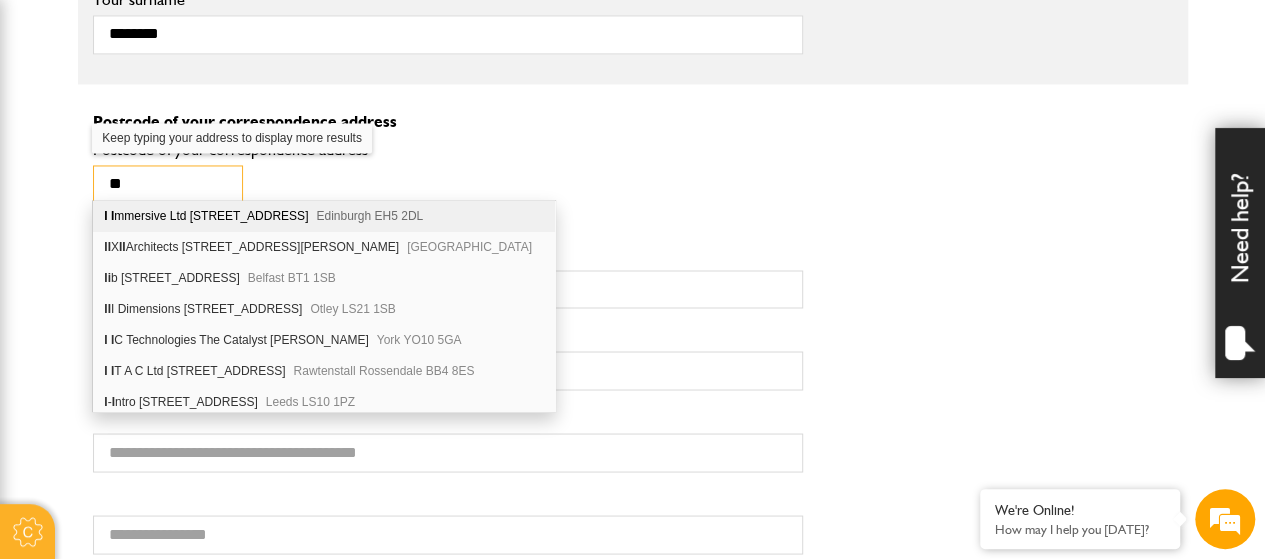 type on "*" 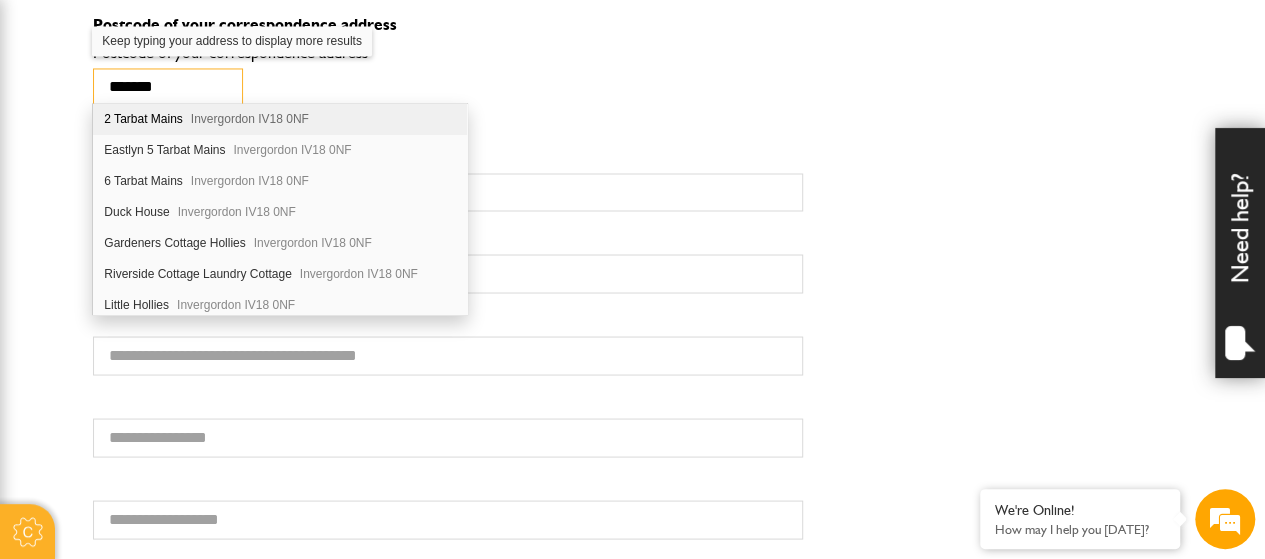 scroll, scrollTop: 1700, scrollLeft: 0, axis: vertical 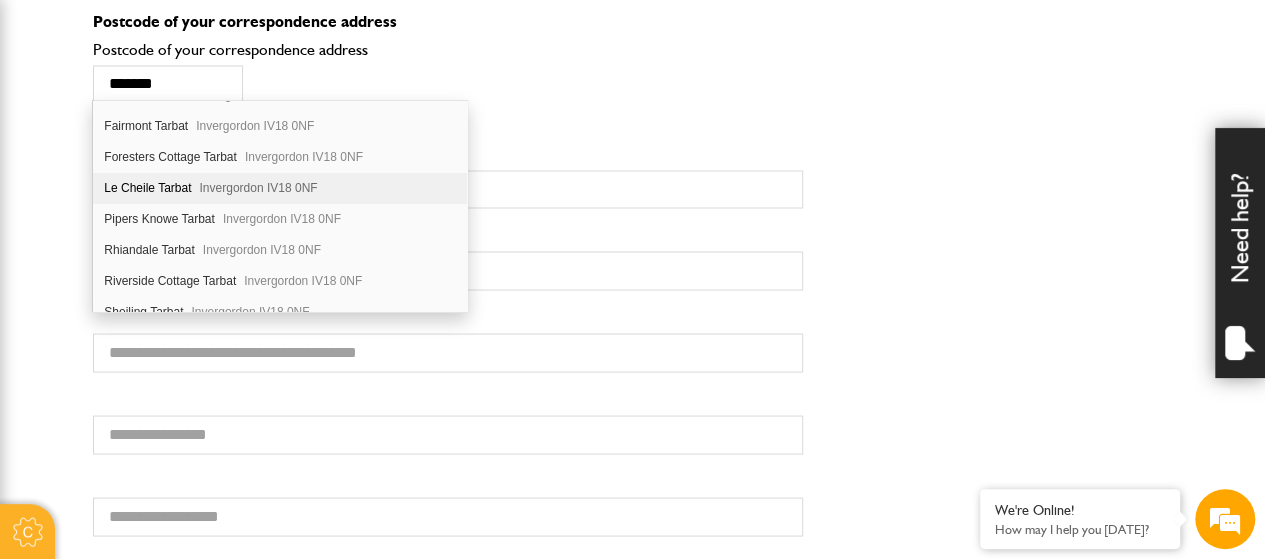 click on "Le Cheile Tarbat Invergordon IV18 0NF" at bounding box center (280, 188) 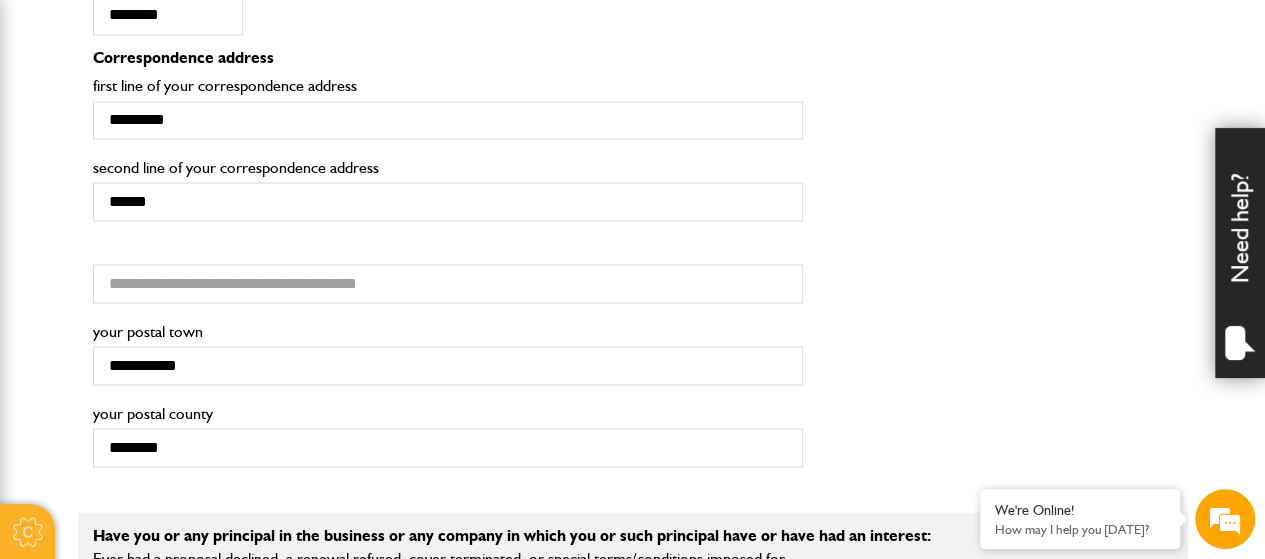 scroll, scrollTop: 1800, scrollLeft: 0, axis: vertical 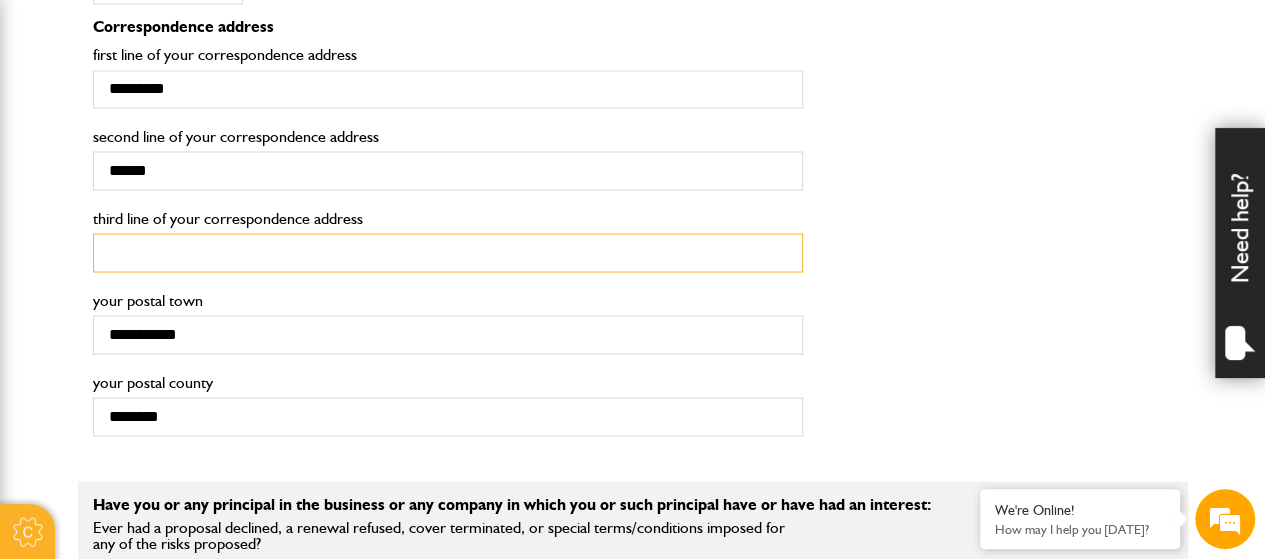 click on "third line of your correspondence address" at bounding box center (448, 252) 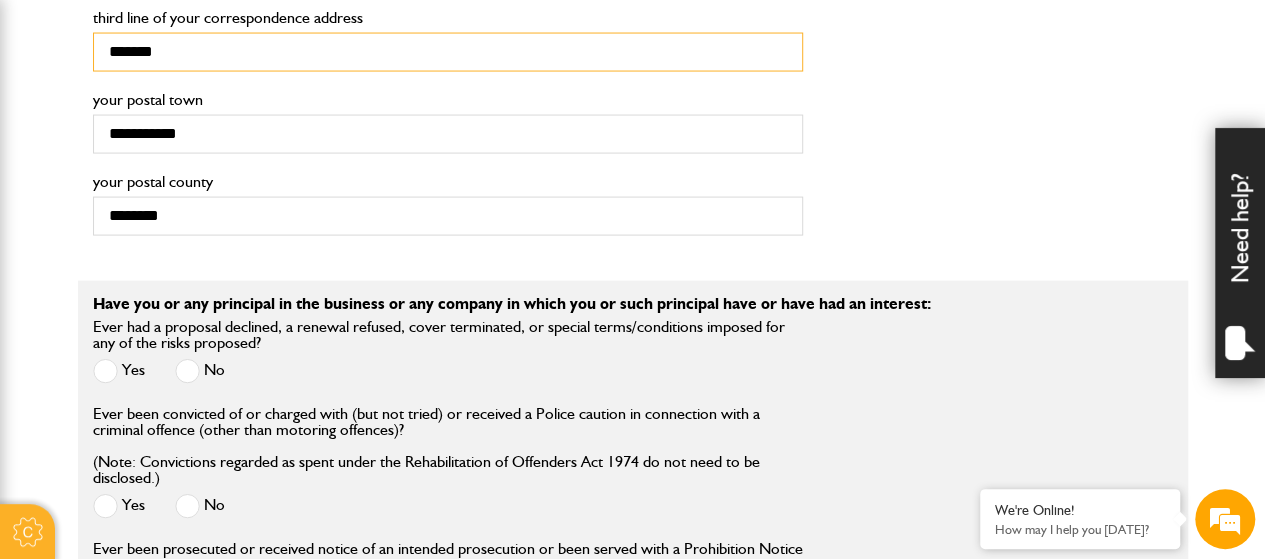 scroll, scrollTop: 2100, scrollLeft: 0, axis: vertical 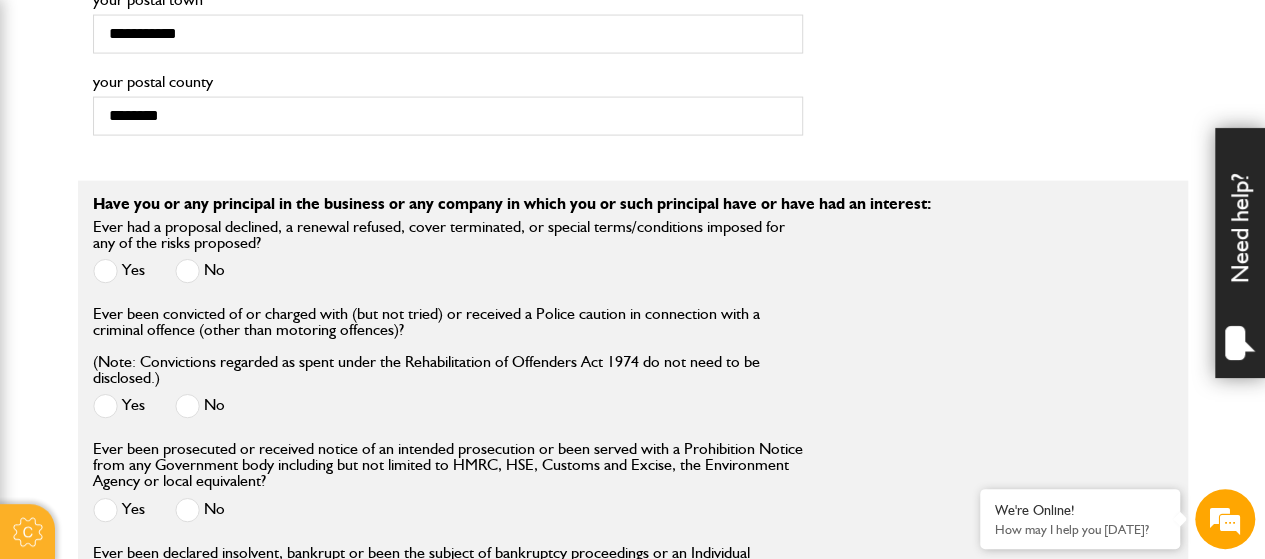 type on "*******" 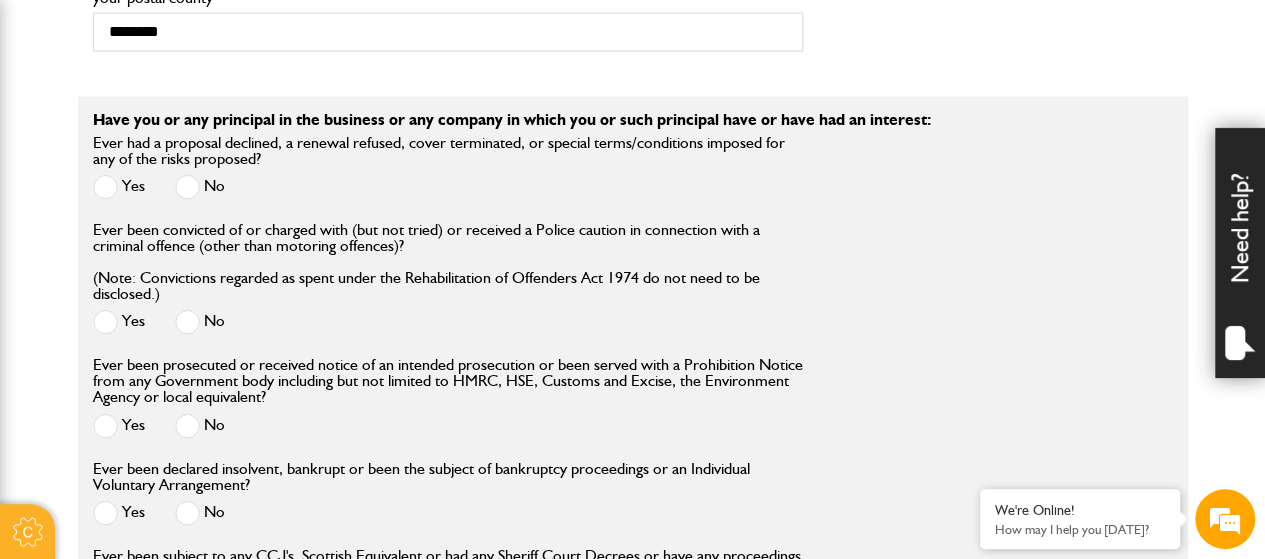 scroll, scrollTop: 2300, scrollLeft: 0, axis: vertical 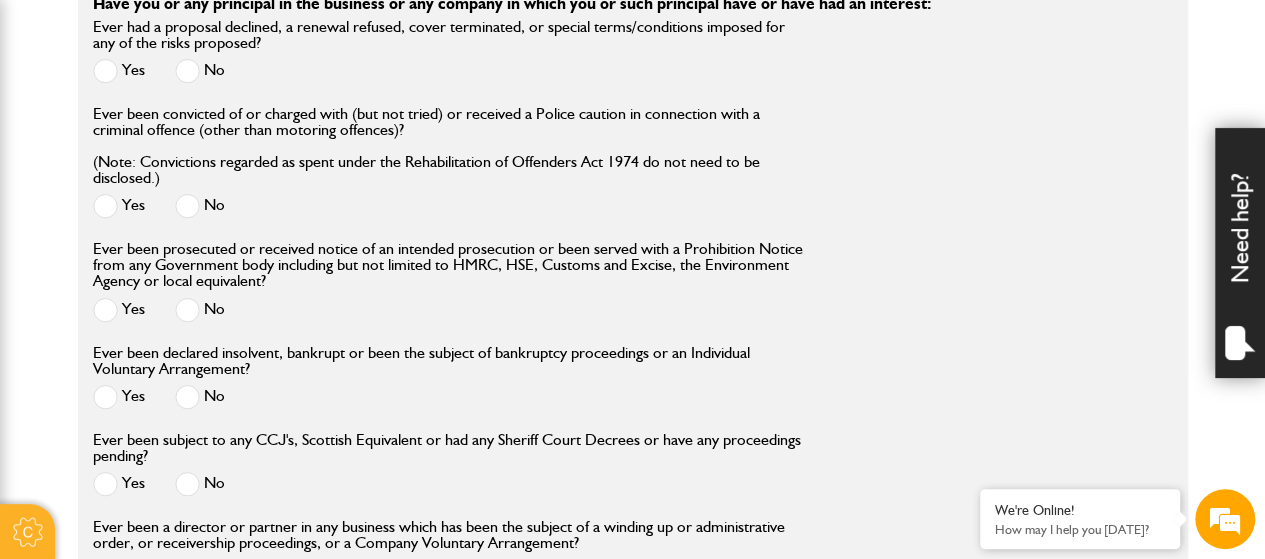 click at bounding box center (187, 206) 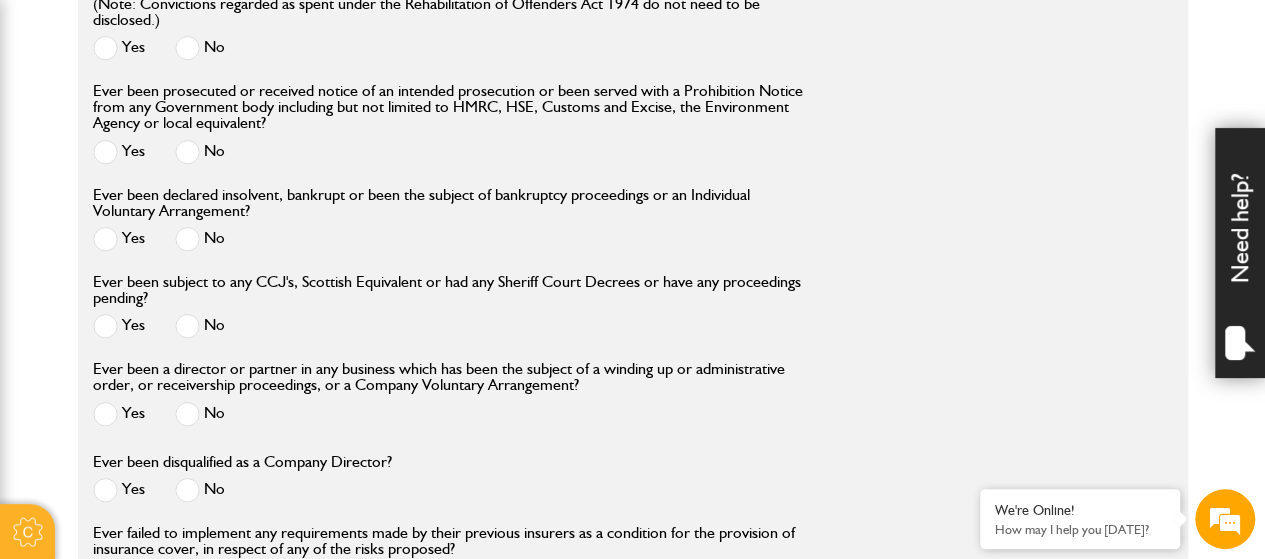 scroll, scrollTop: 2500, scrollLeft: 0, axis: vertical 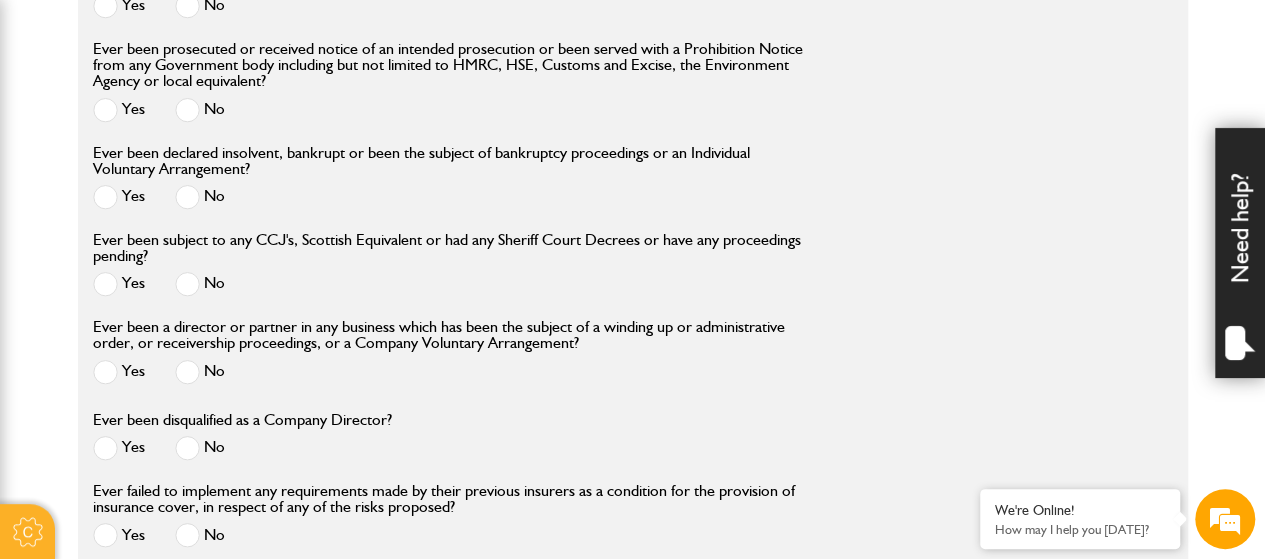 click at bounding box center (187, 284) 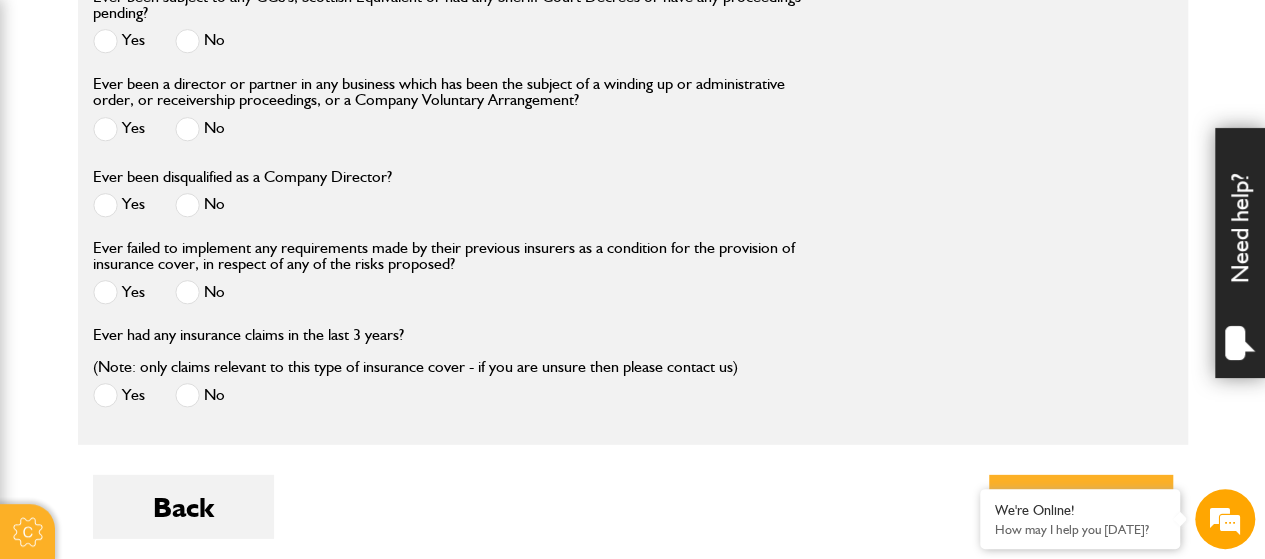 scroll, scrollTop: 2800, scrollLeft: 0, axis: vertical 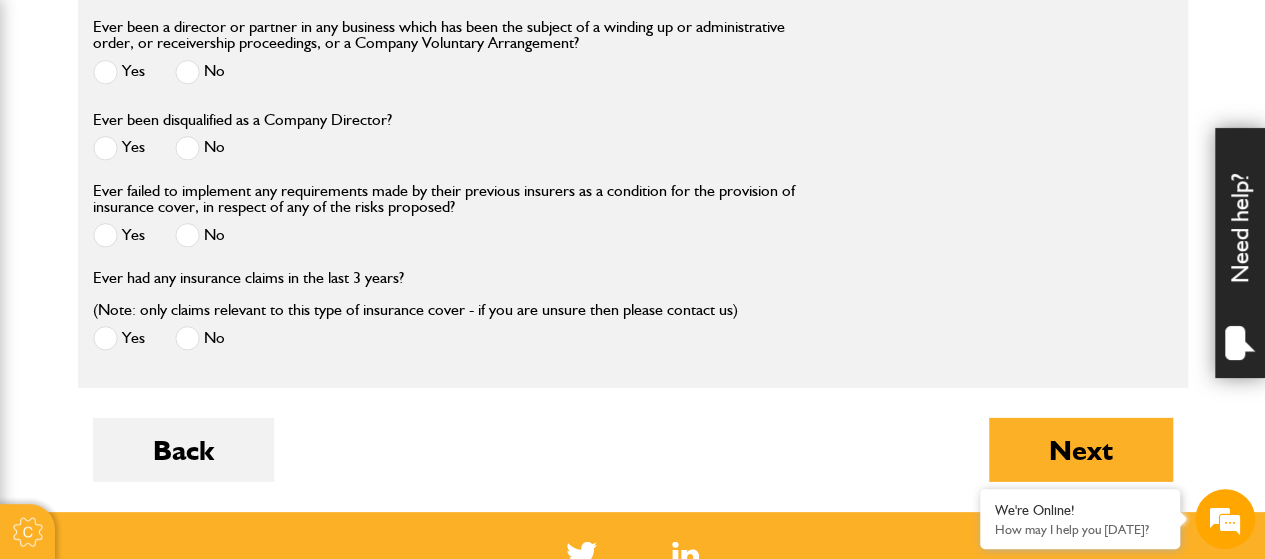 click at bounding box center (187, 235) 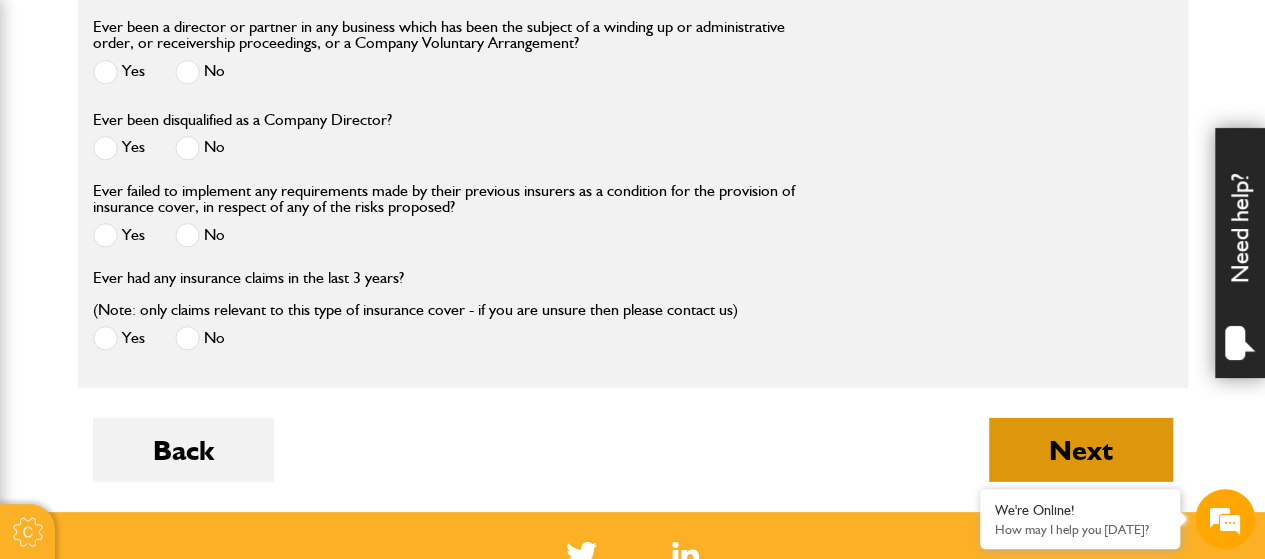 click on "Next" at bounding box center (1081, 450) 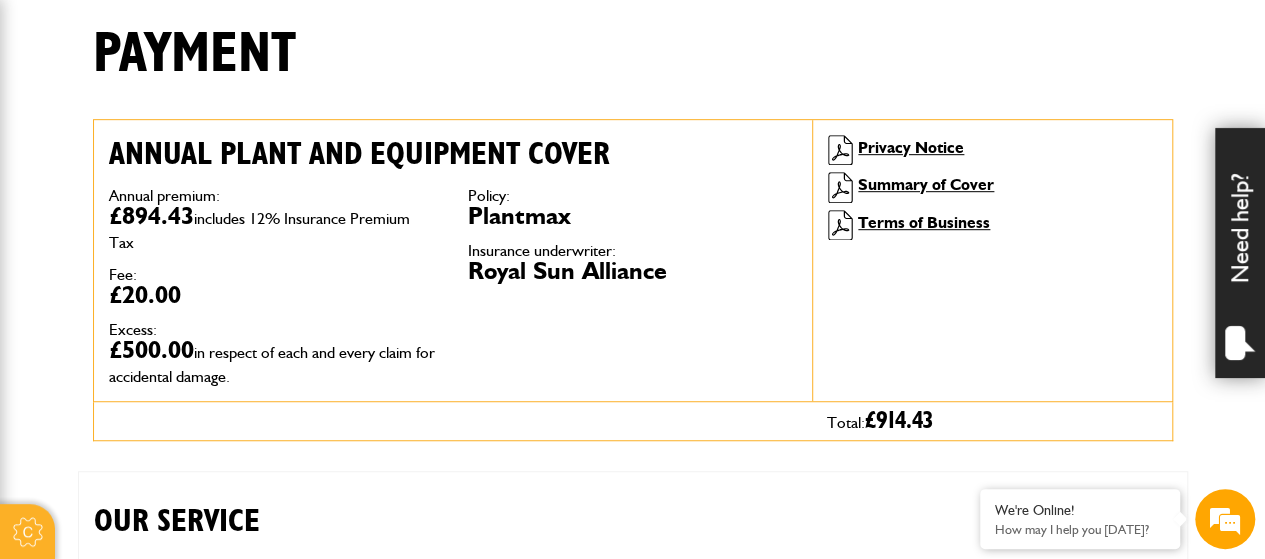 scroll, scrollTop: 500, scrollLeft: 0, axis: vertical 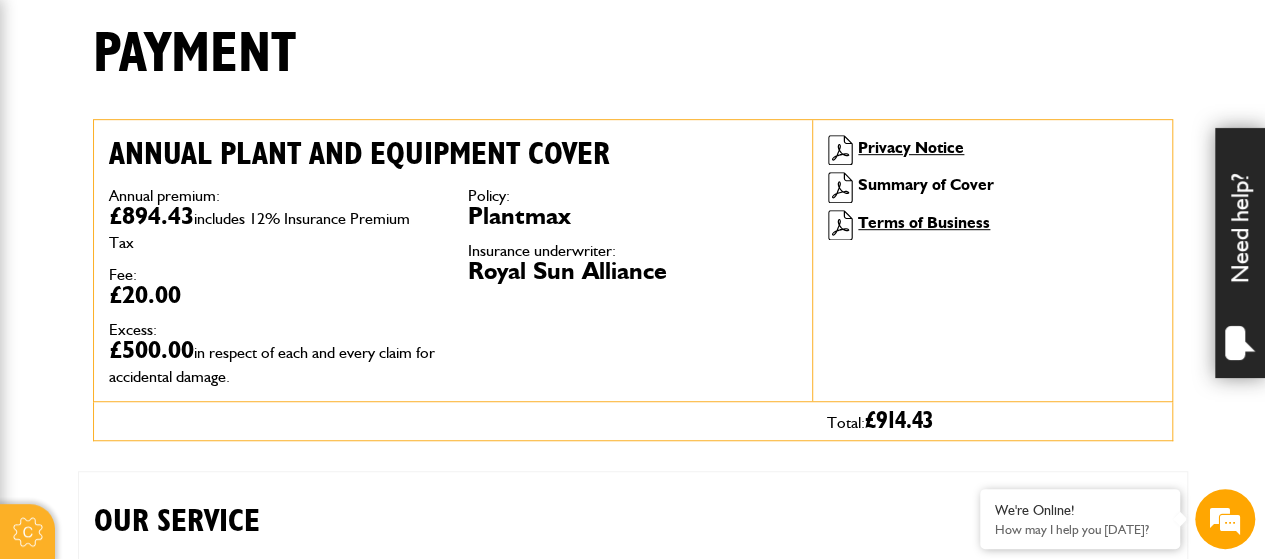click on "Summary of Cover" at bounding box center (926, 184) 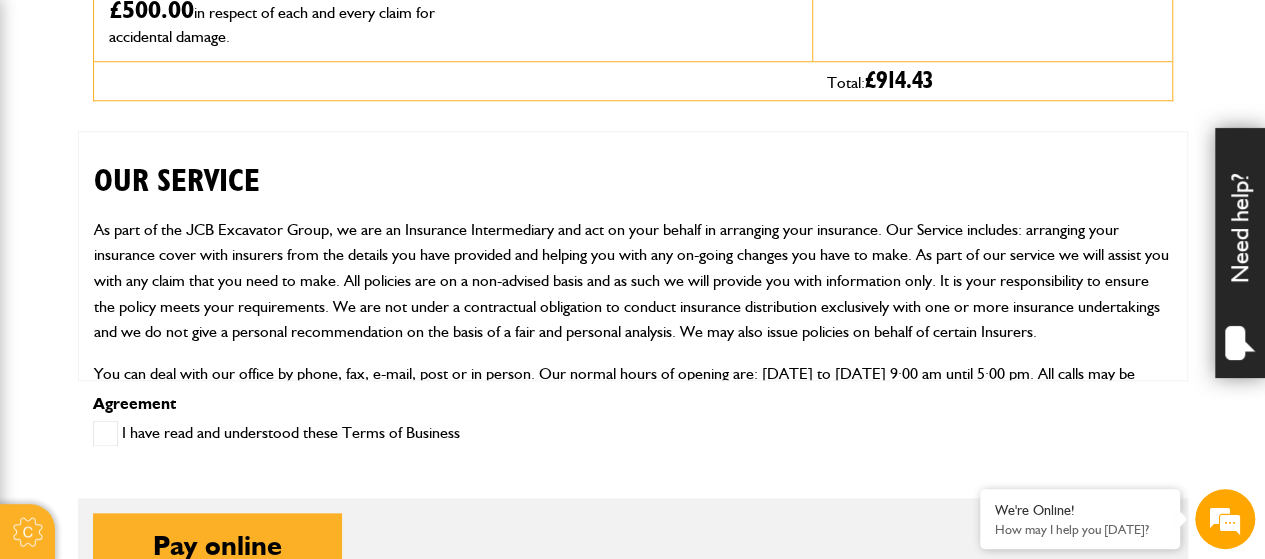 scroll, scrollTop: 900, scrollLeft: 0, axis: vertical 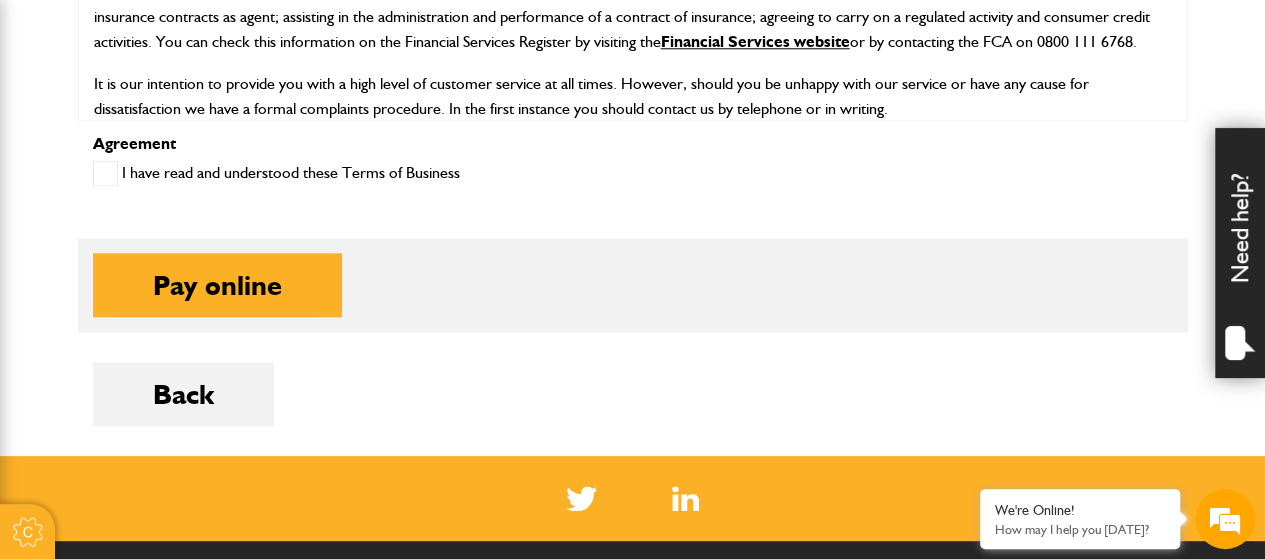 click at bounding box center [105, 173] 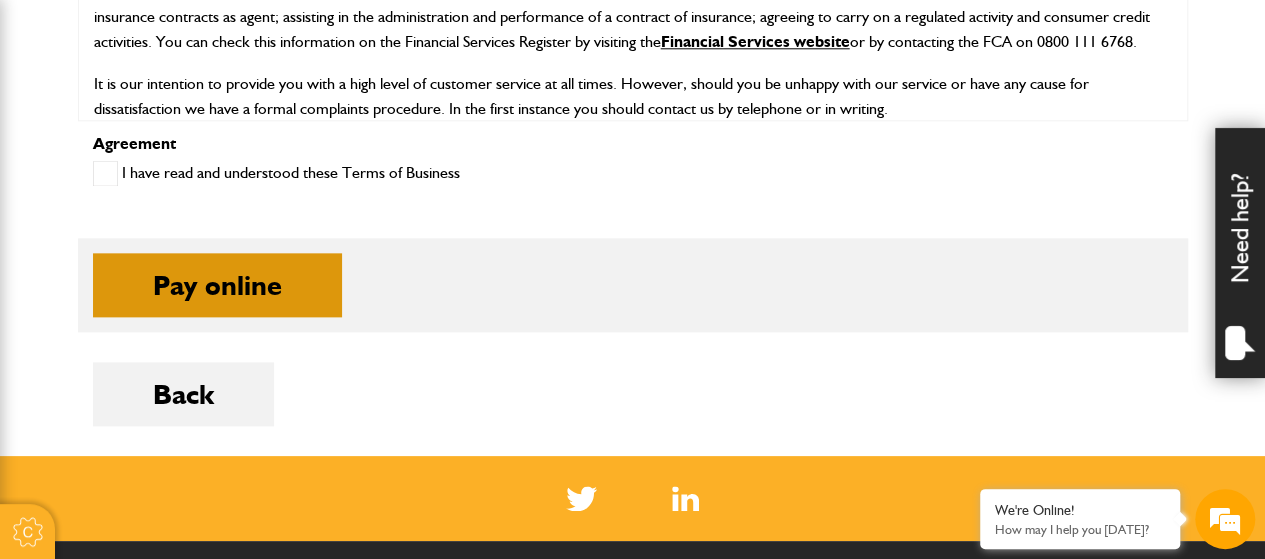 click on "Pay online" at bounding box center (217, 285) 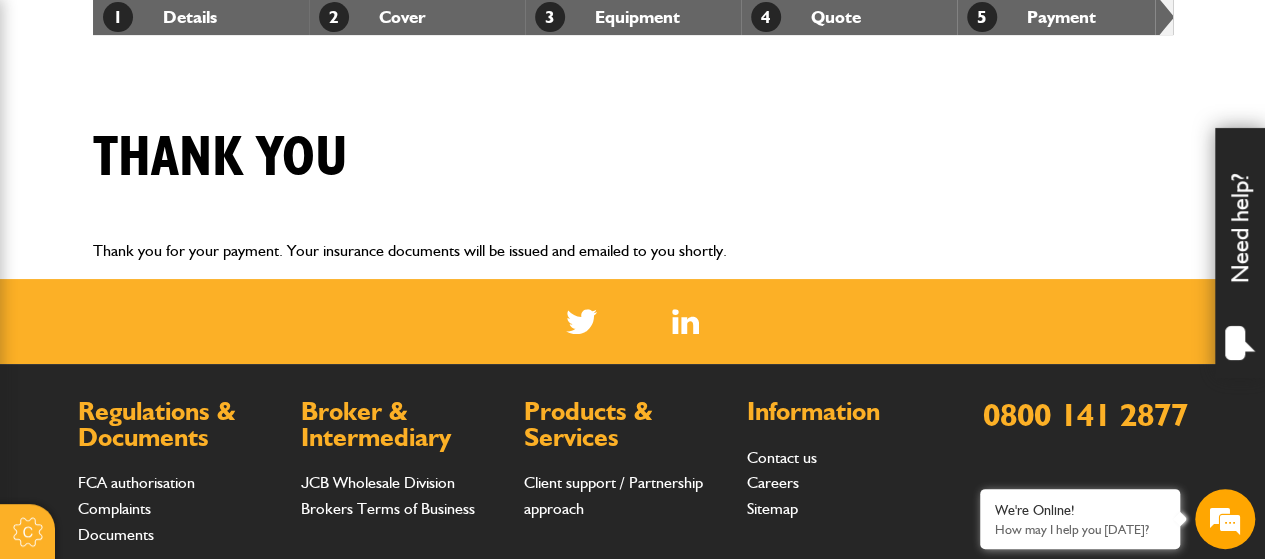 scroll, scrollTop: 400, scrollLeft: 0, axis: vertical 